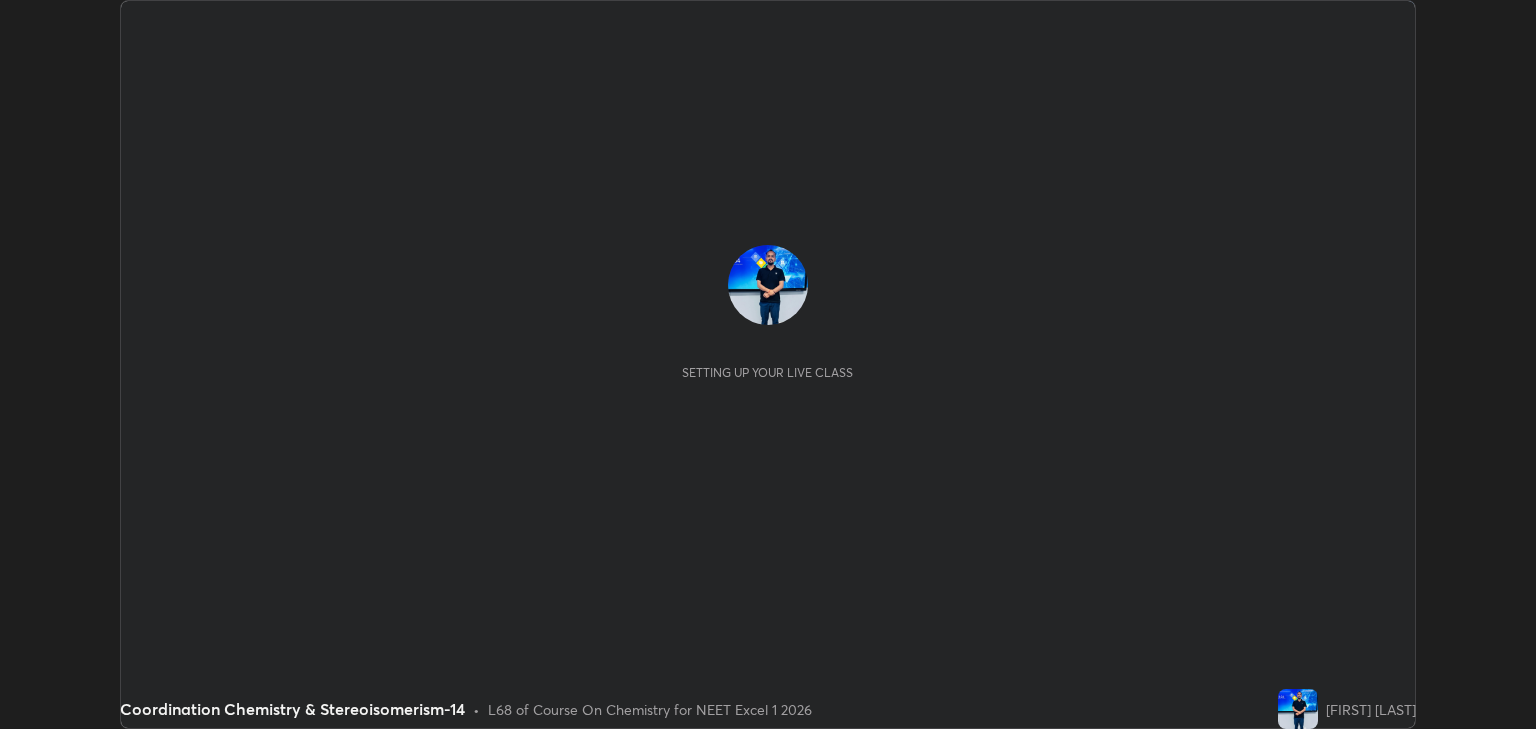 scroll, scrollTop: 0, scrollLeft: 0, axis: both 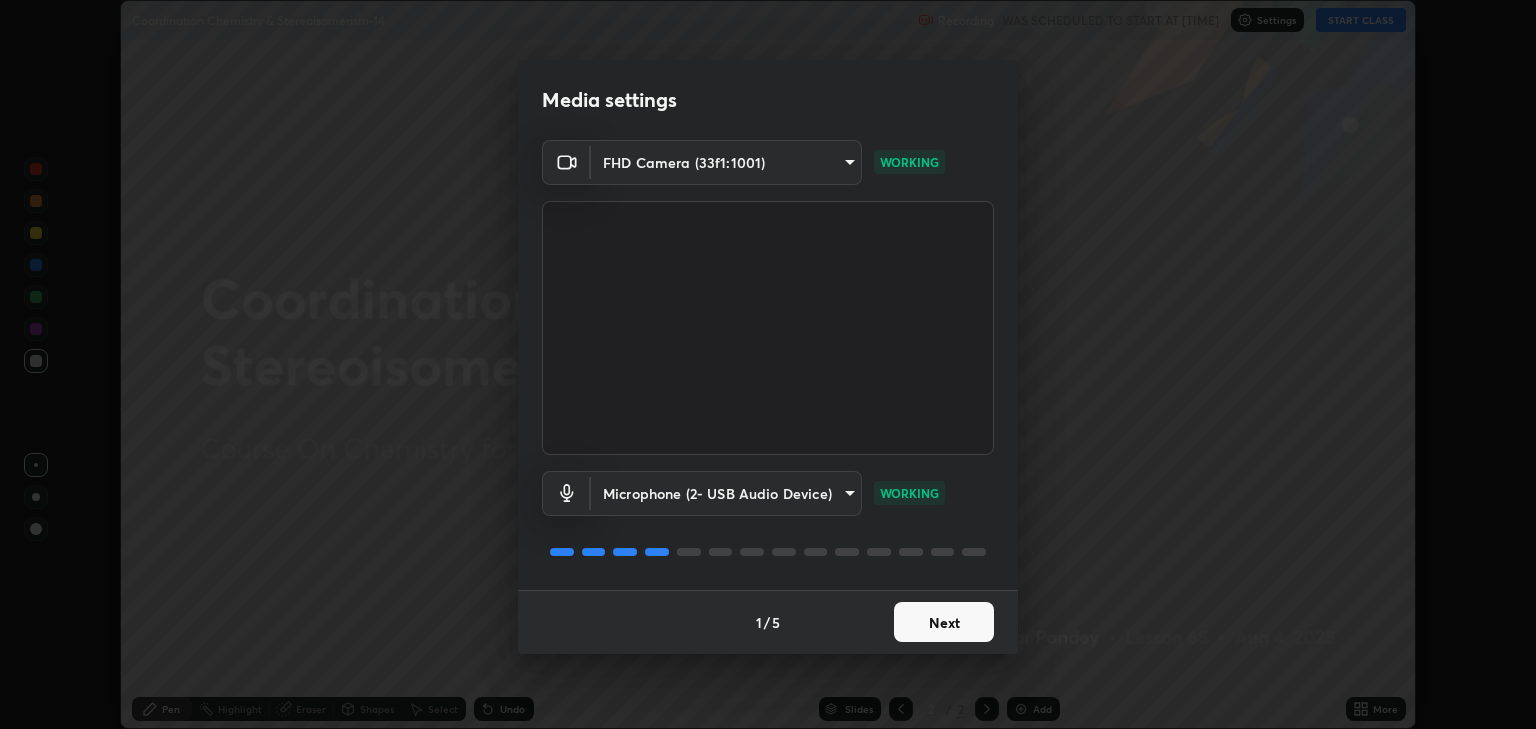 click on "Next" at bounding box center [944, 622] 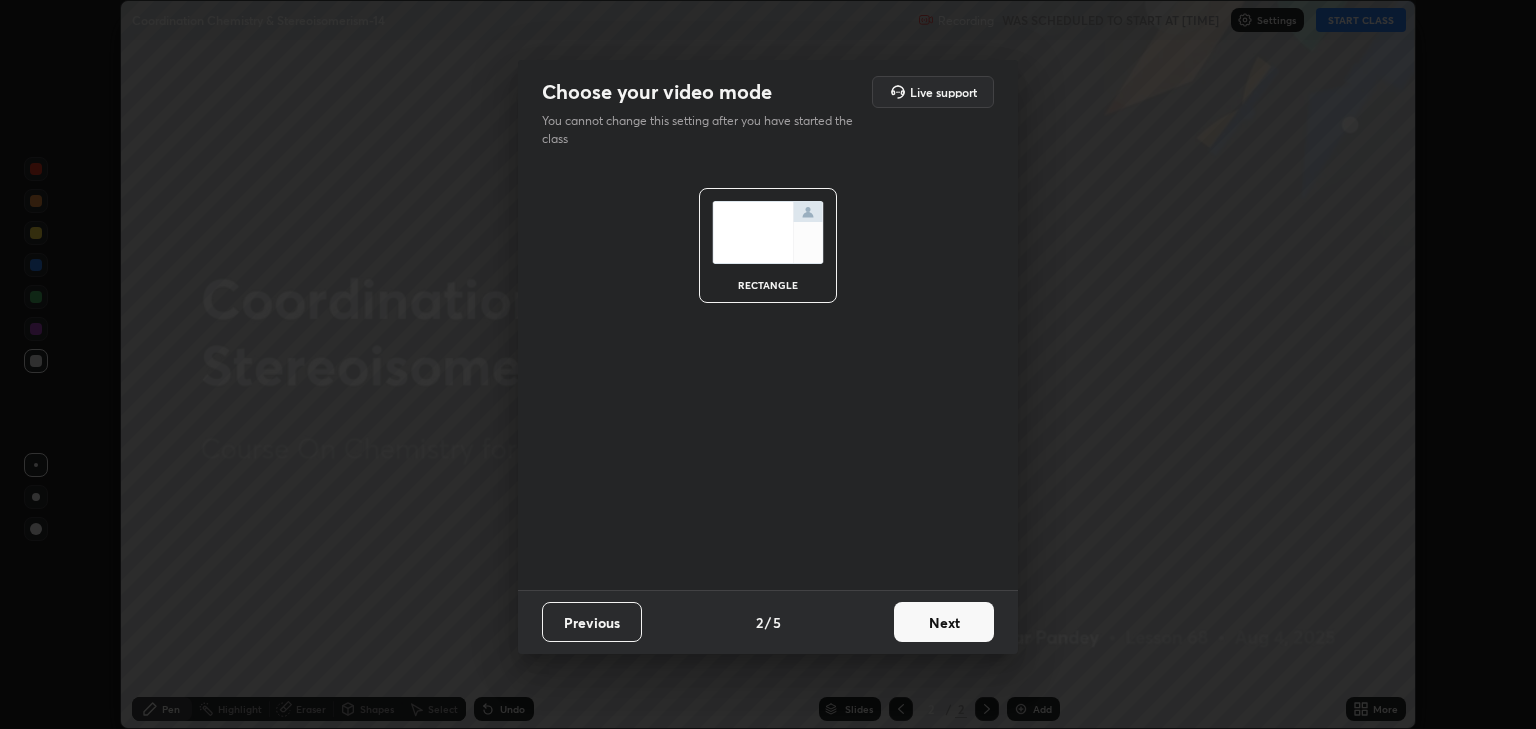 click on "Next" at bounding box center (944, 622) 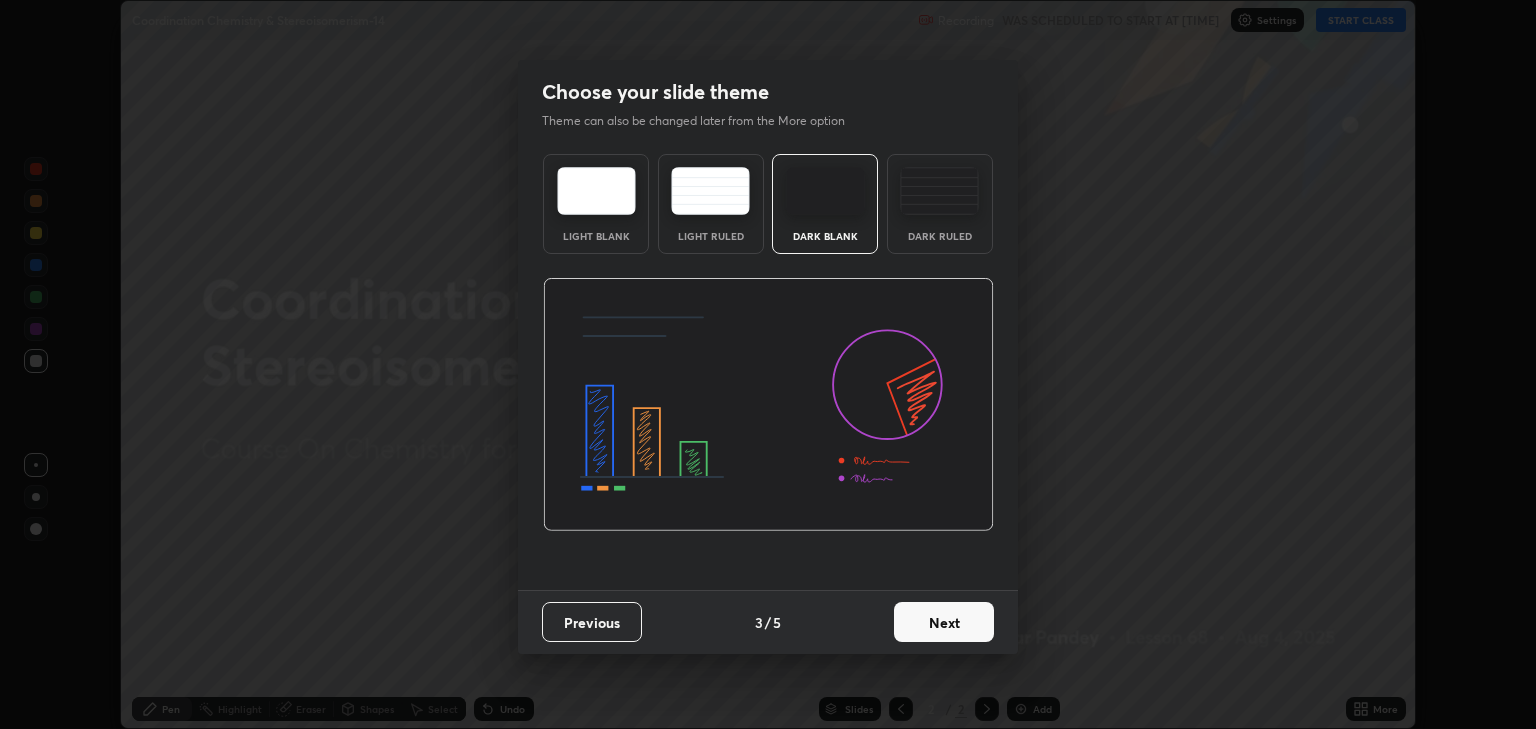 click on "Next" at bounding box center (944, 622) 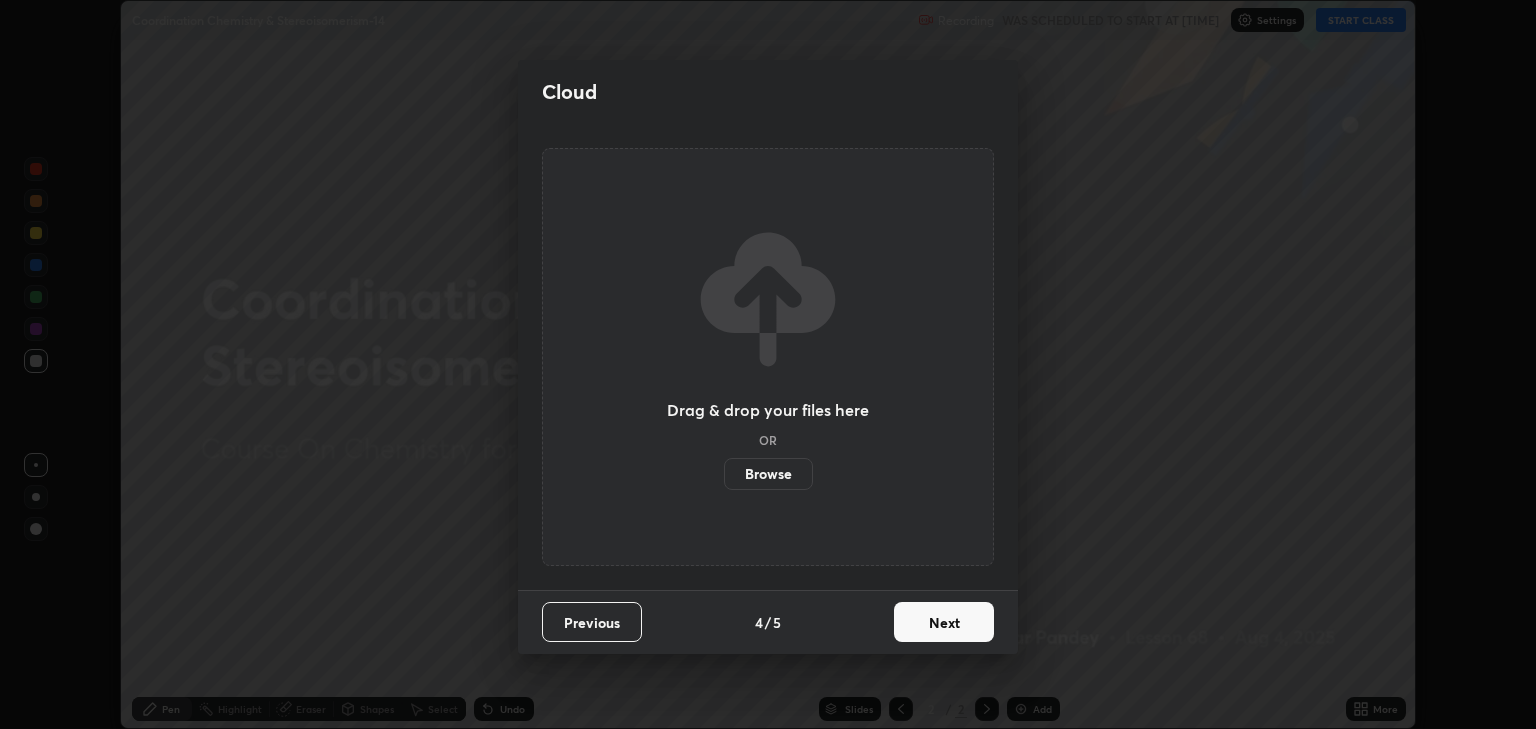 click on "Next" at bounding box center [944, 622] 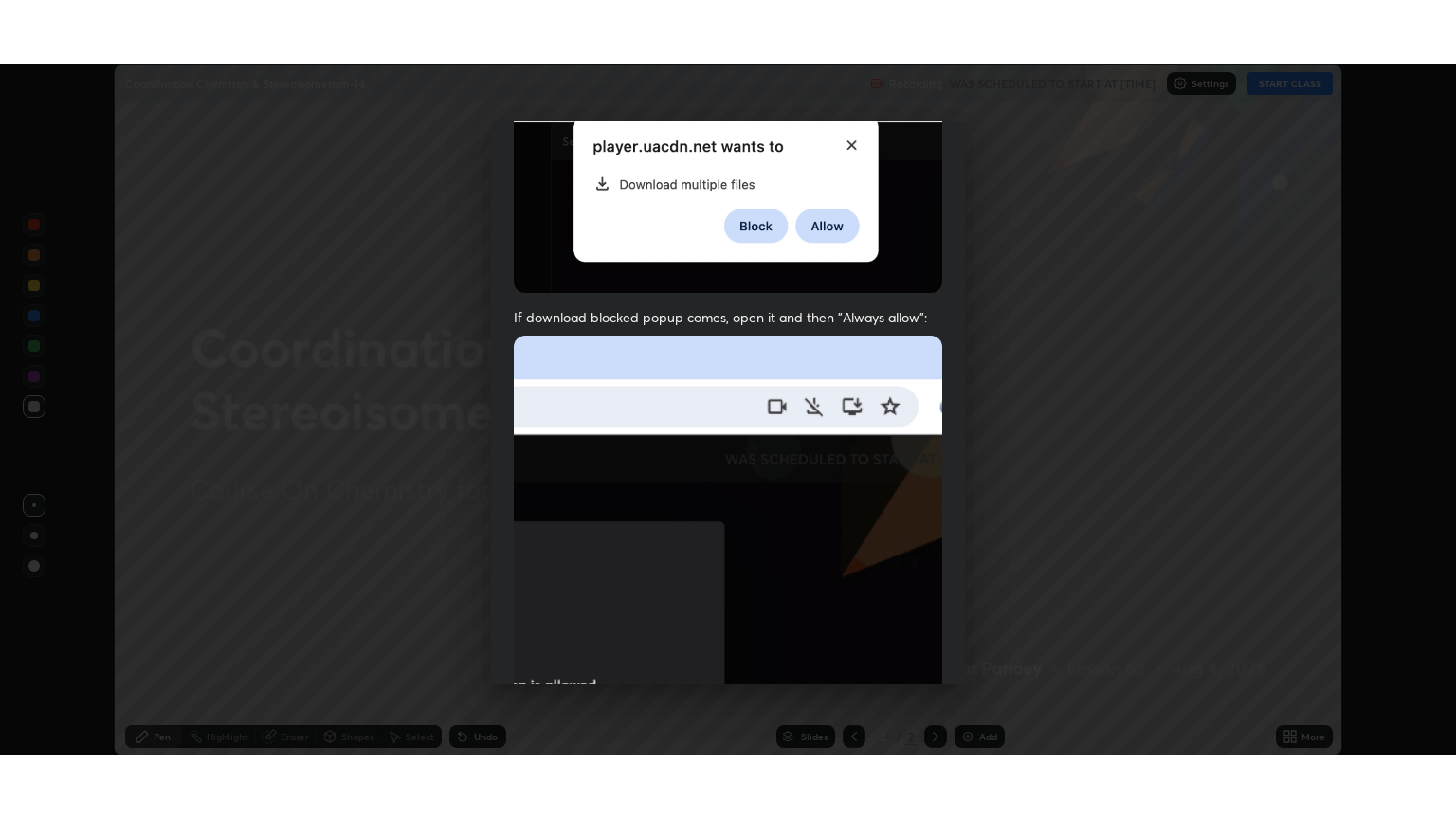scroll, scrollTop: 384, scrollLeft: 0, axis: vertical 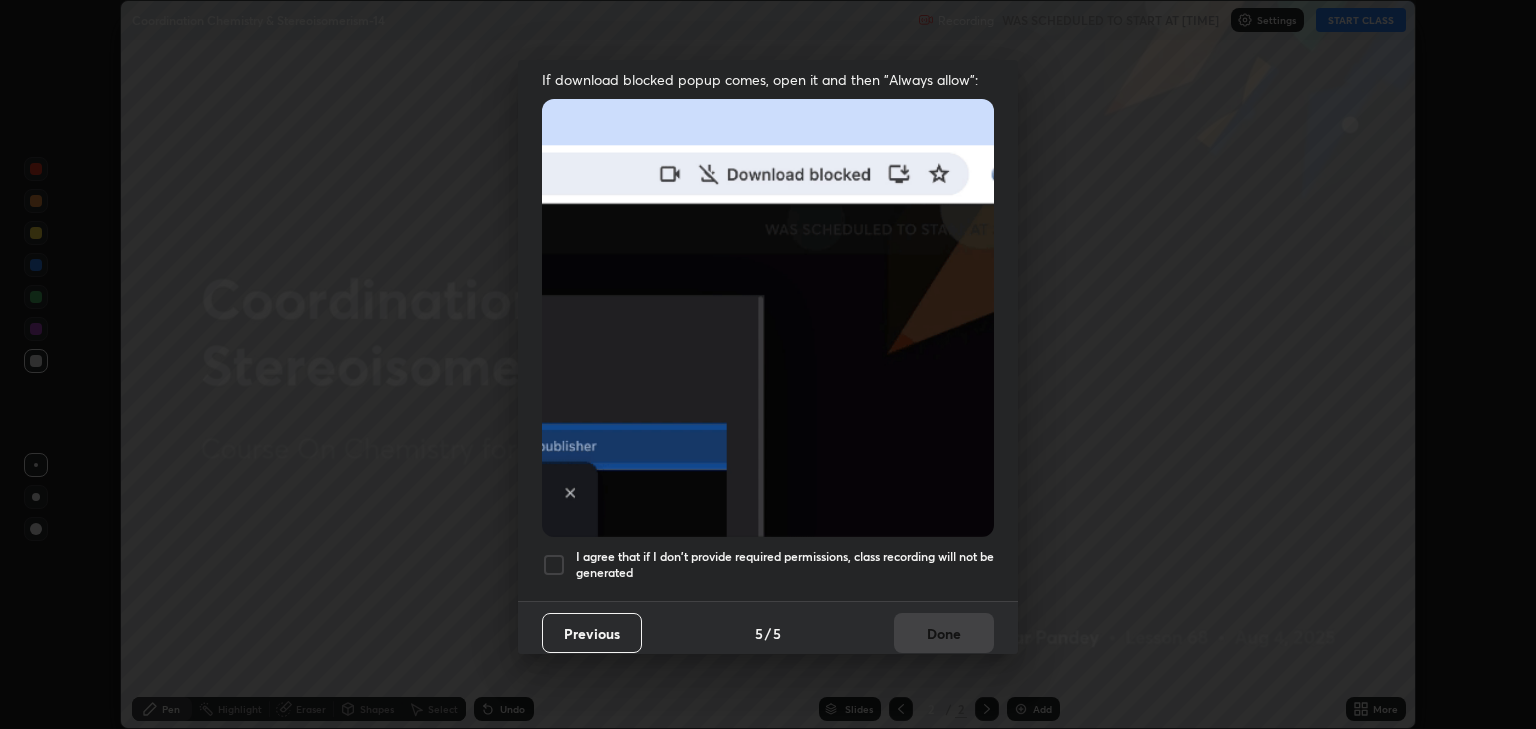 click at bounding box center (554, 565) 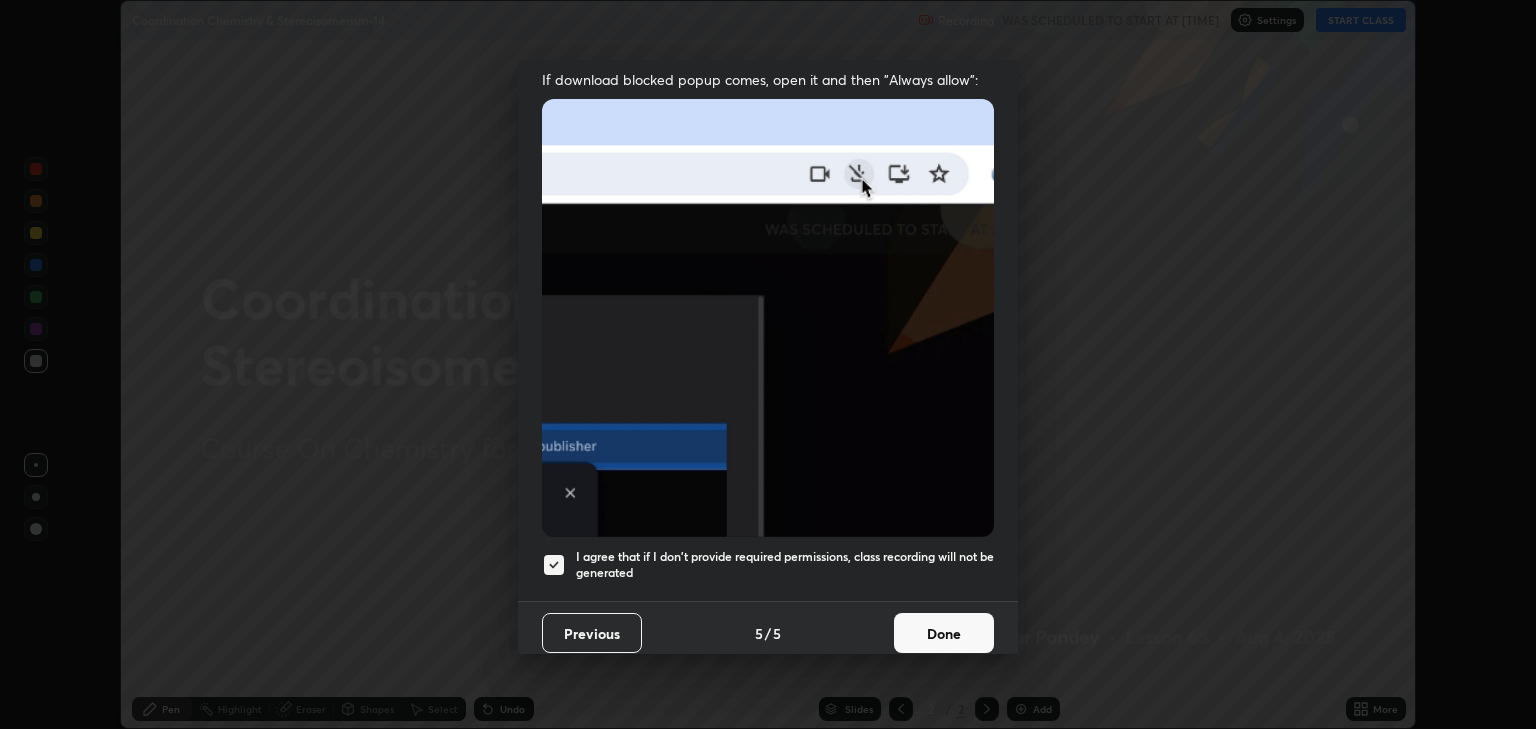 click on "Done" at bounding box center [944, 633] 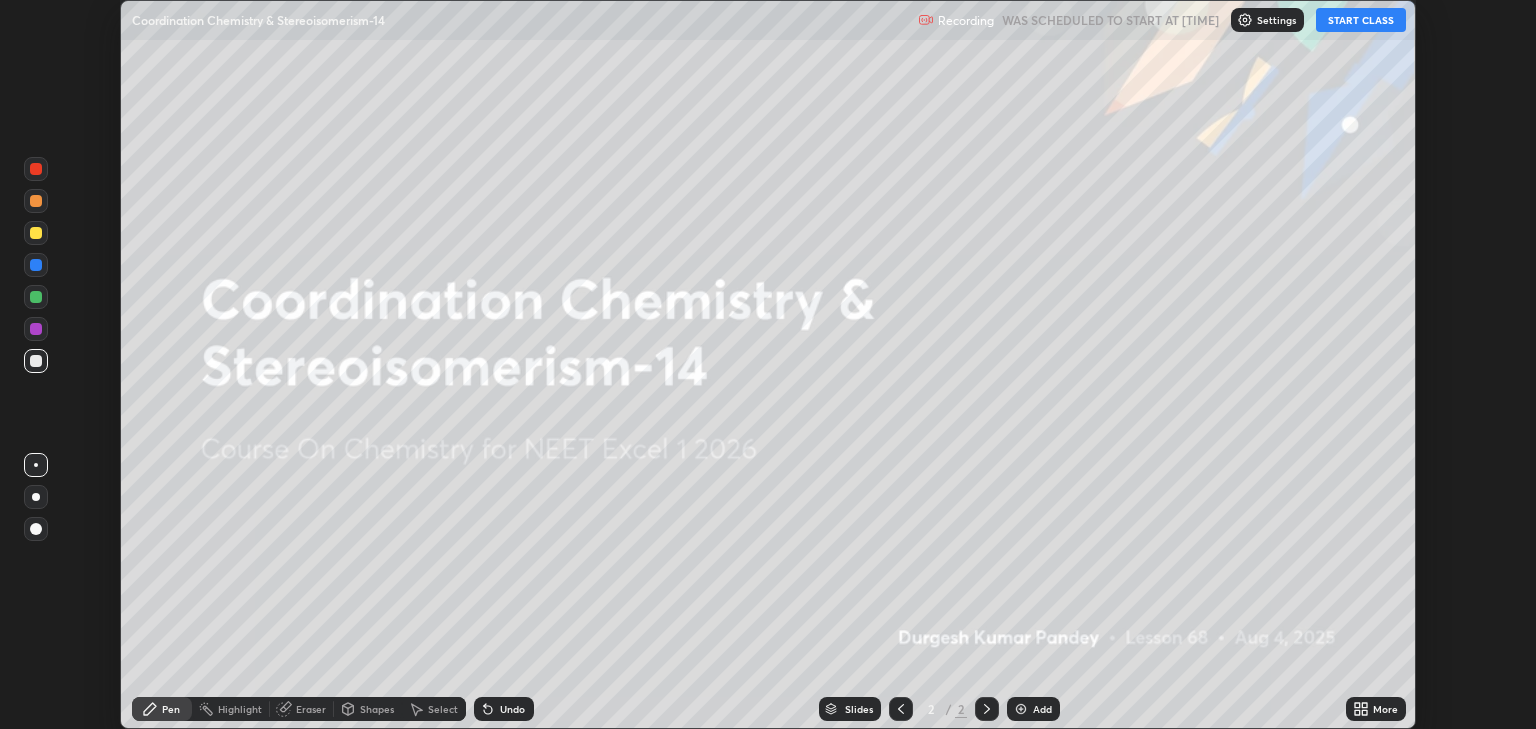click on "More" at bounding box center [1385, 709] 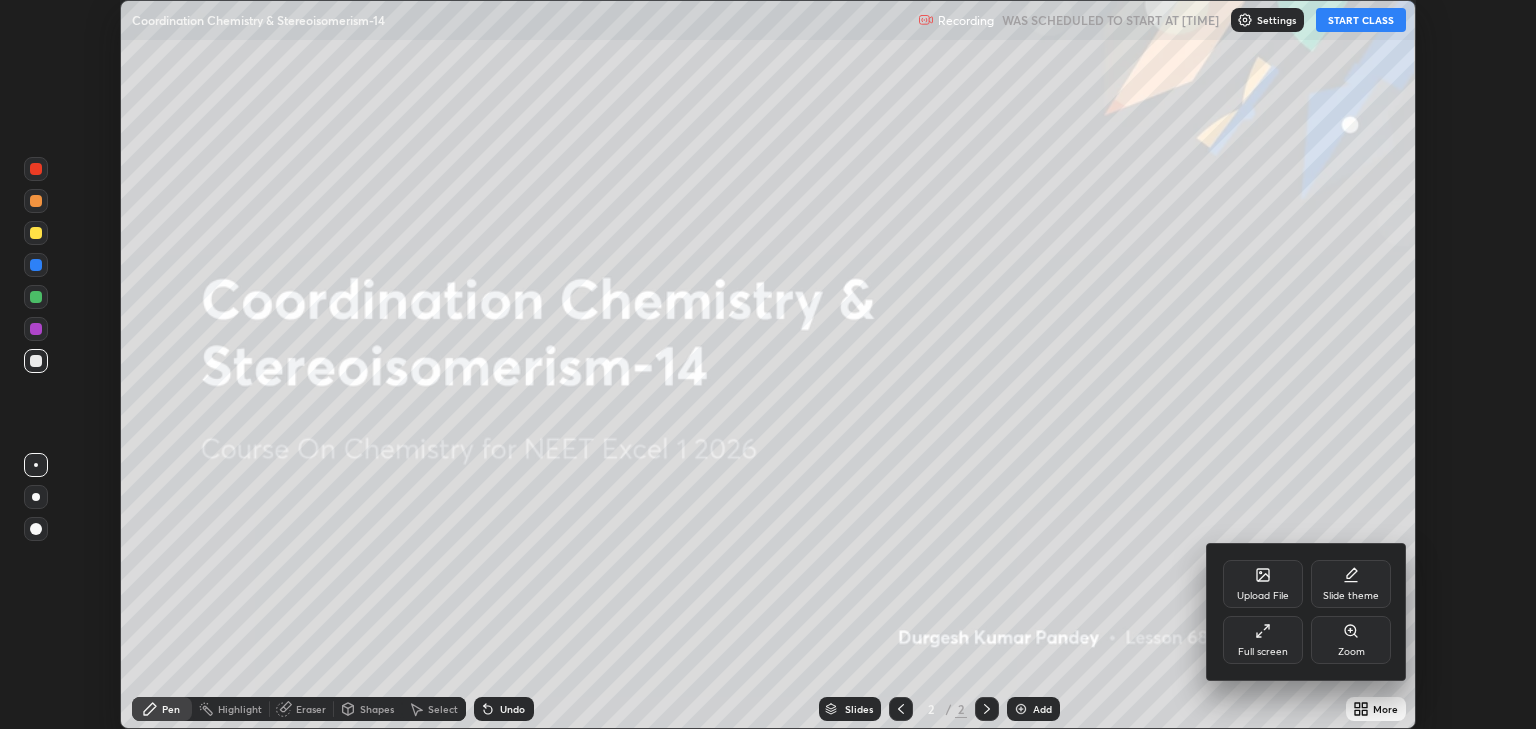 click on "Full screen" at bounding box center (1263, 652) 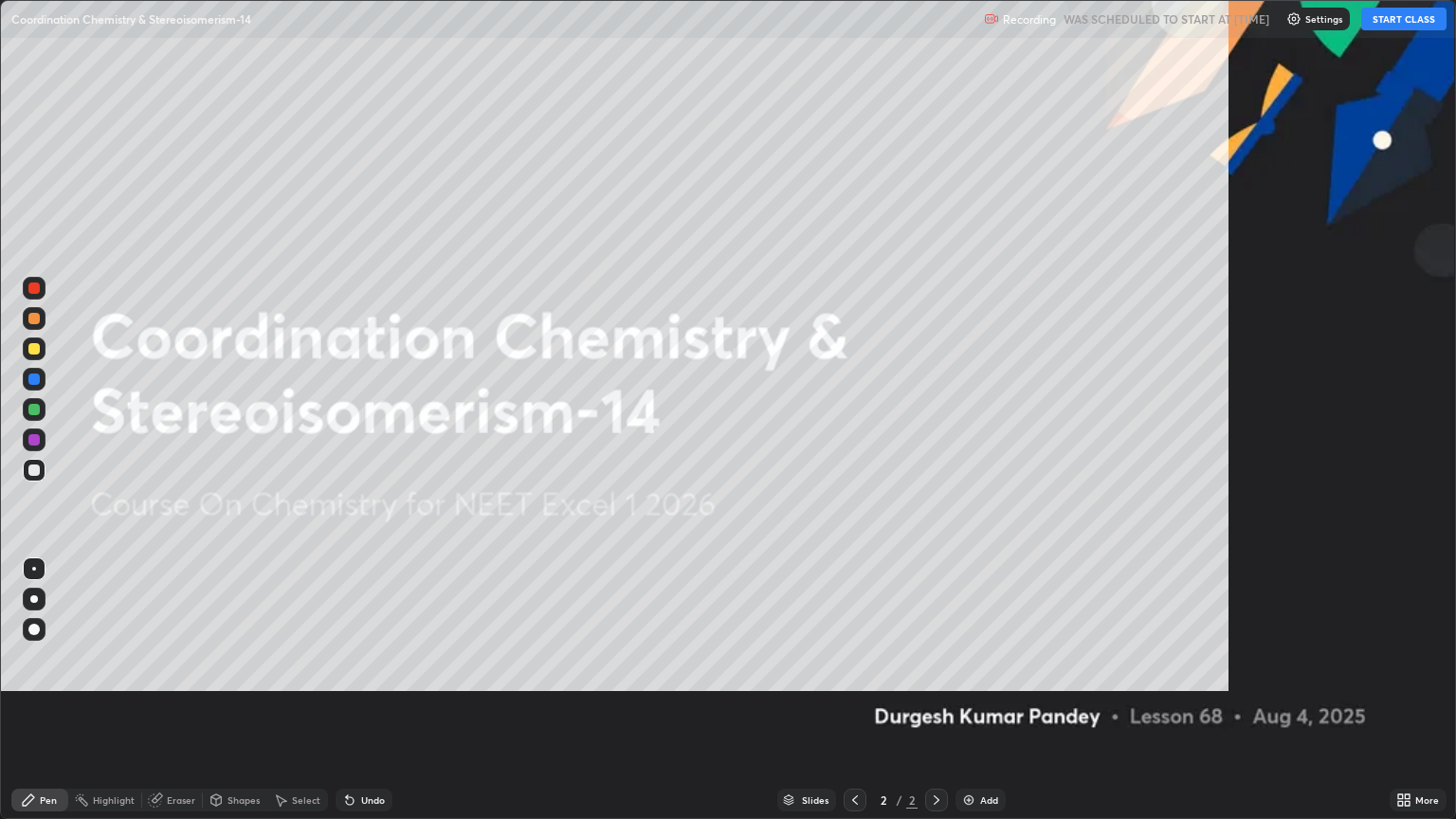scroll, scrollTop: 93973, scrollLeft: 93336, axis: both 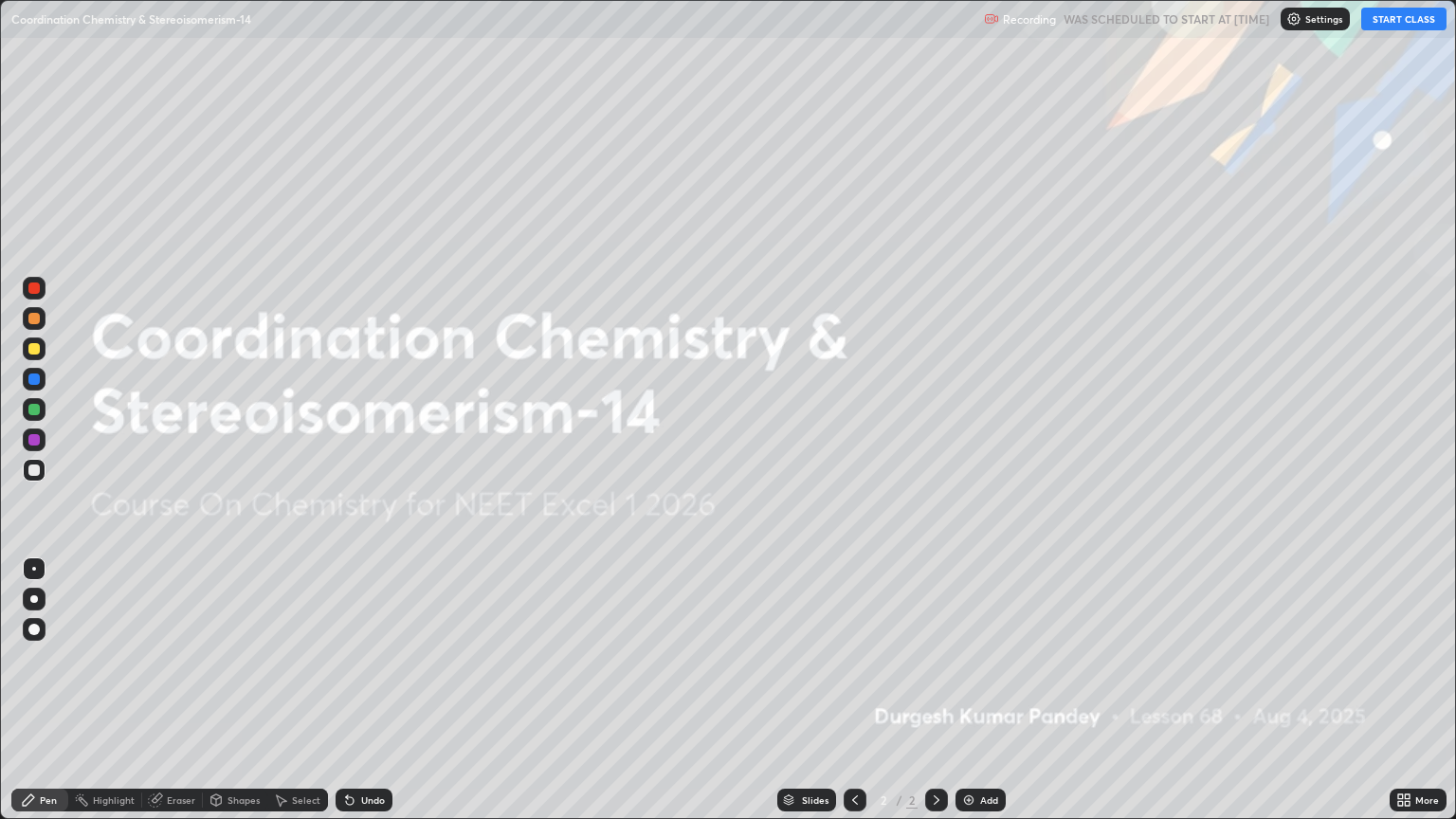 click on "START CLASS" at bounding box center [1404, 19] 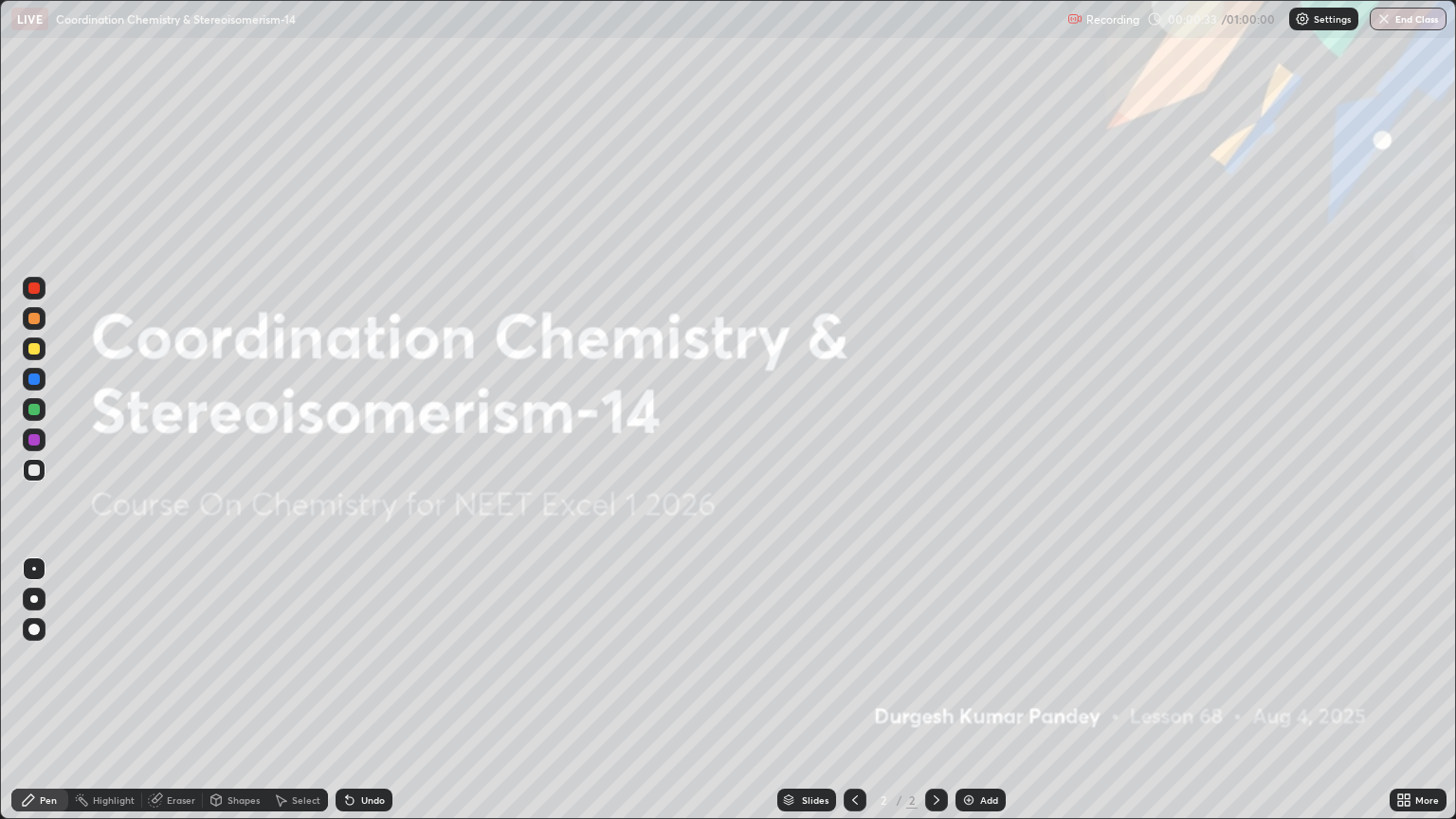 click at bounding box center (969, 800) 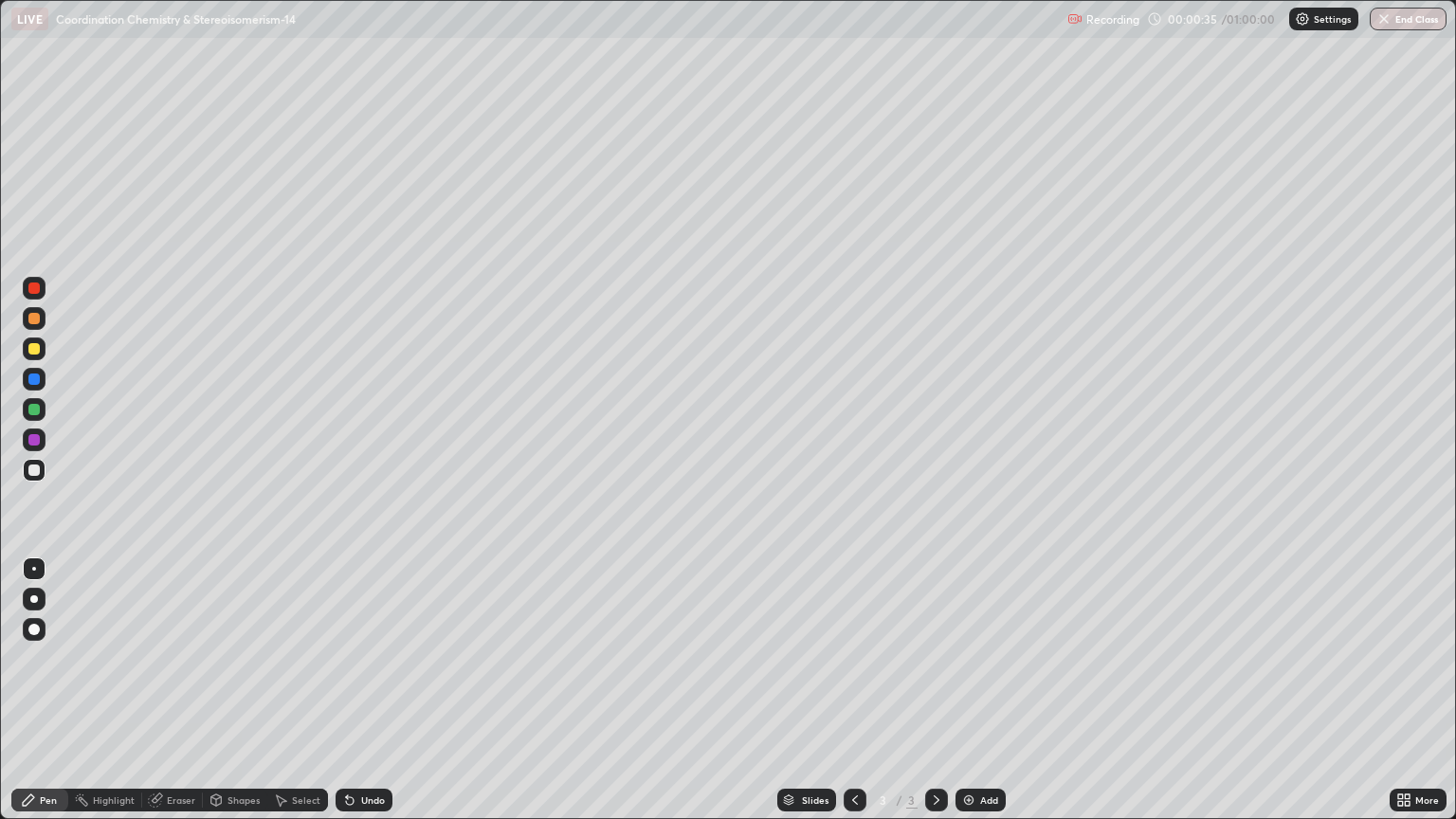 click 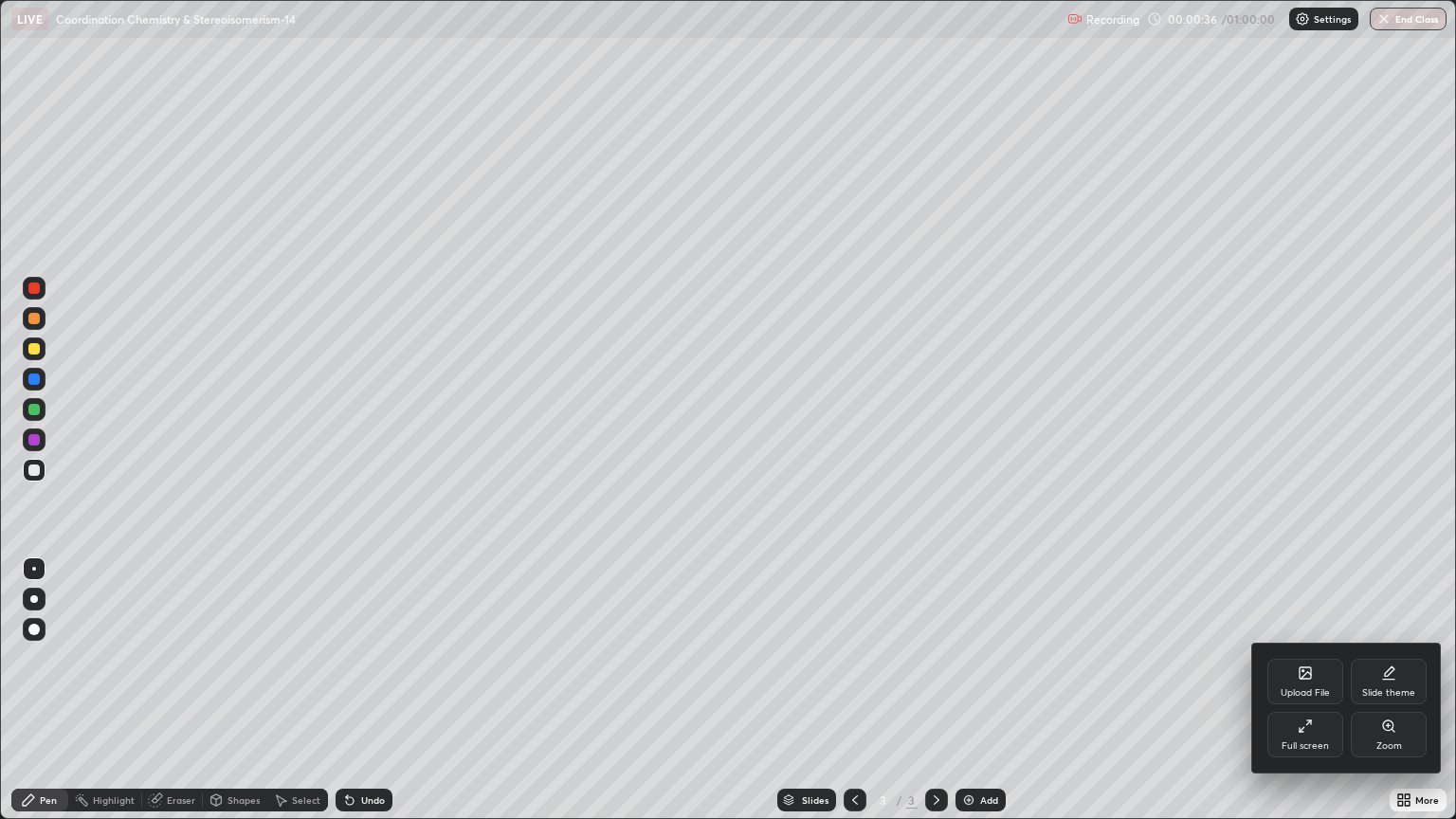 click on "Slide theme" at bounding box center (1389, 682) 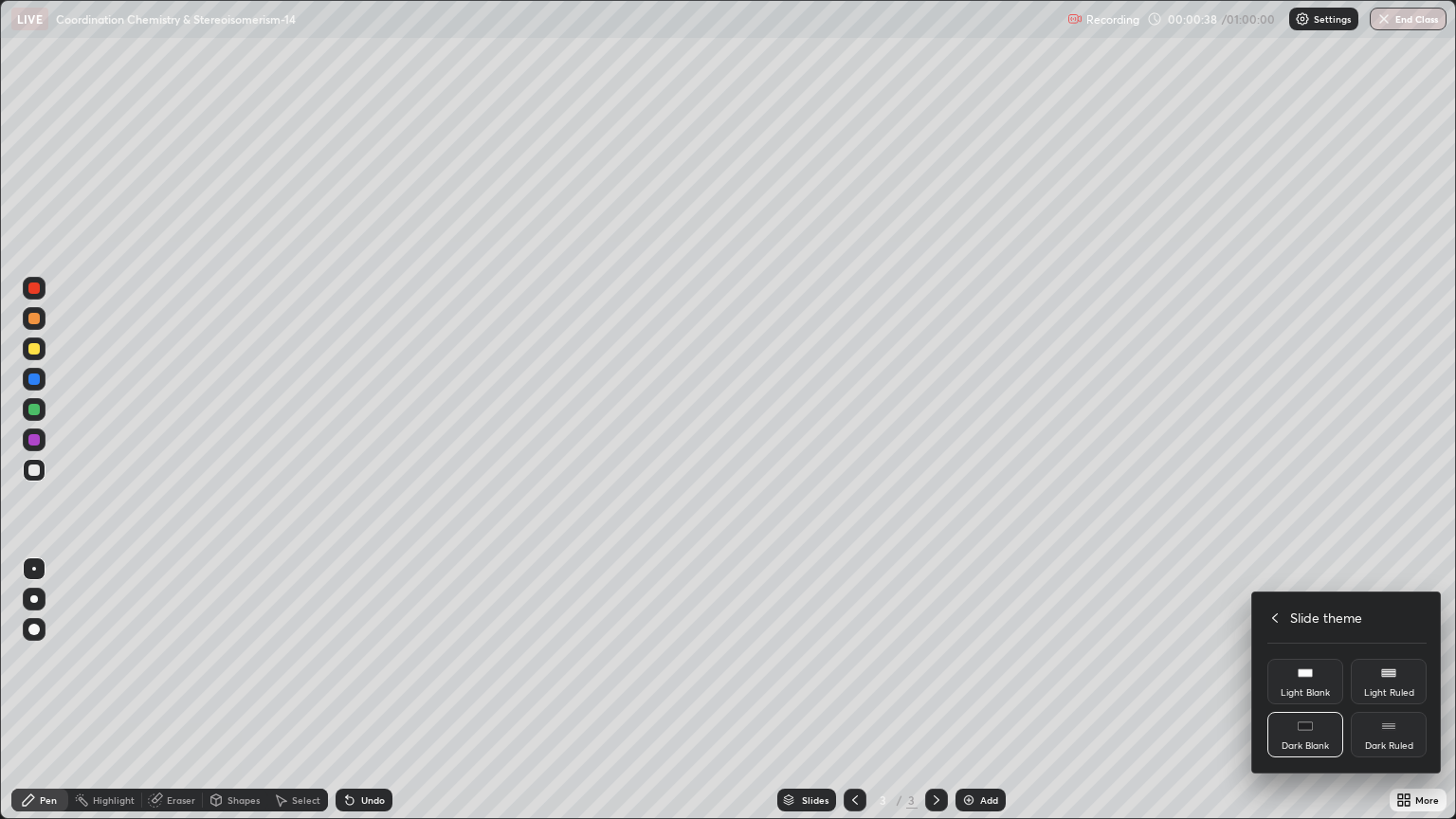 click on "Dark Ruled" at bounding box center [1389, 735] 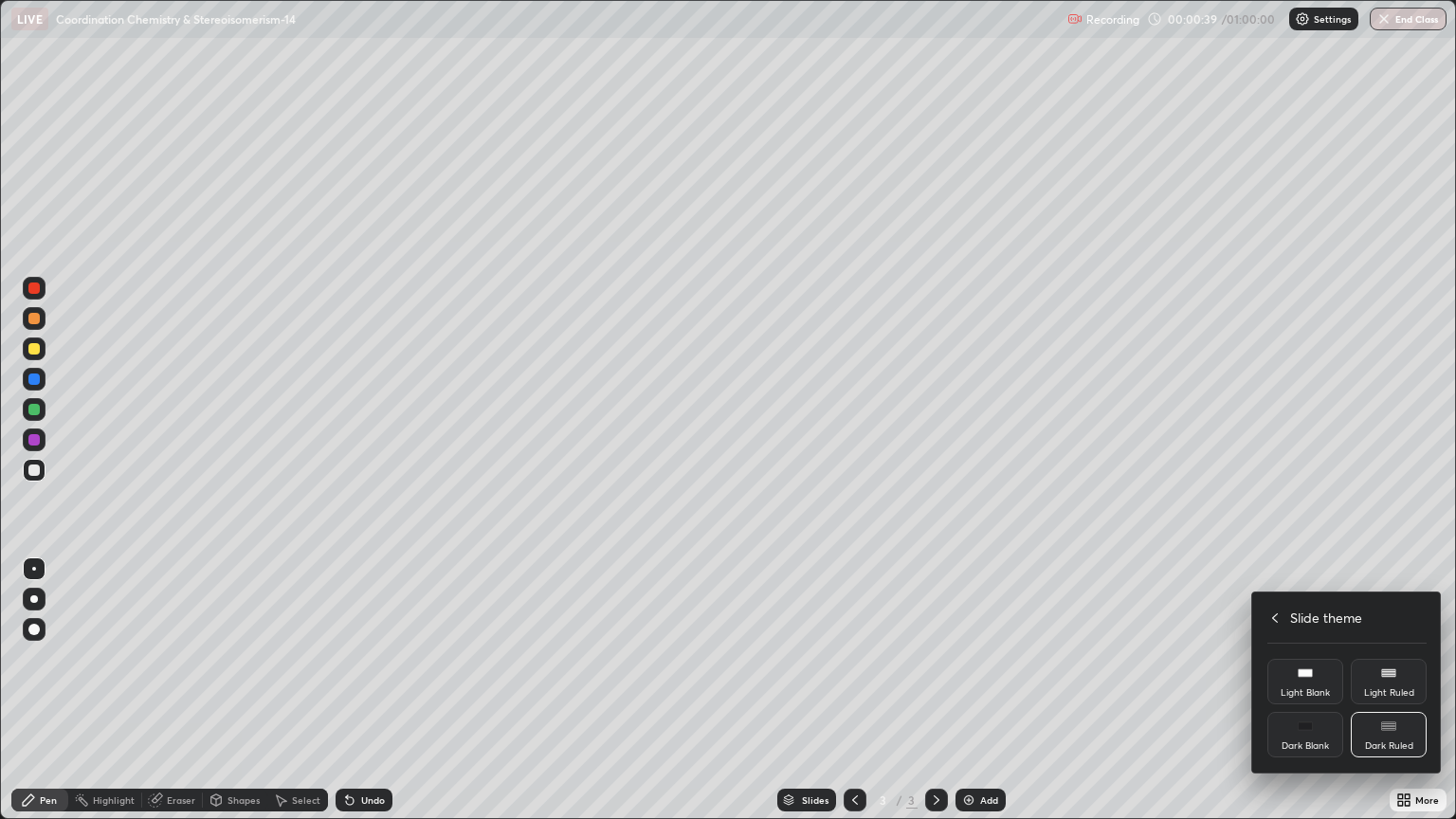 click at bounding box center [728, 410] 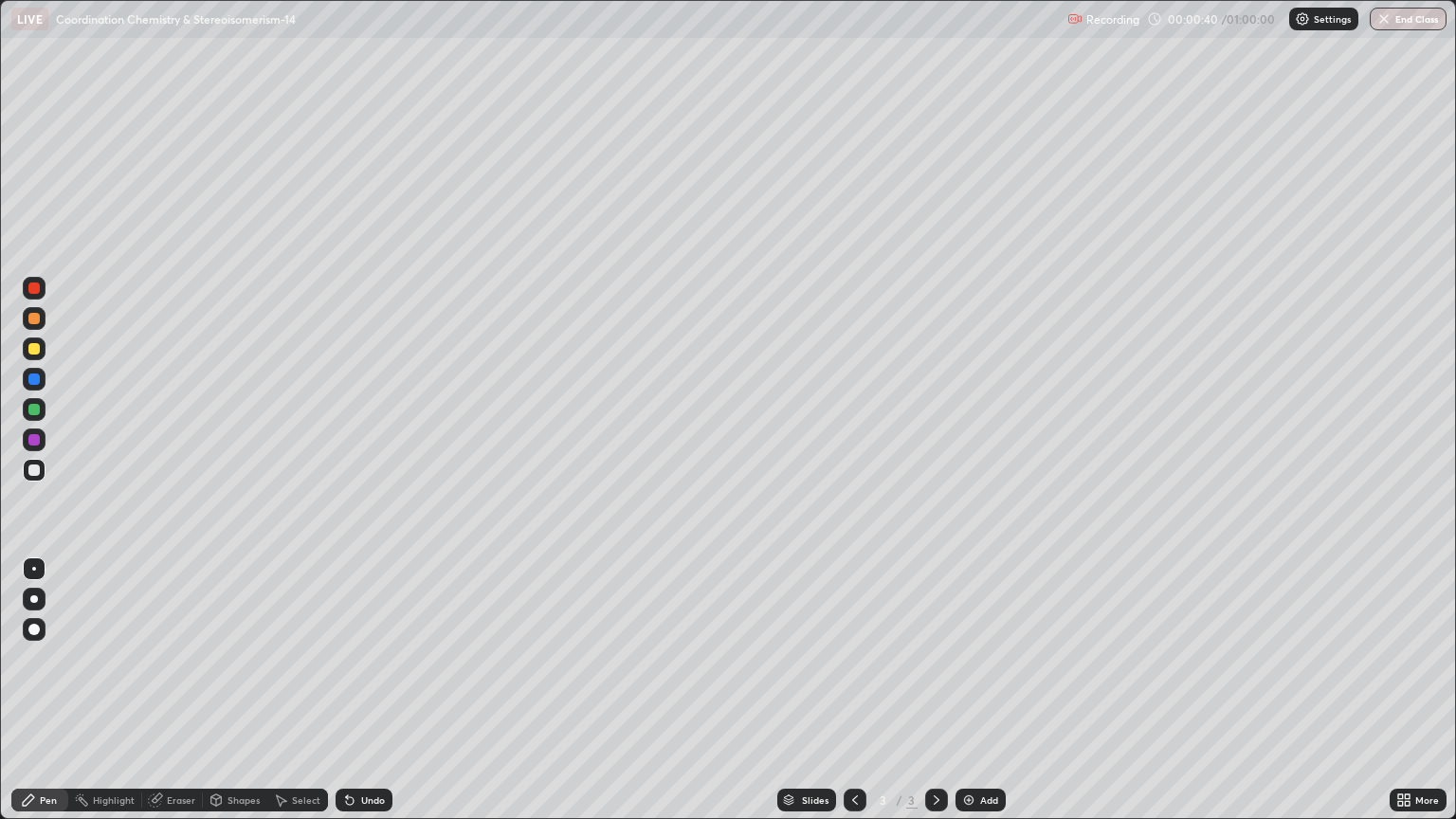 click 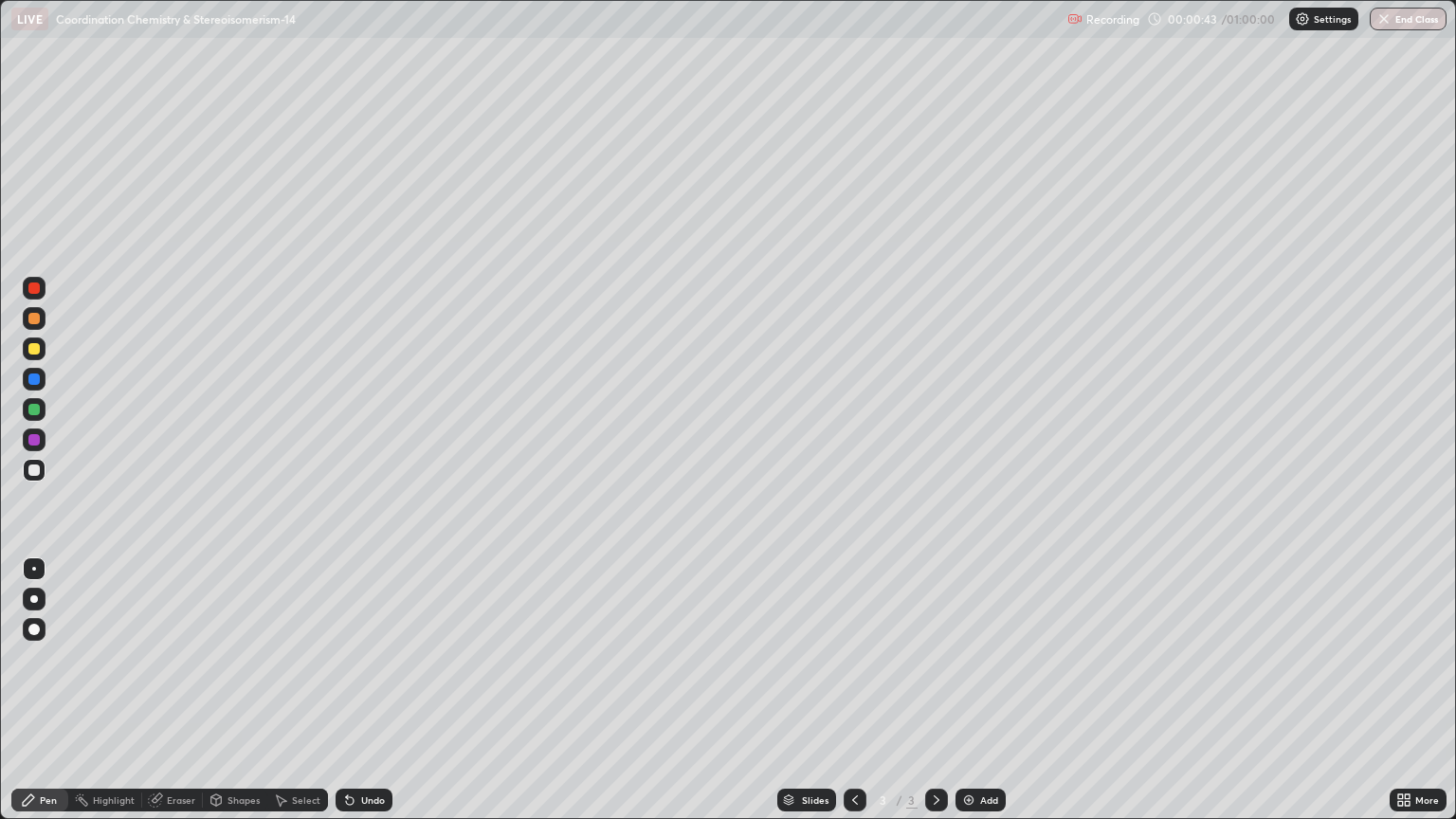 click at bounding box center [937, 800] 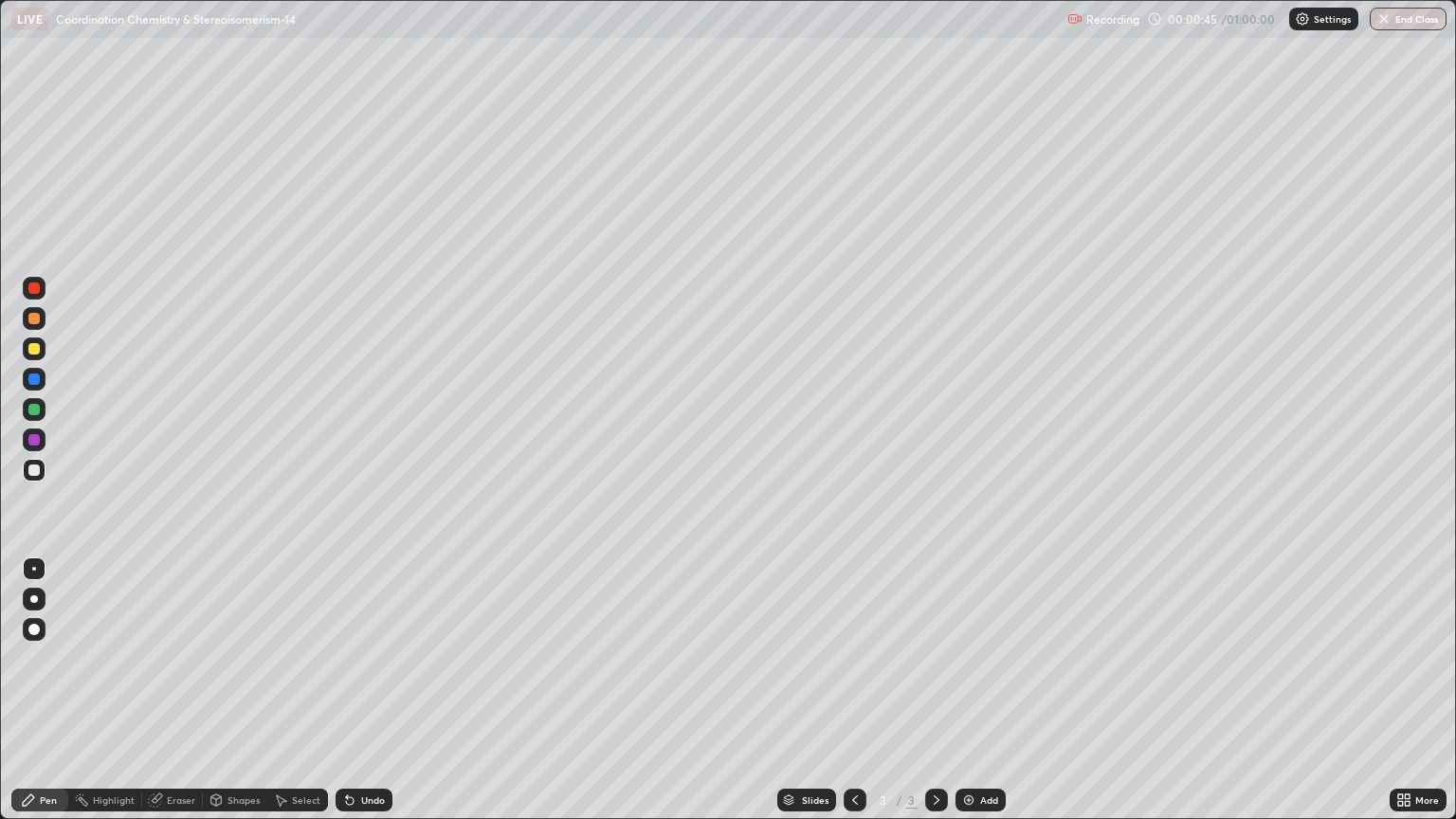 click at bounding box center (855, 800) 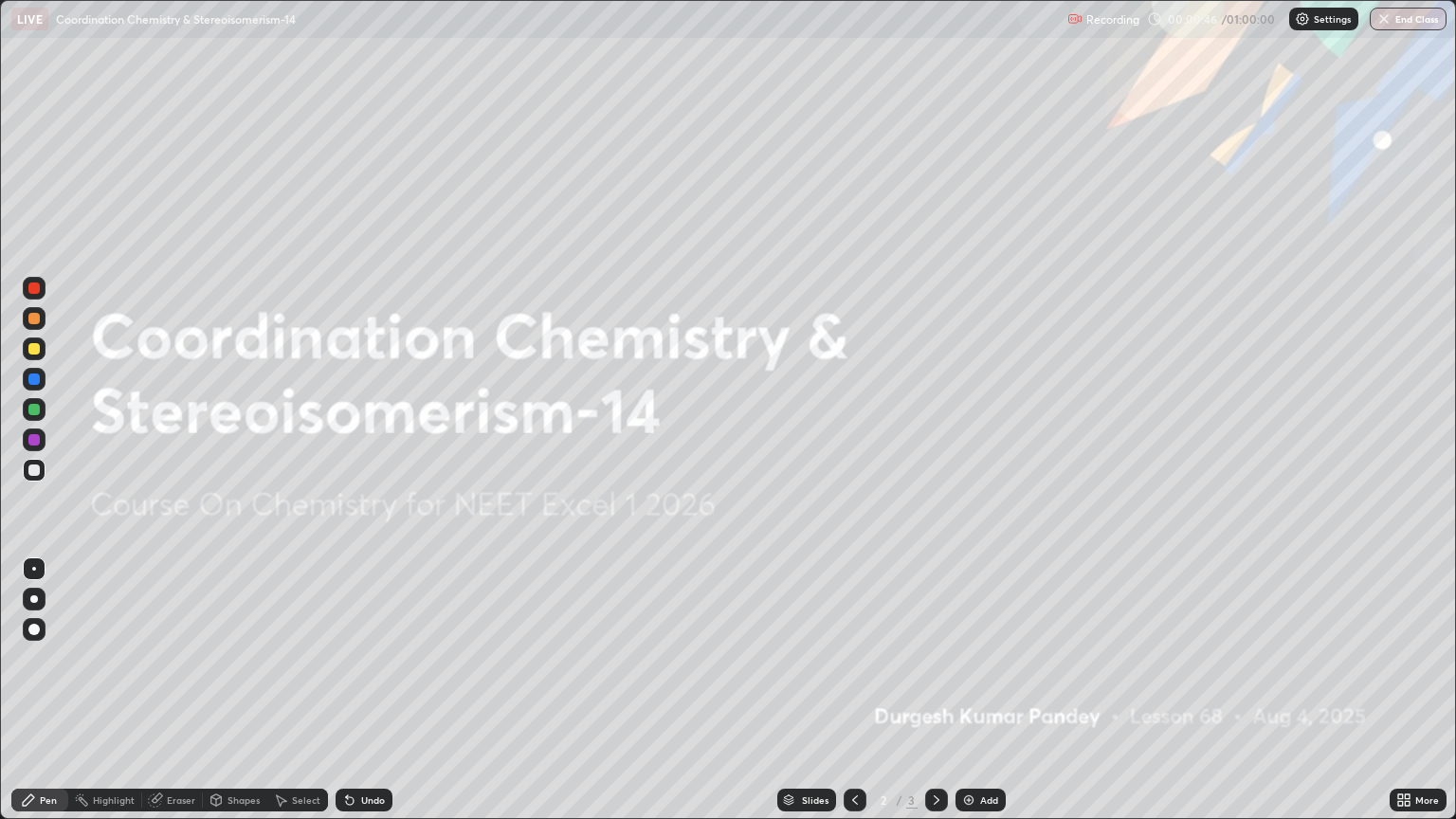 click at bounding box center [969, 800] 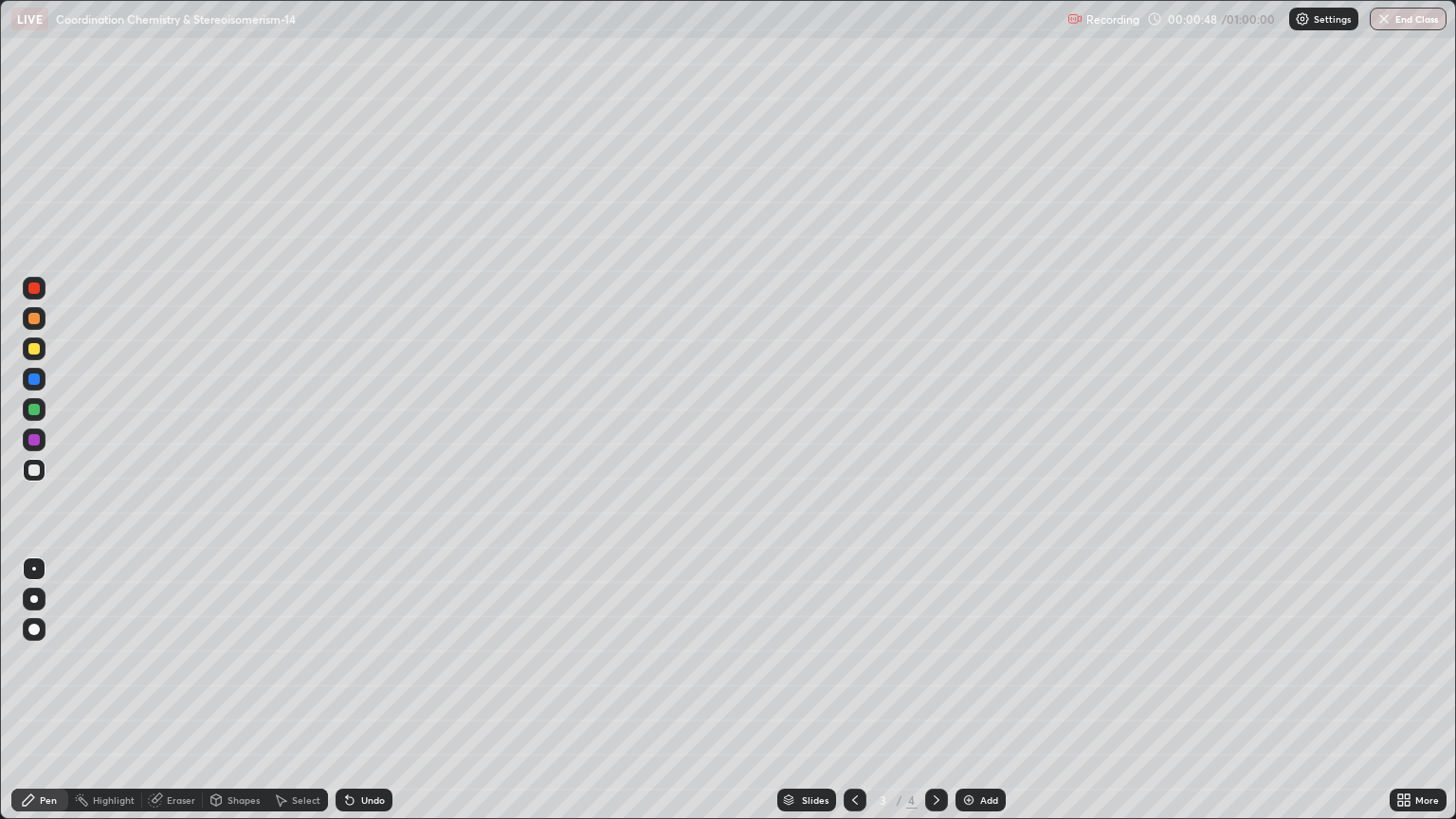 click at bounding box center (969, 800) 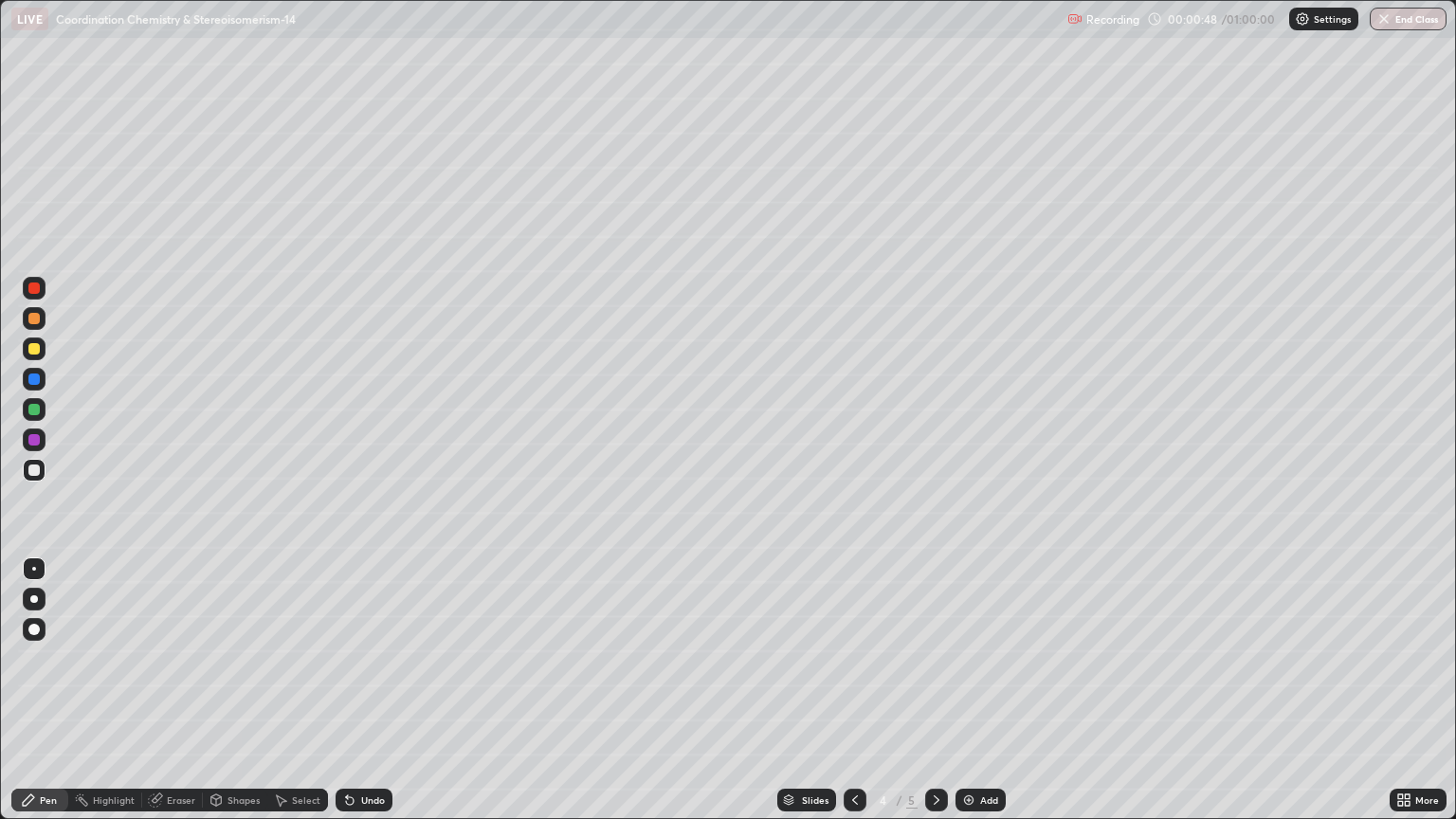 click on "Add" at bounding box center [989, 800] 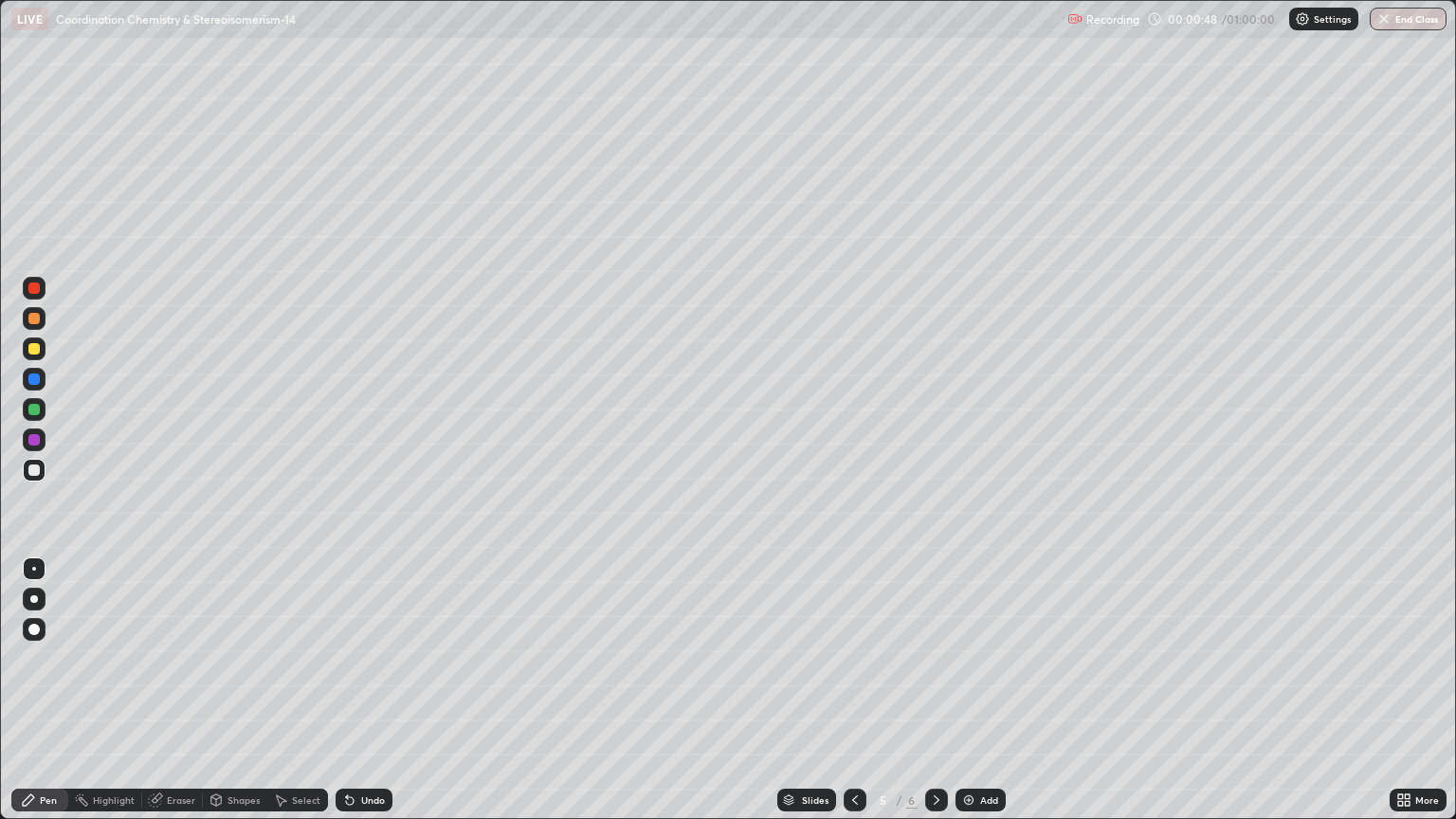 click on "Add" at bounding box center (989, 800) 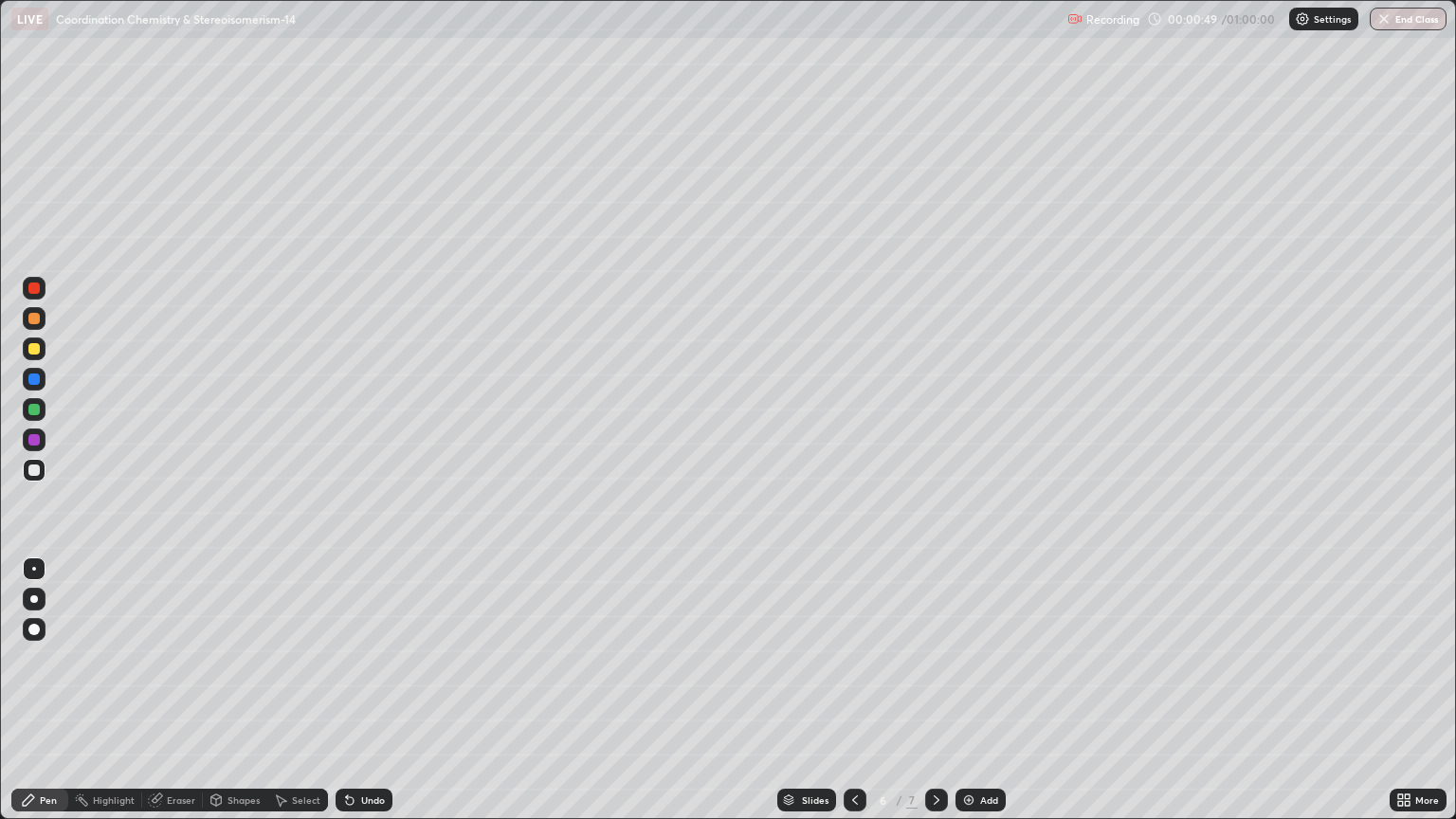 click on "Add" at bounding box center (989, 800) 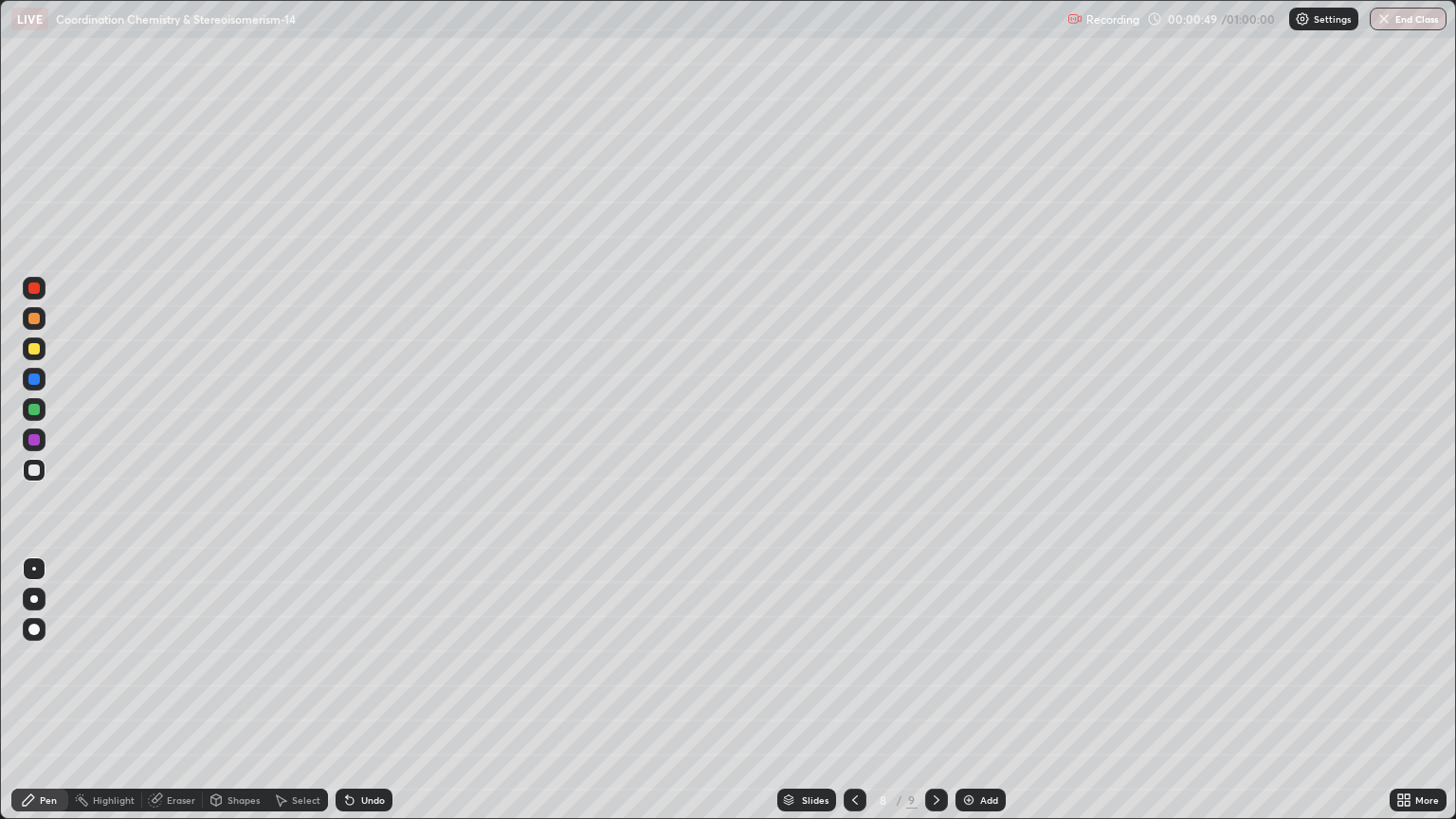 click on "Add" at bounding box center [989, 800] 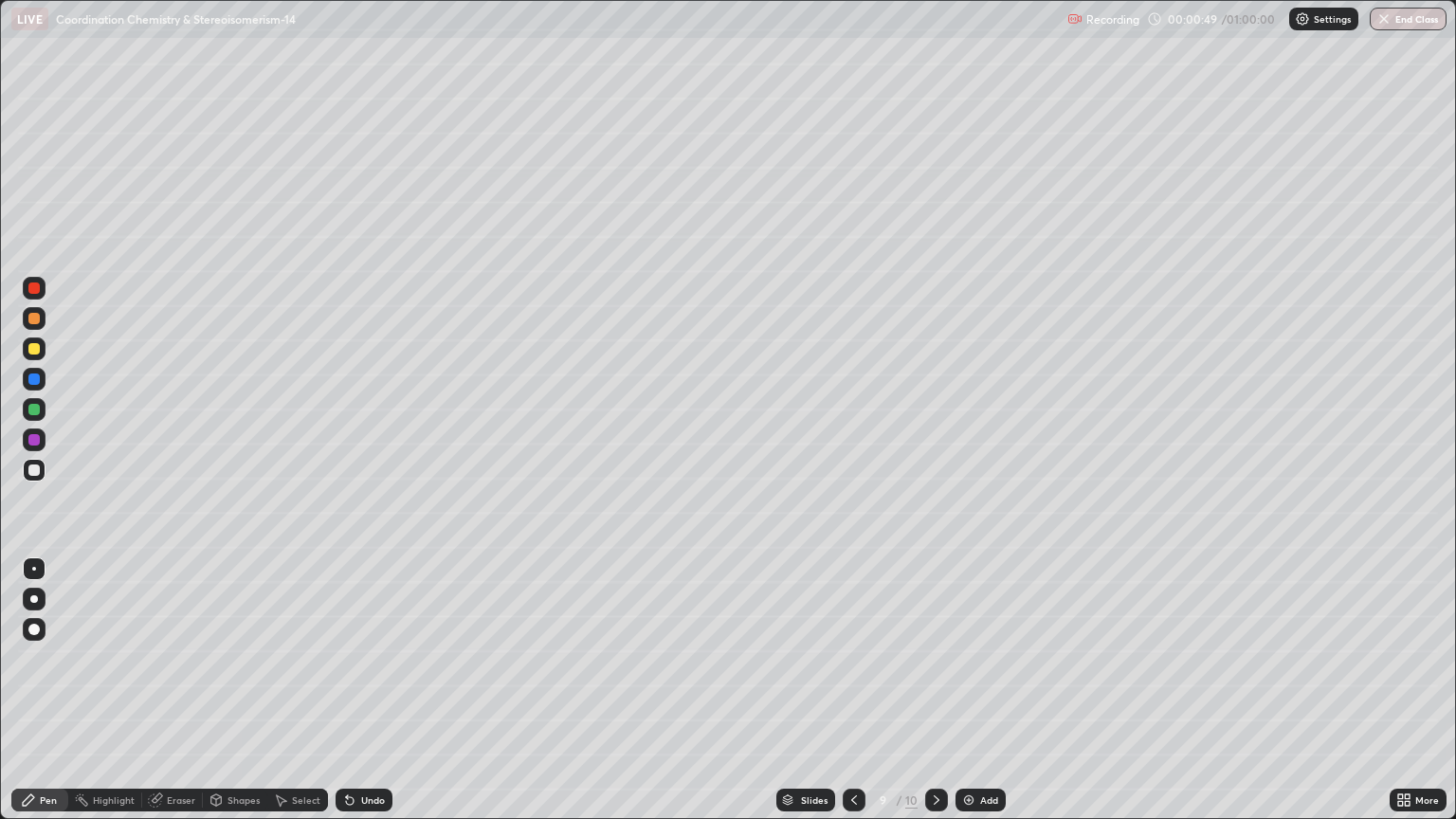 click on "Add" at bounding box center [989, 800] 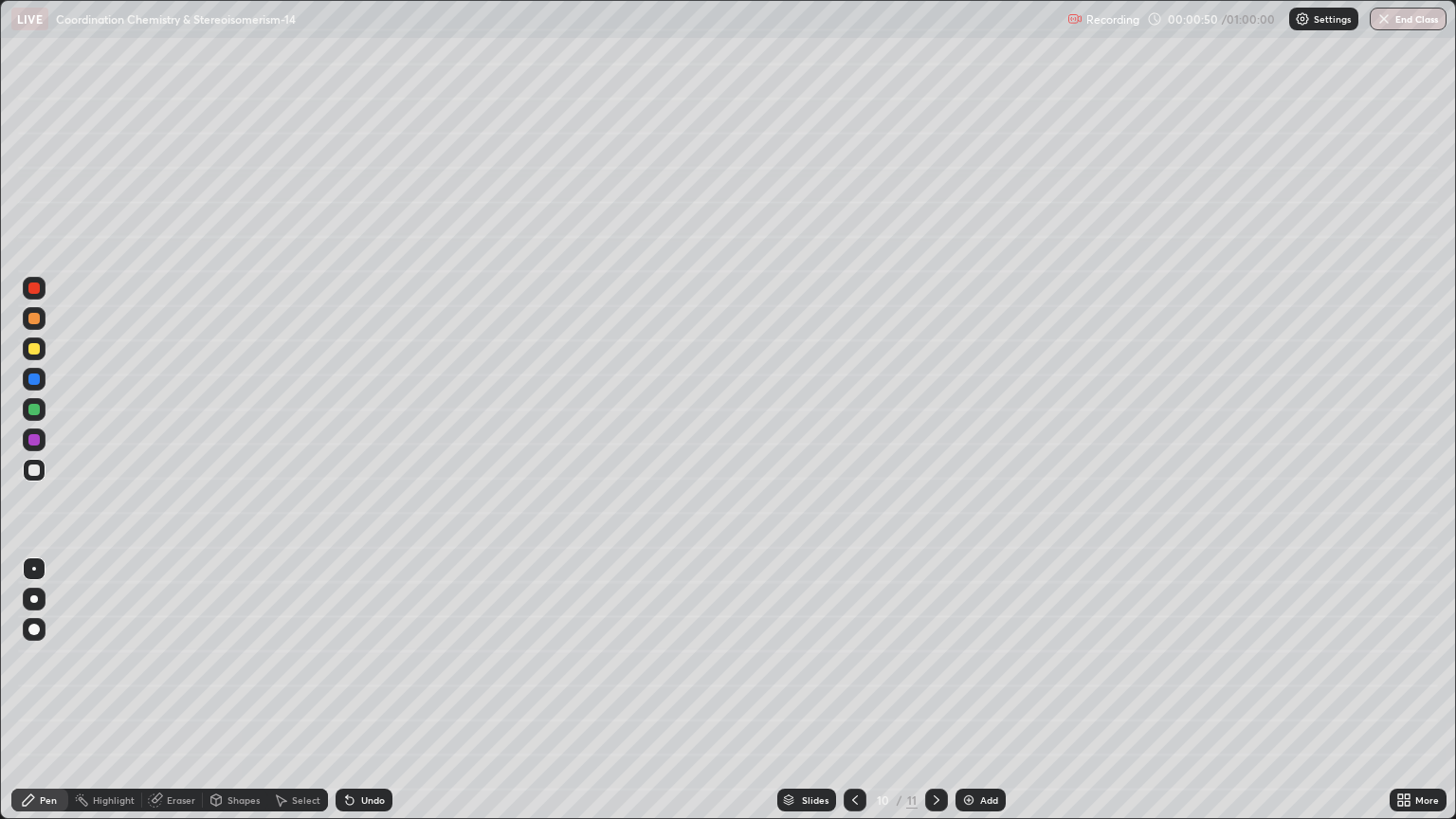 click 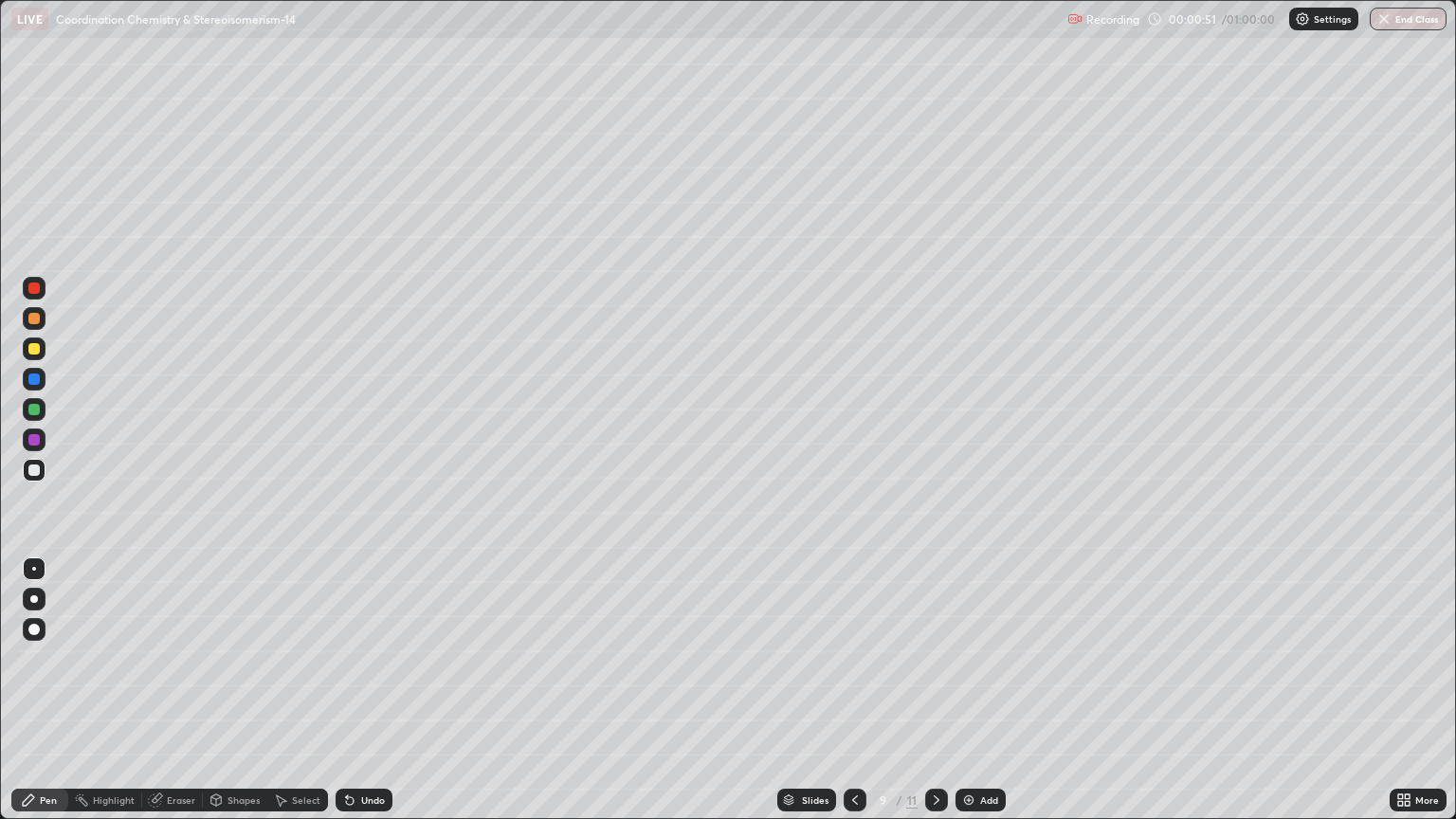 click 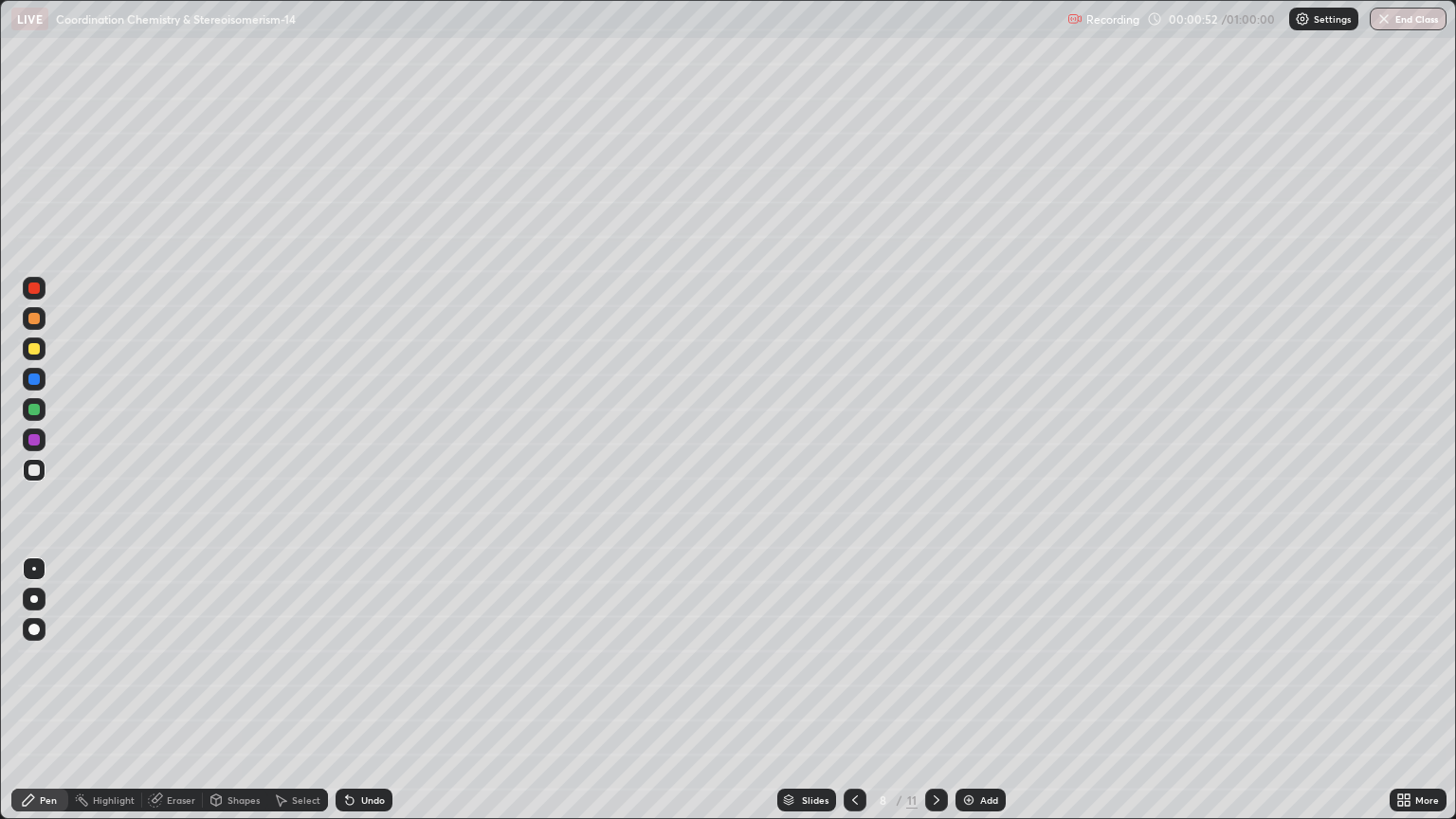 click at bounding box center [855, 800] 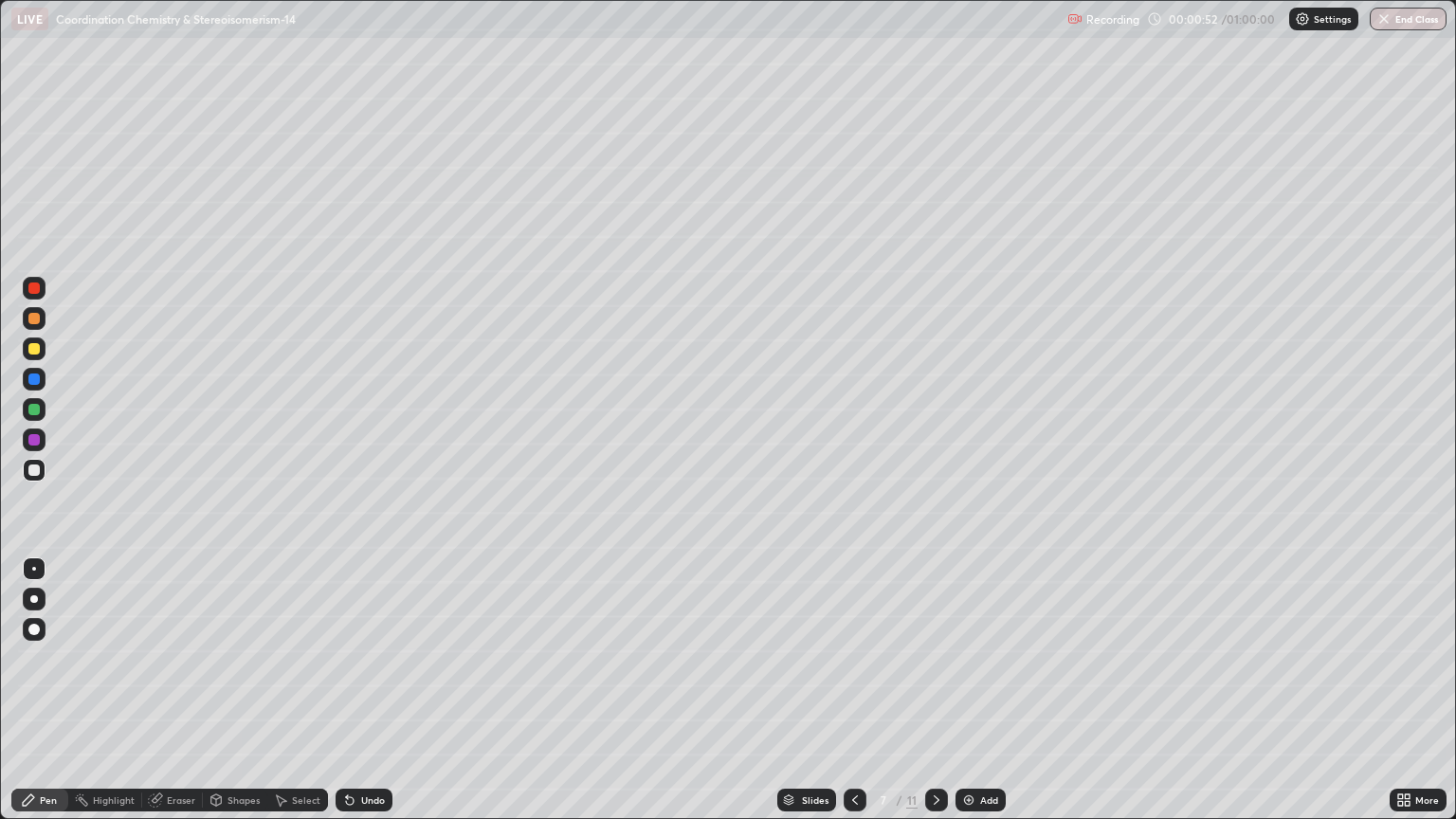 click 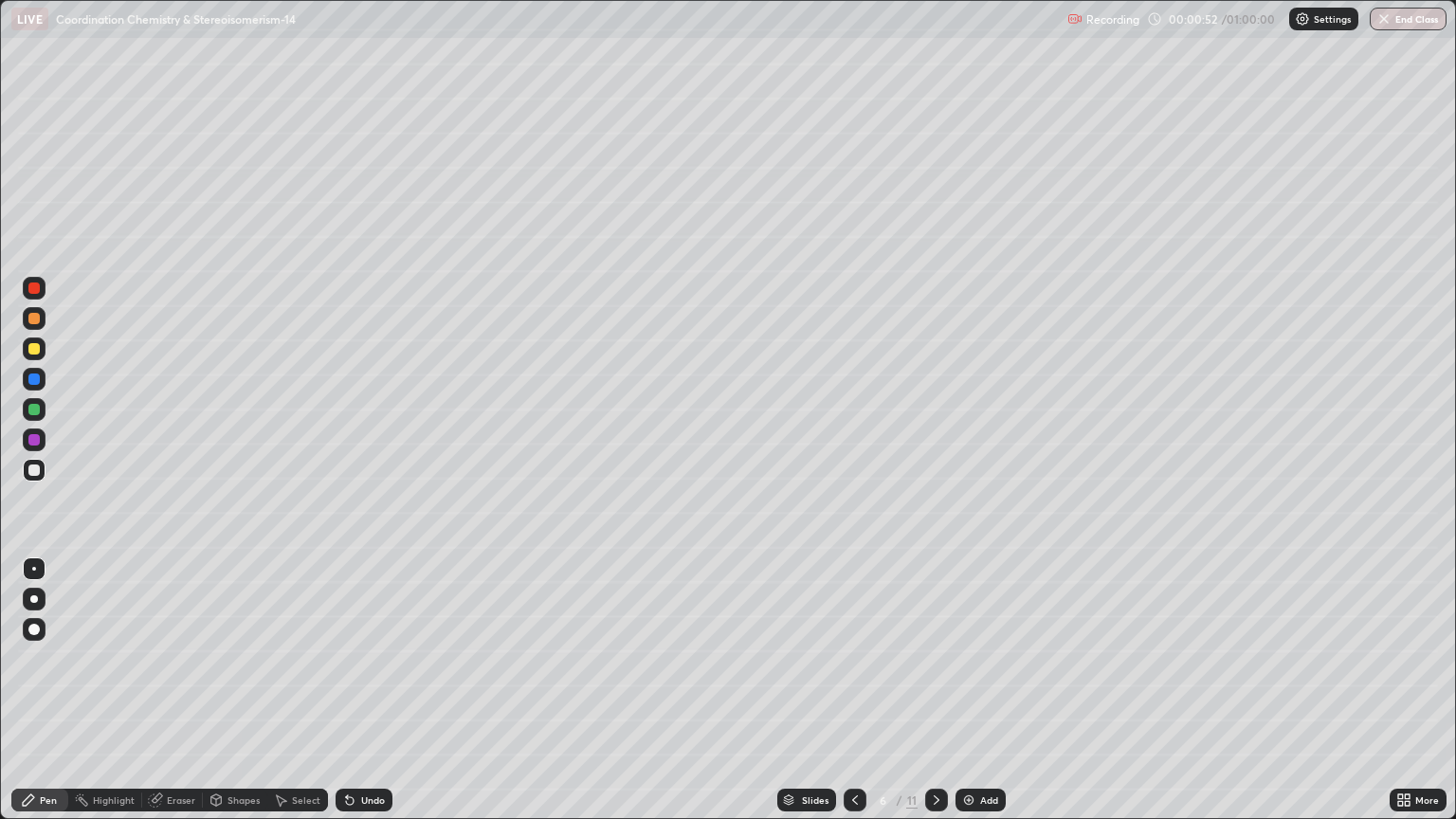 click 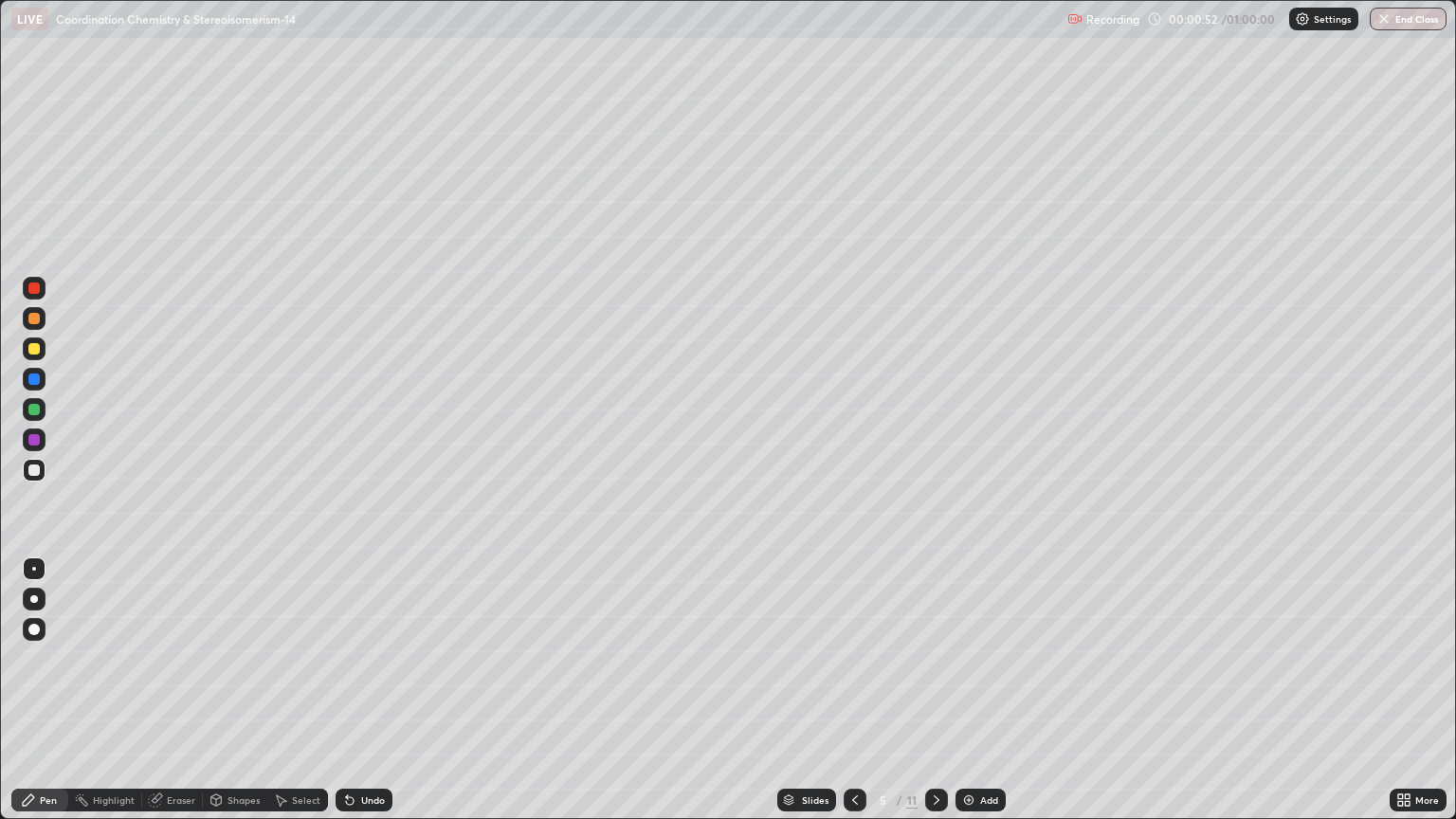 click 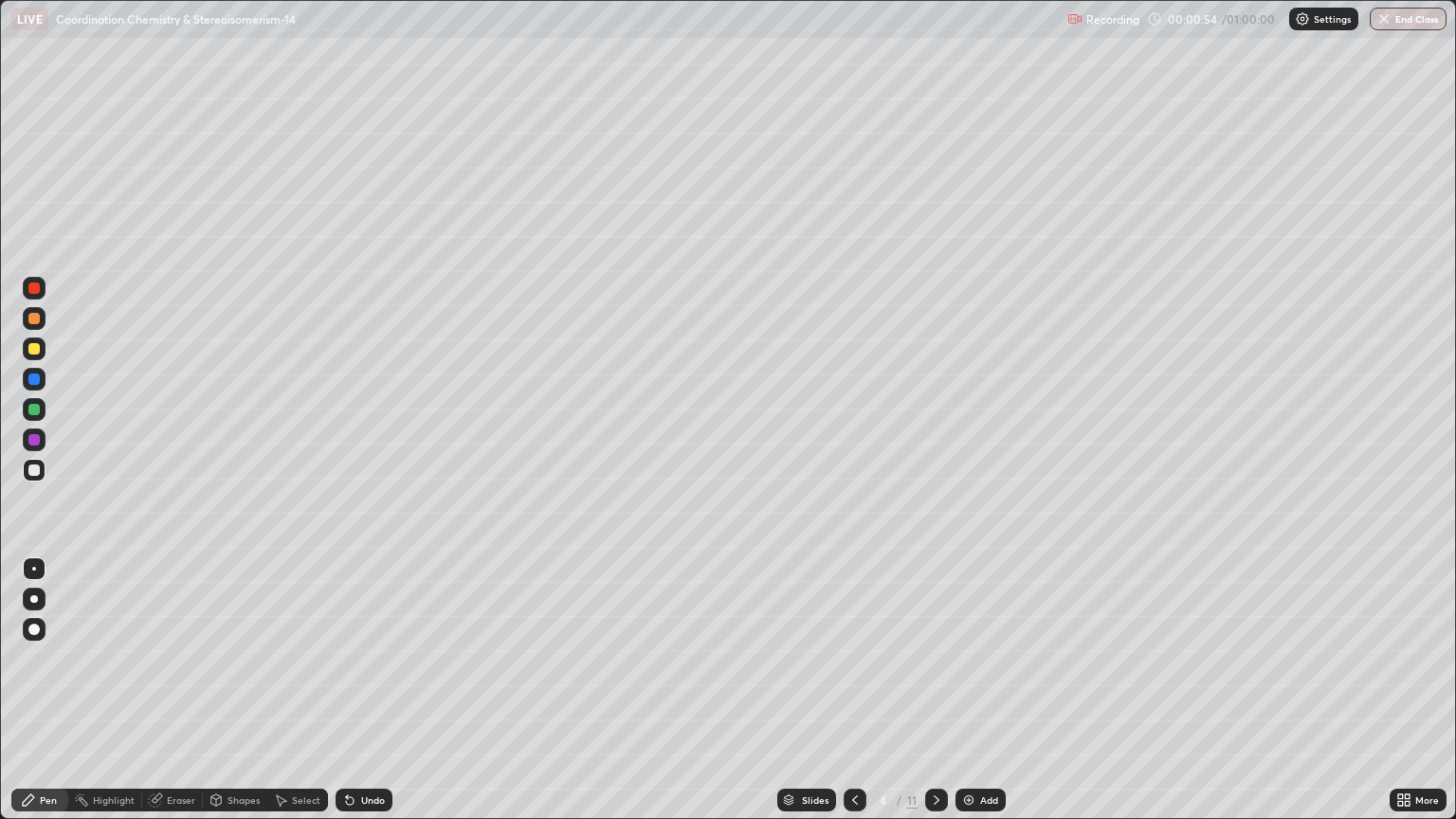 click at bounding box center (855, 800) 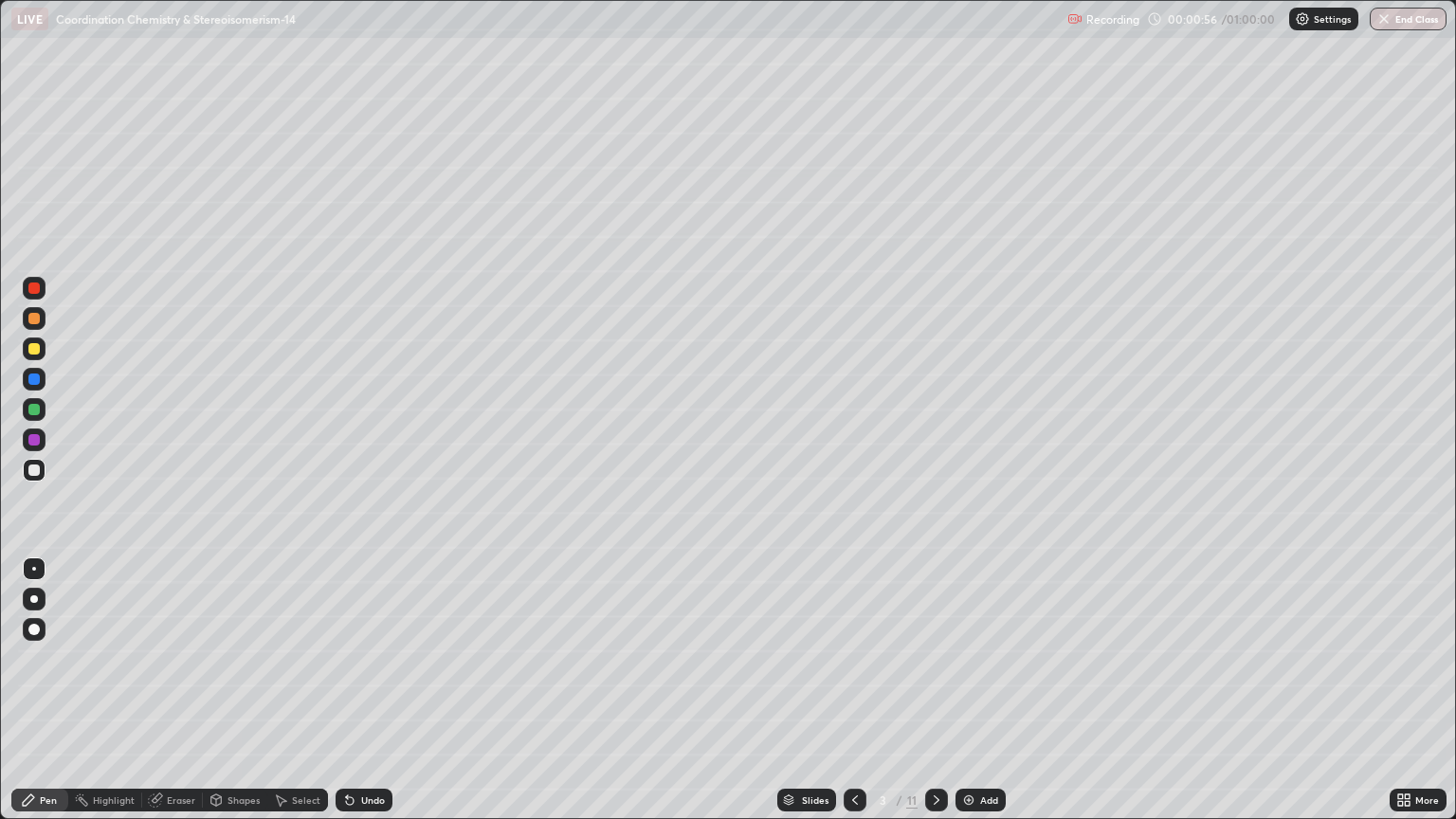 click at bounding box center (34, 349) 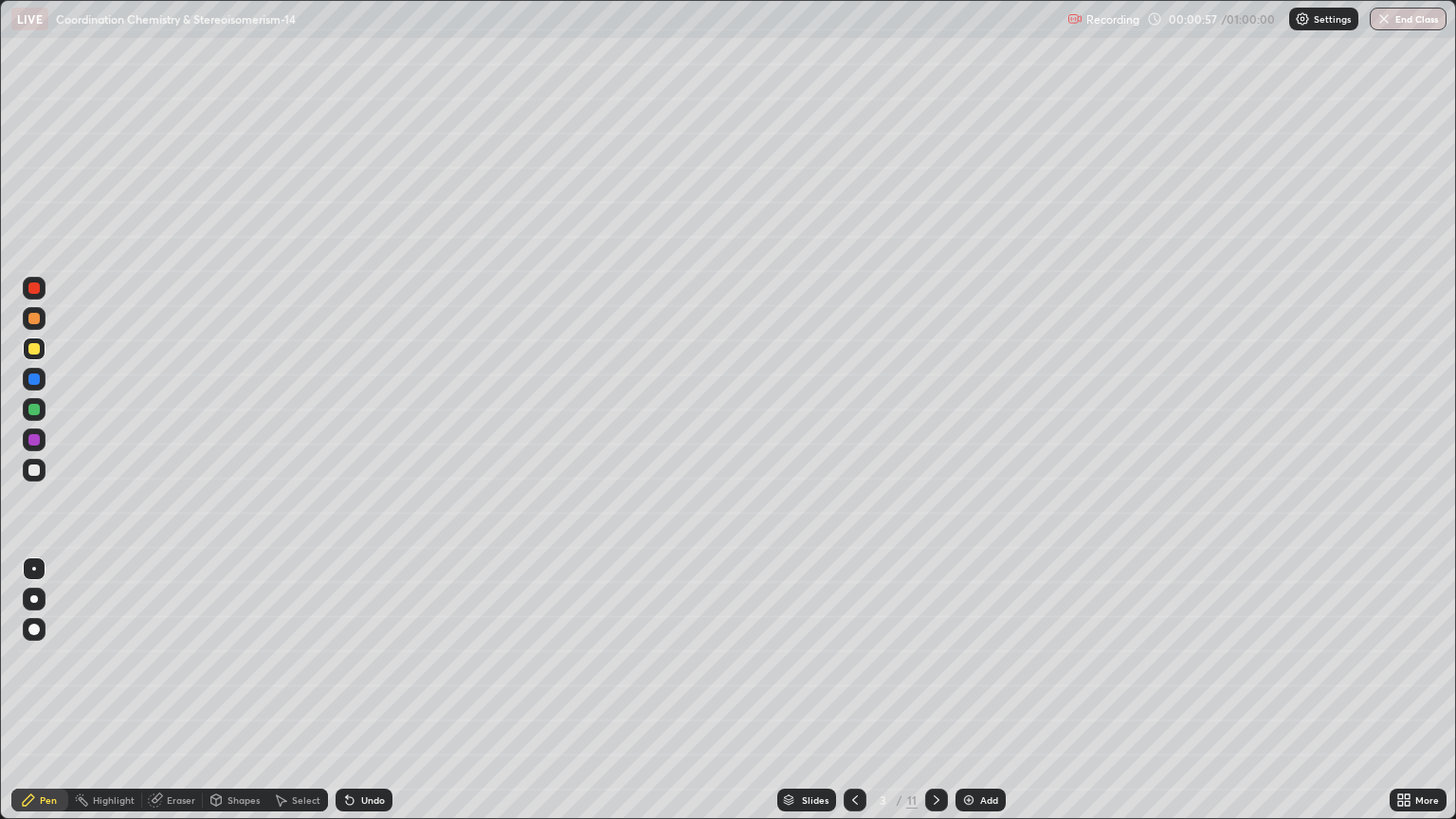 click at bounding box center [34, 599] 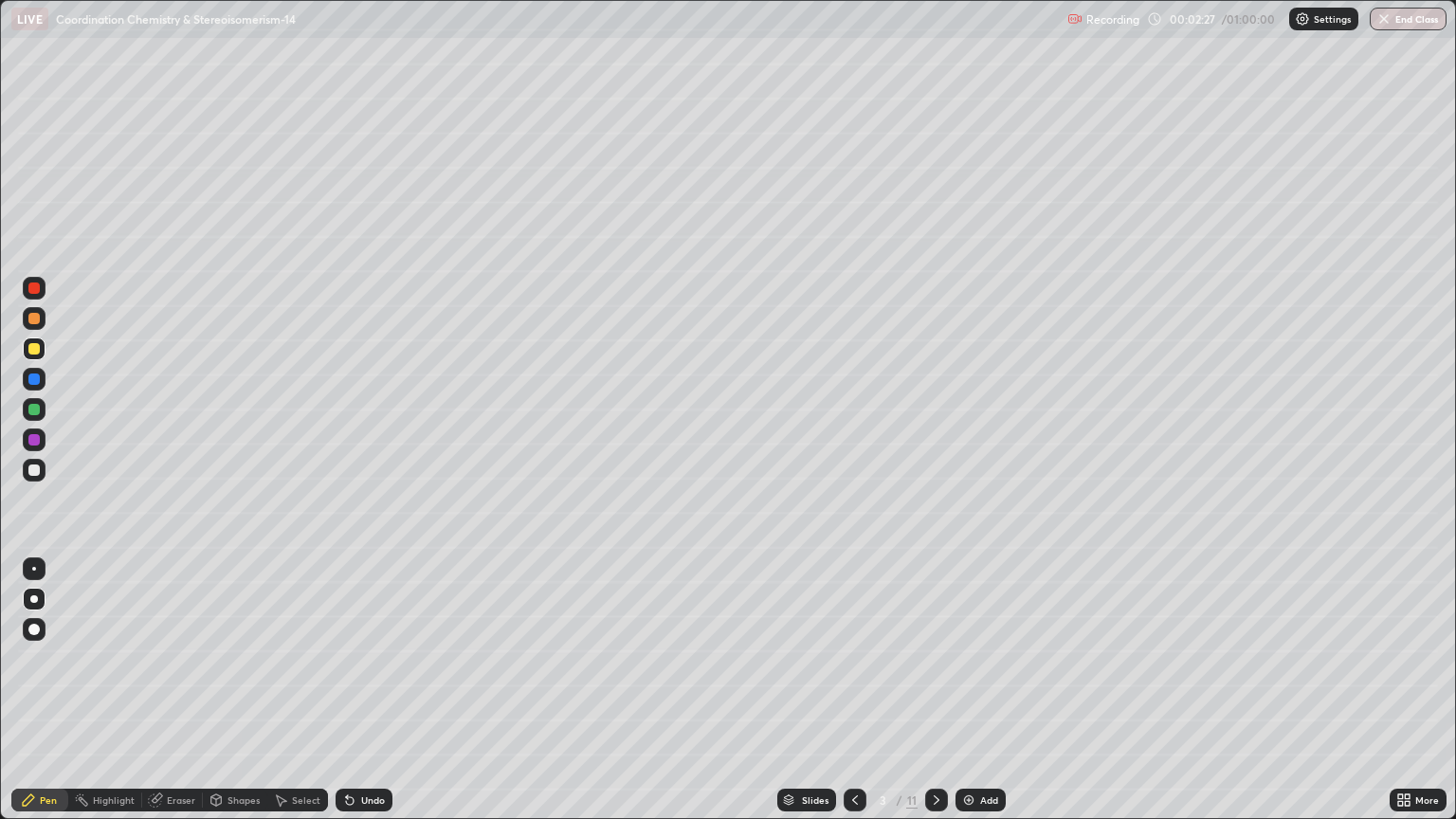 click on "Shapes" at bounding box center [244, 800] 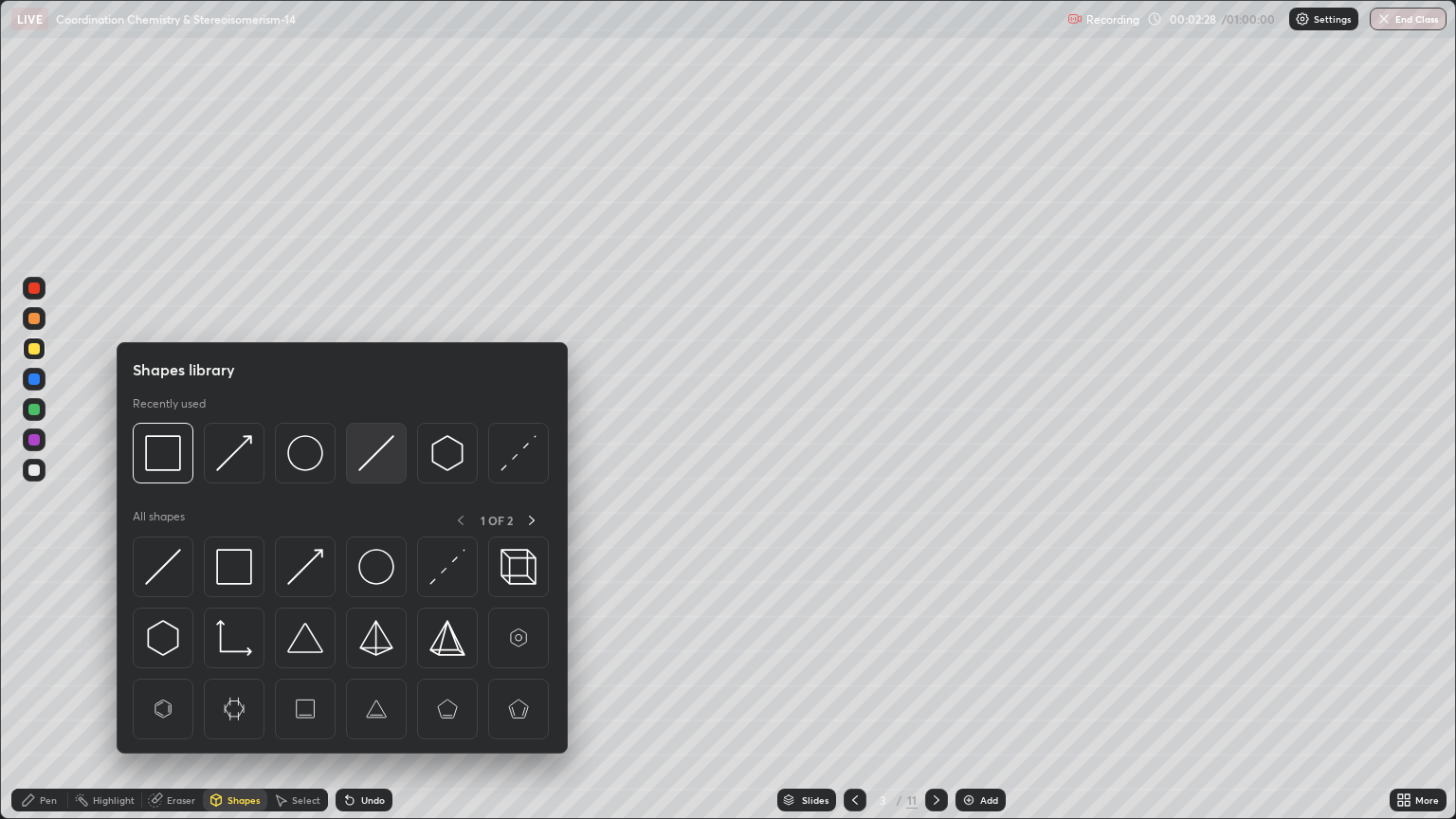 click at bounding box center [376, 453] 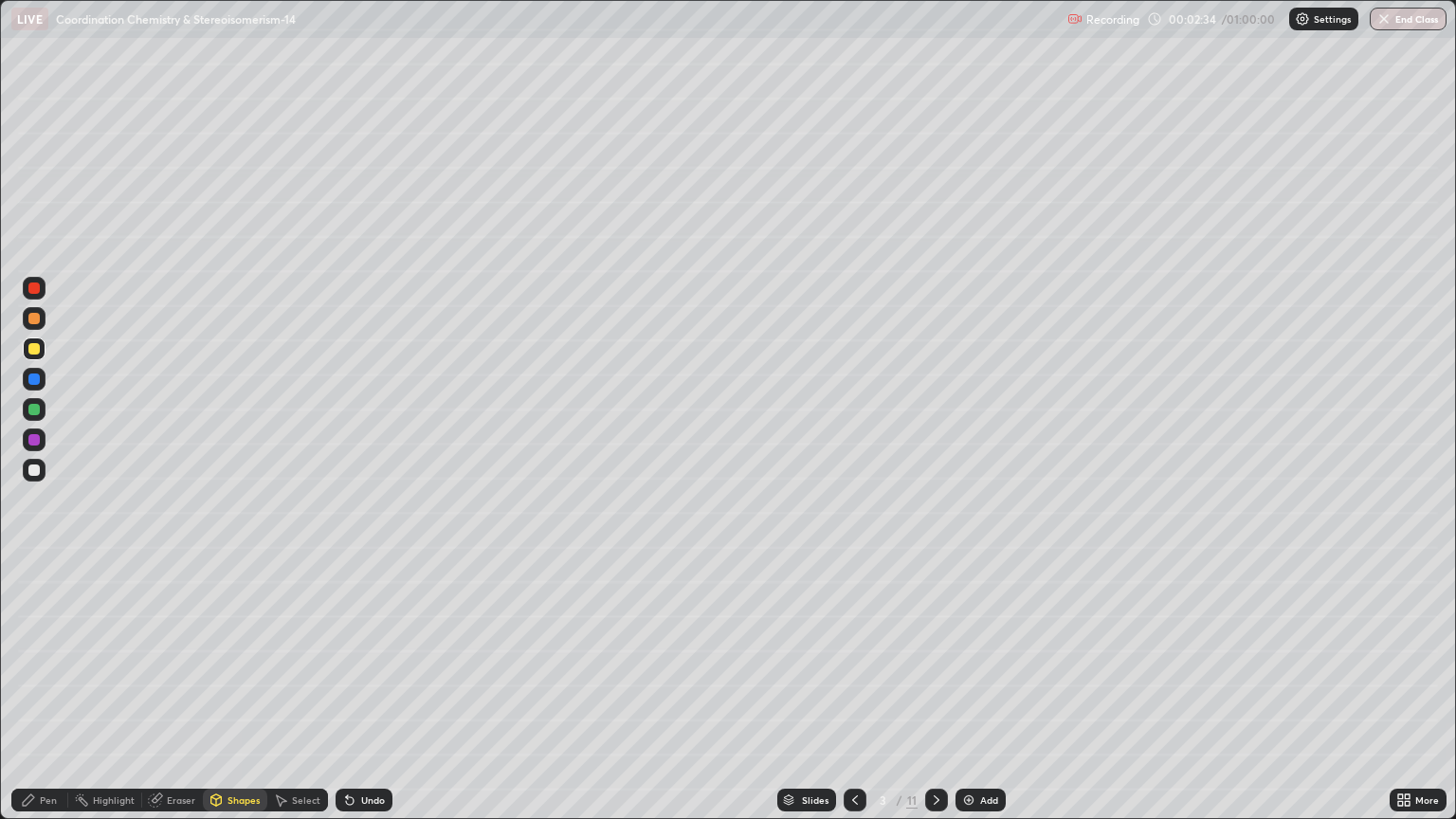 click on "Pen" at bounding box center (40, 800) 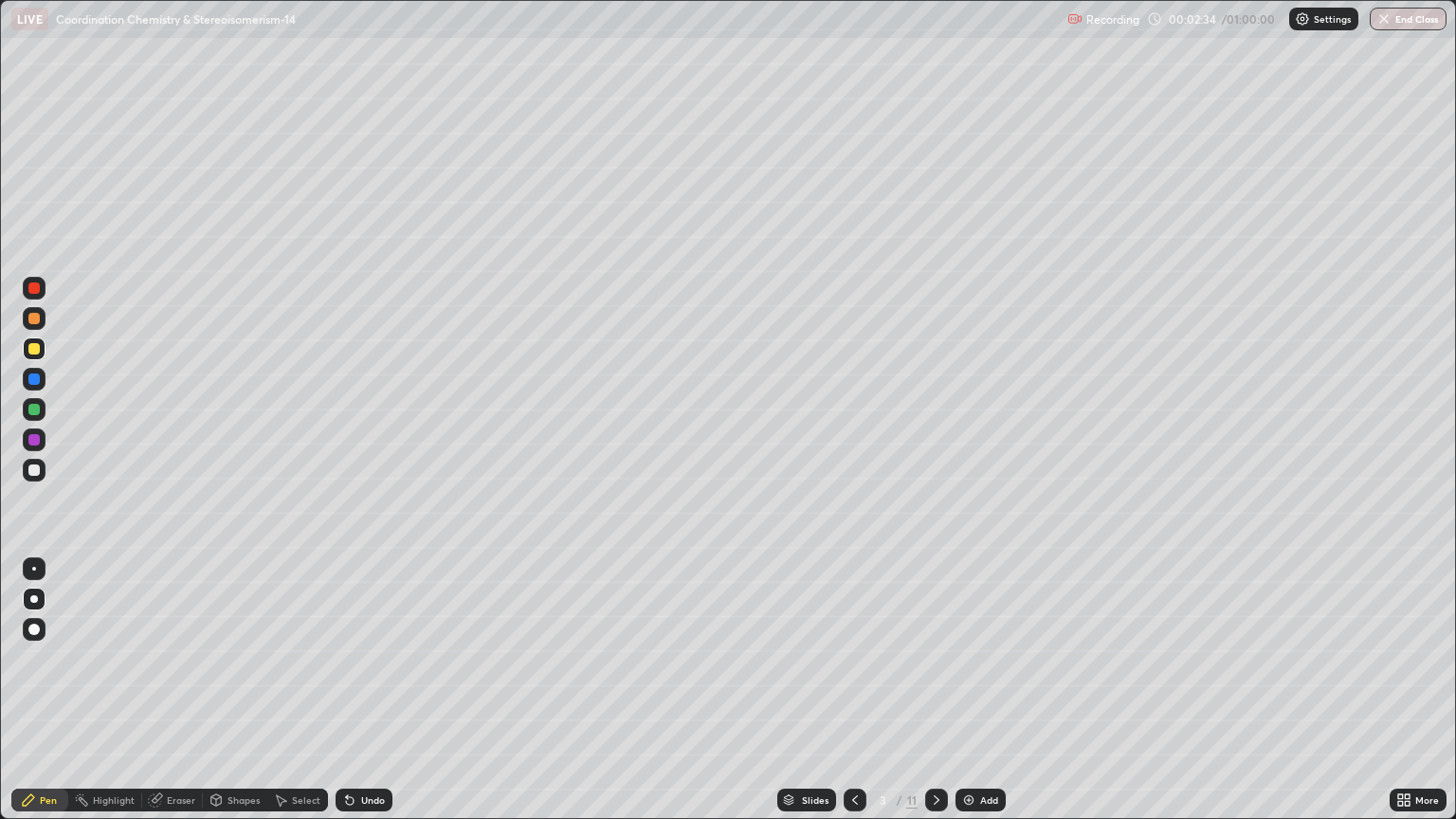 click at bounding box center (34, 440) 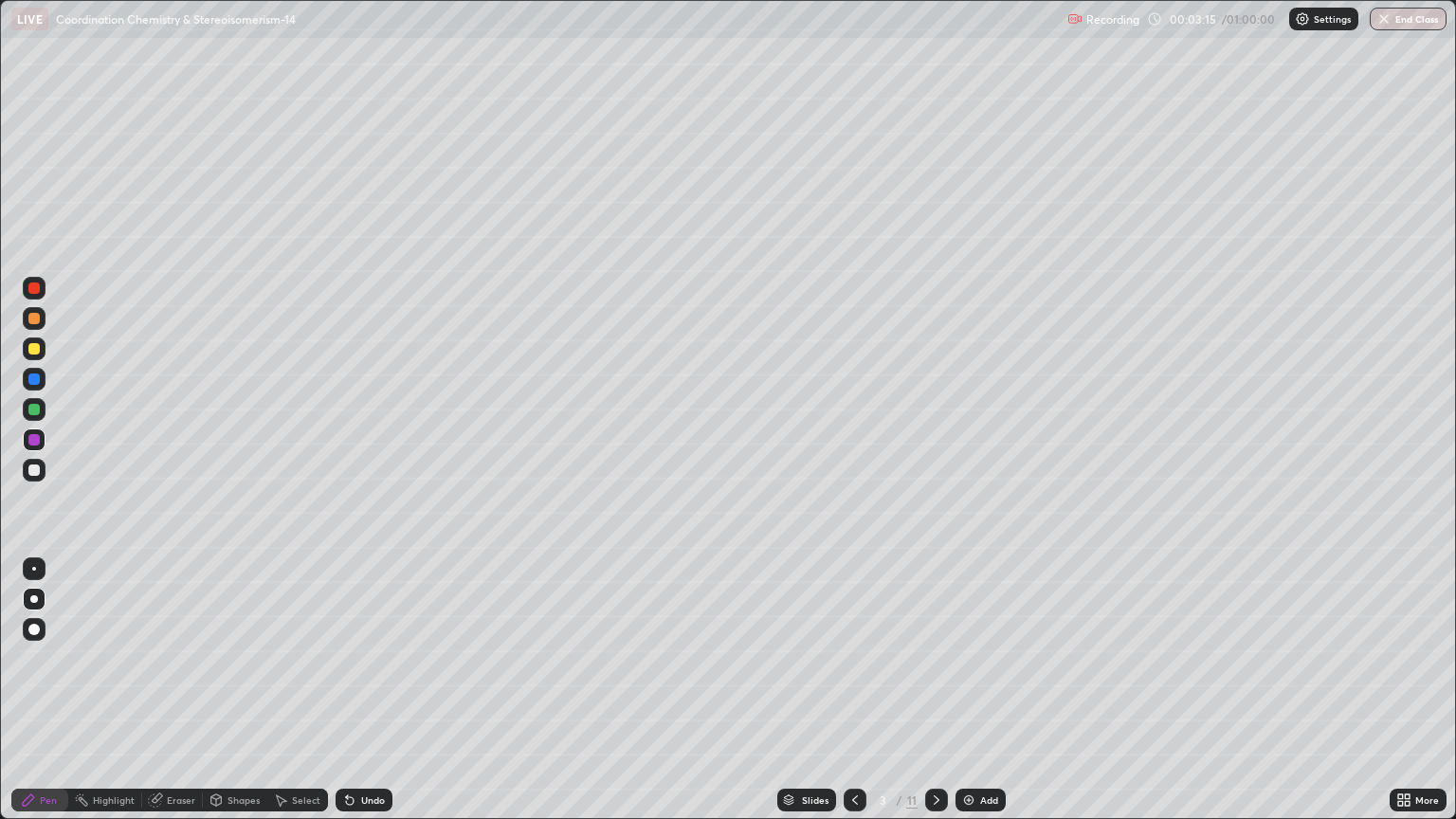 click at bounding box center [34, 410] 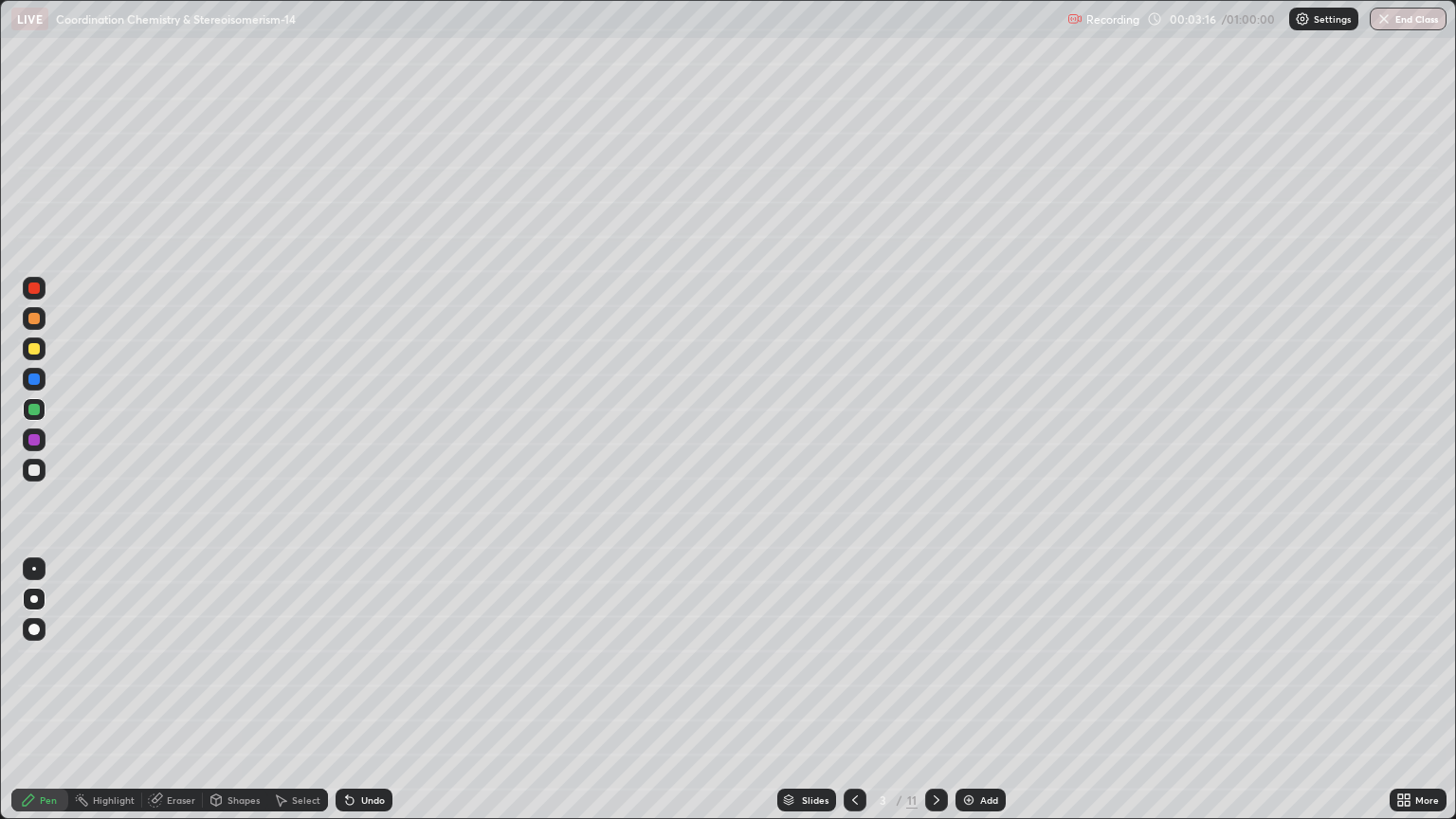 click on "Shapes" at bounding box center [244, 800] 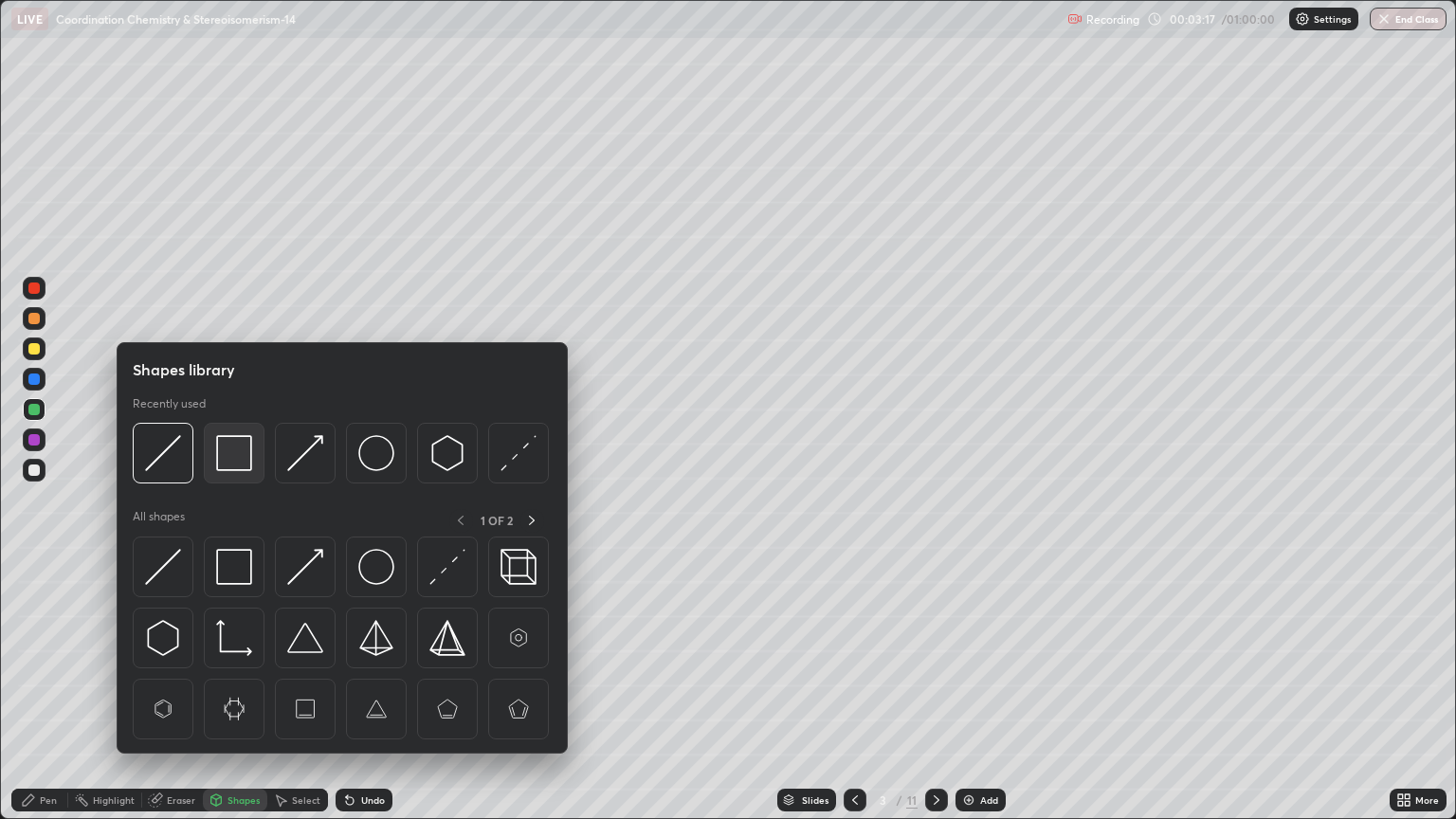 click at bounding box center (234, 453) 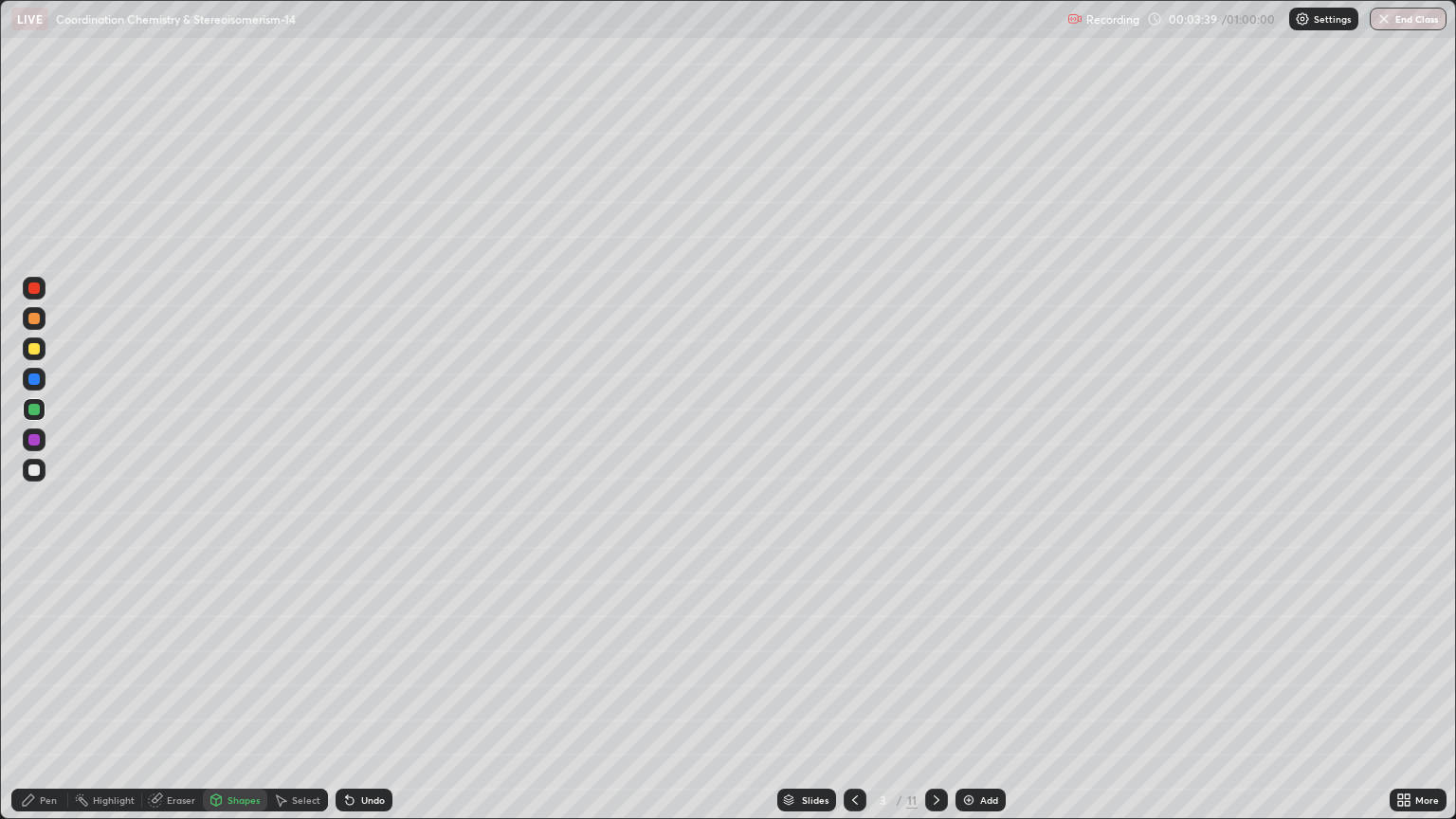 click on "Undo" at bounding box center (373, 800) 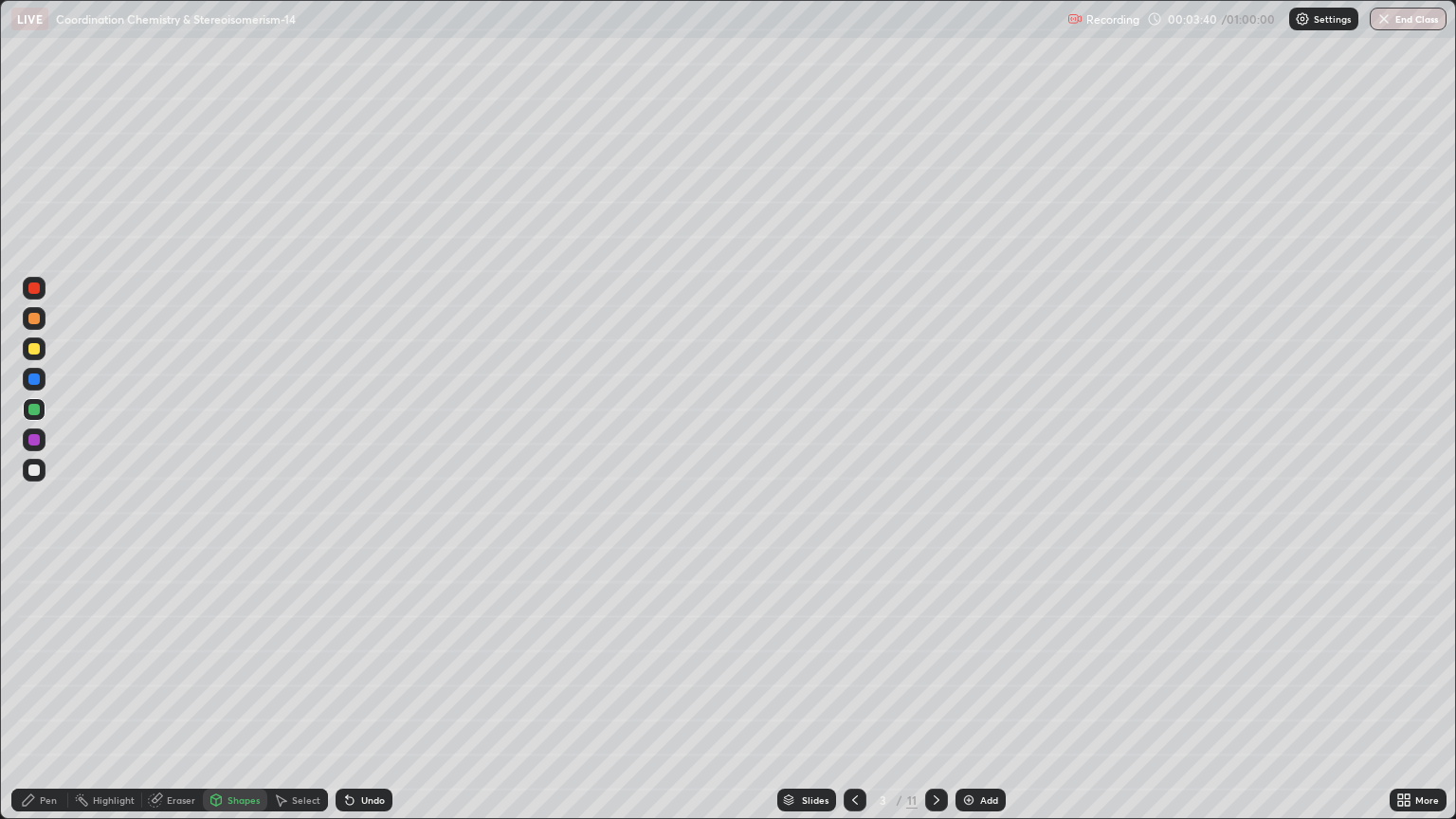 click on "Pen" at bounding box center [48, 800] 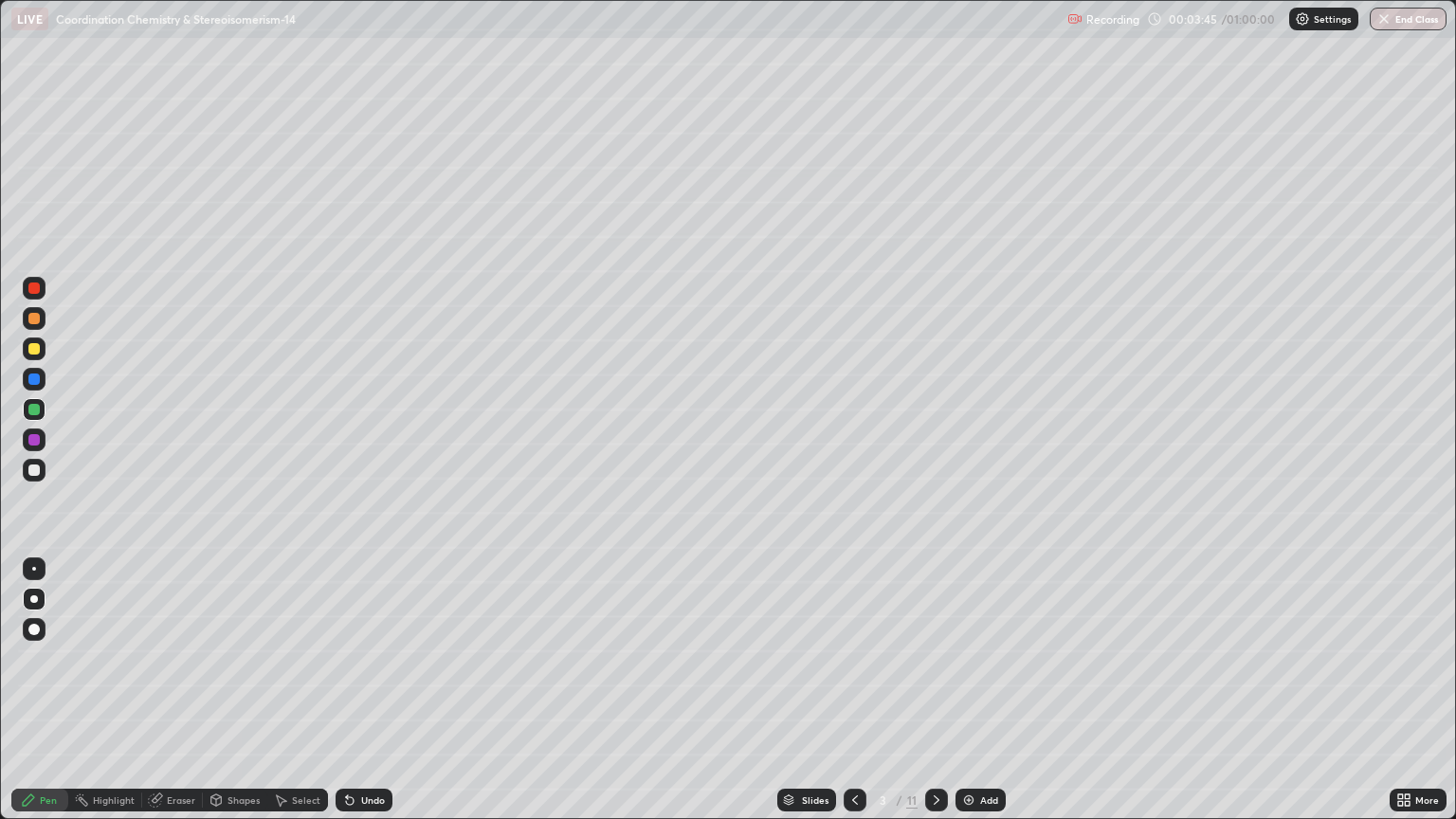 click on "Undo" at bounding box center (373, 800) 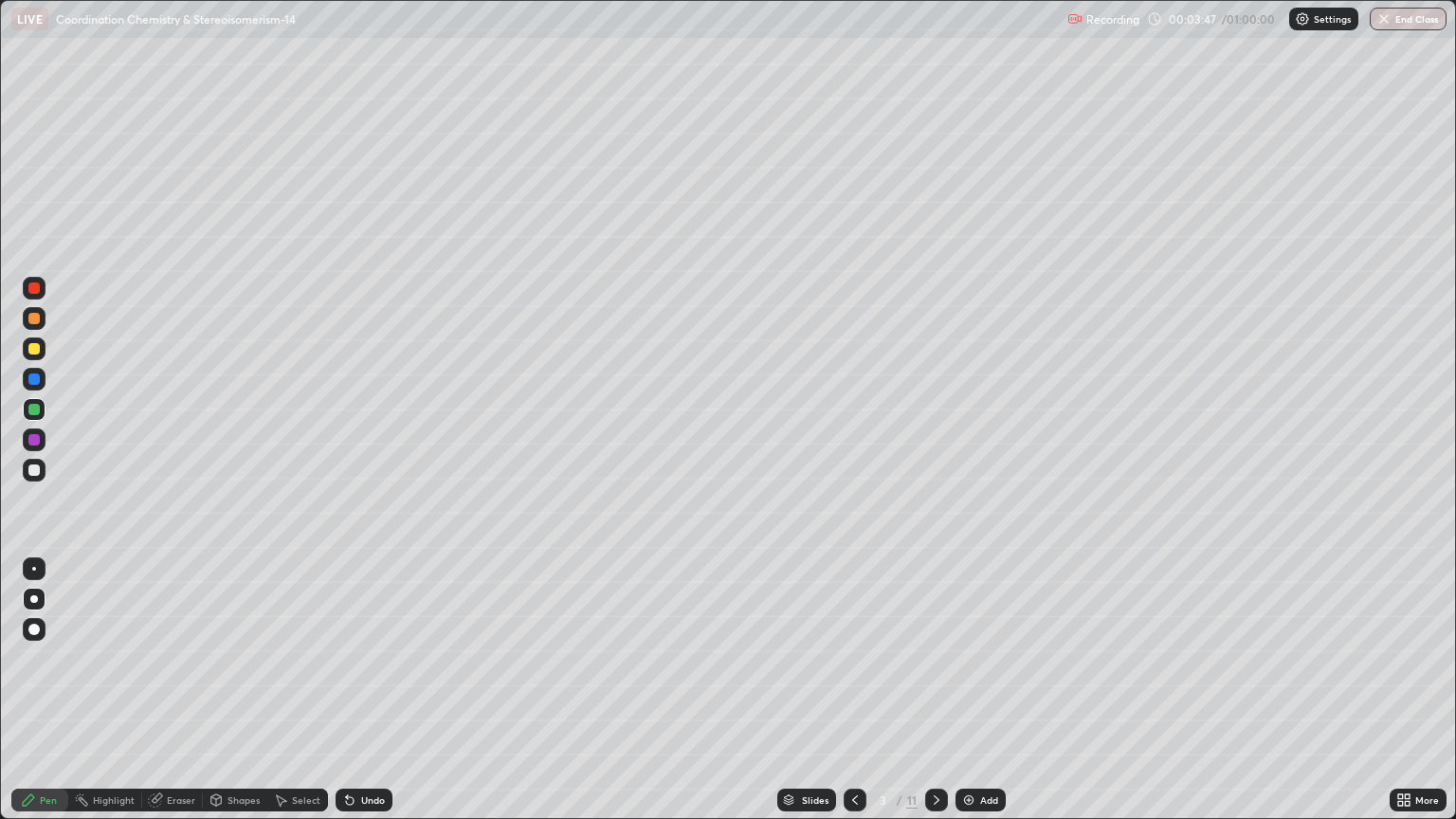 click at bounding box center (34, 440) 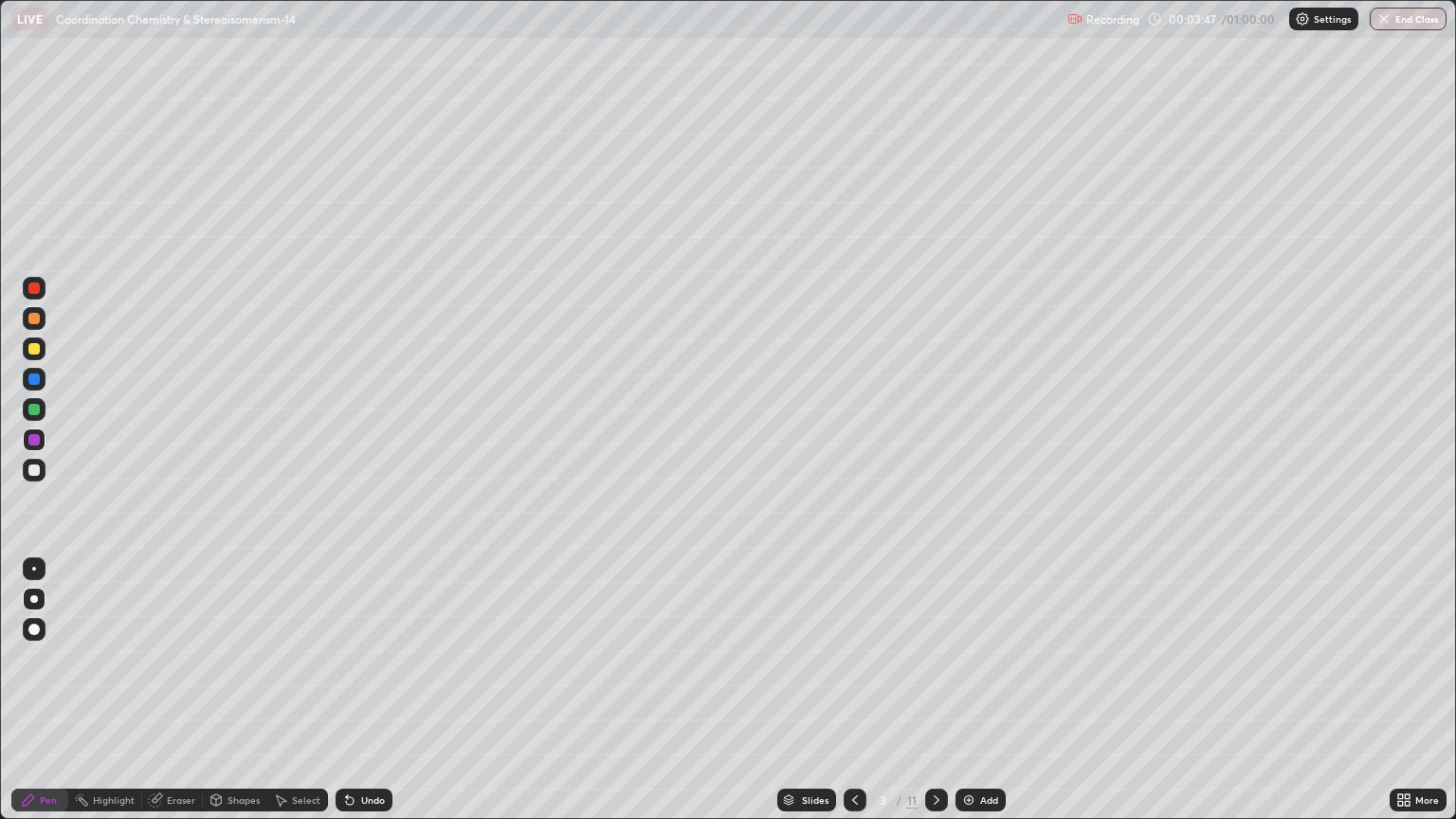 click at bounding box center (34, 569) 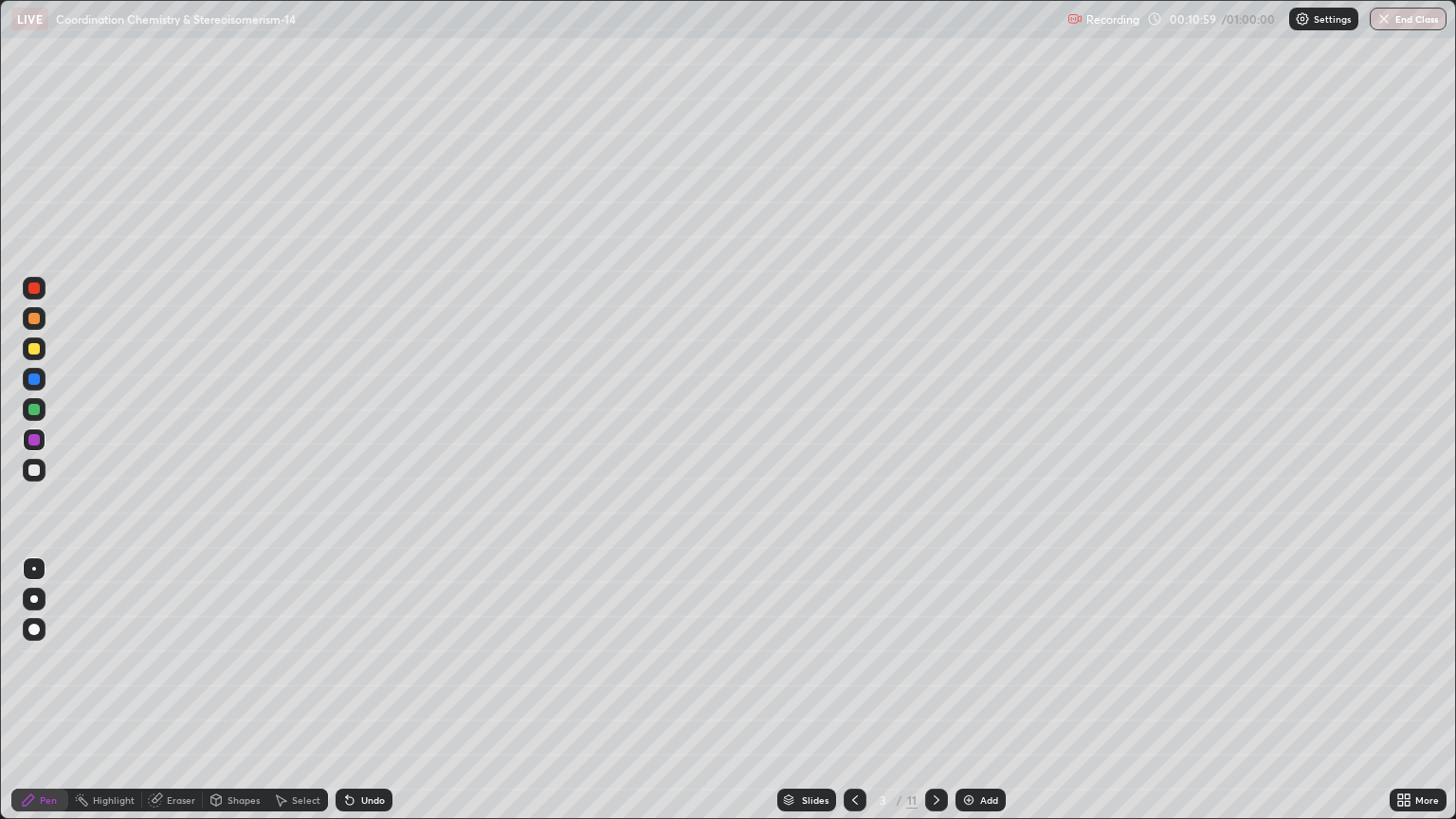 click on "Add" at bounding box center [980, 800] 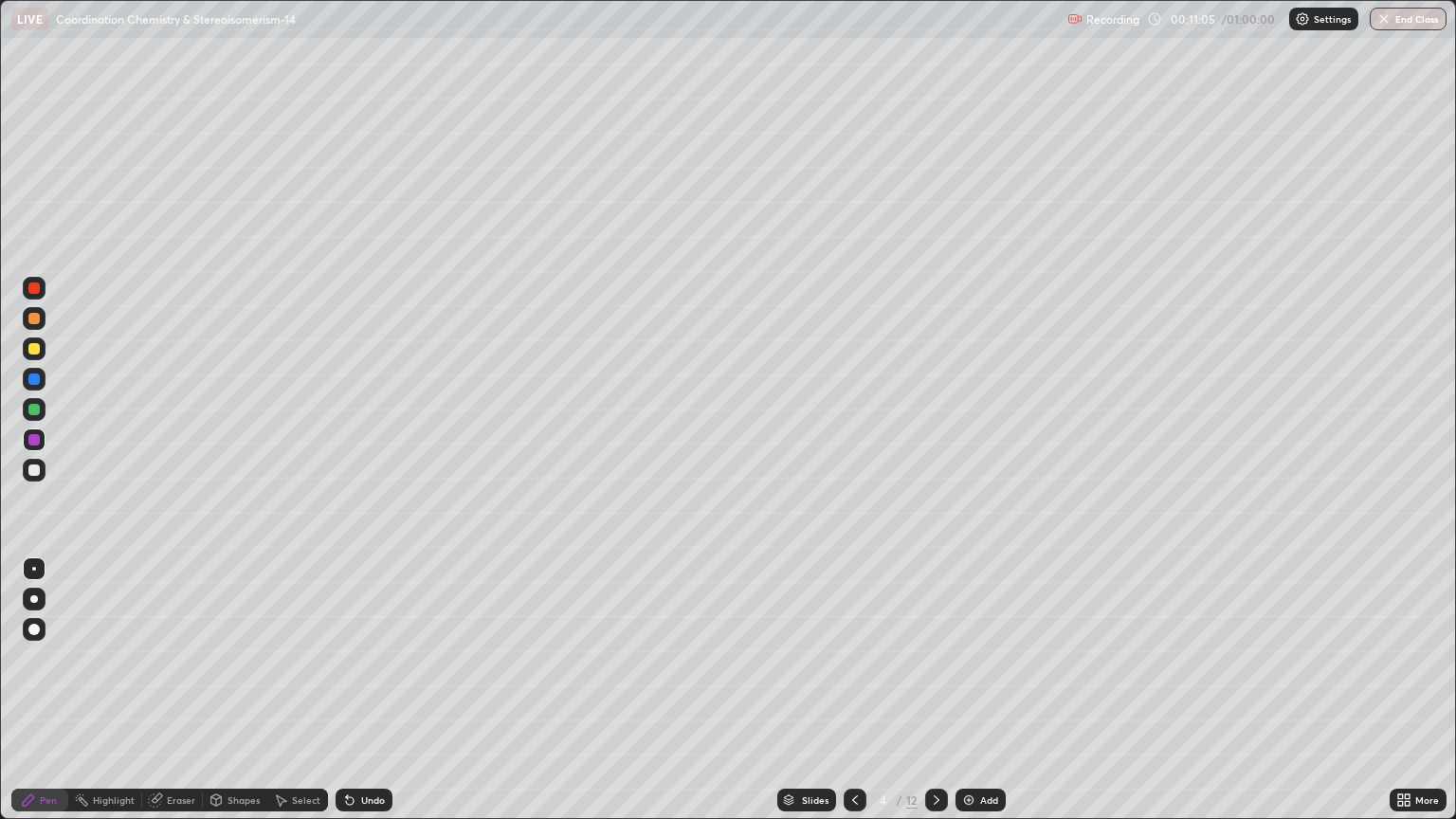 click 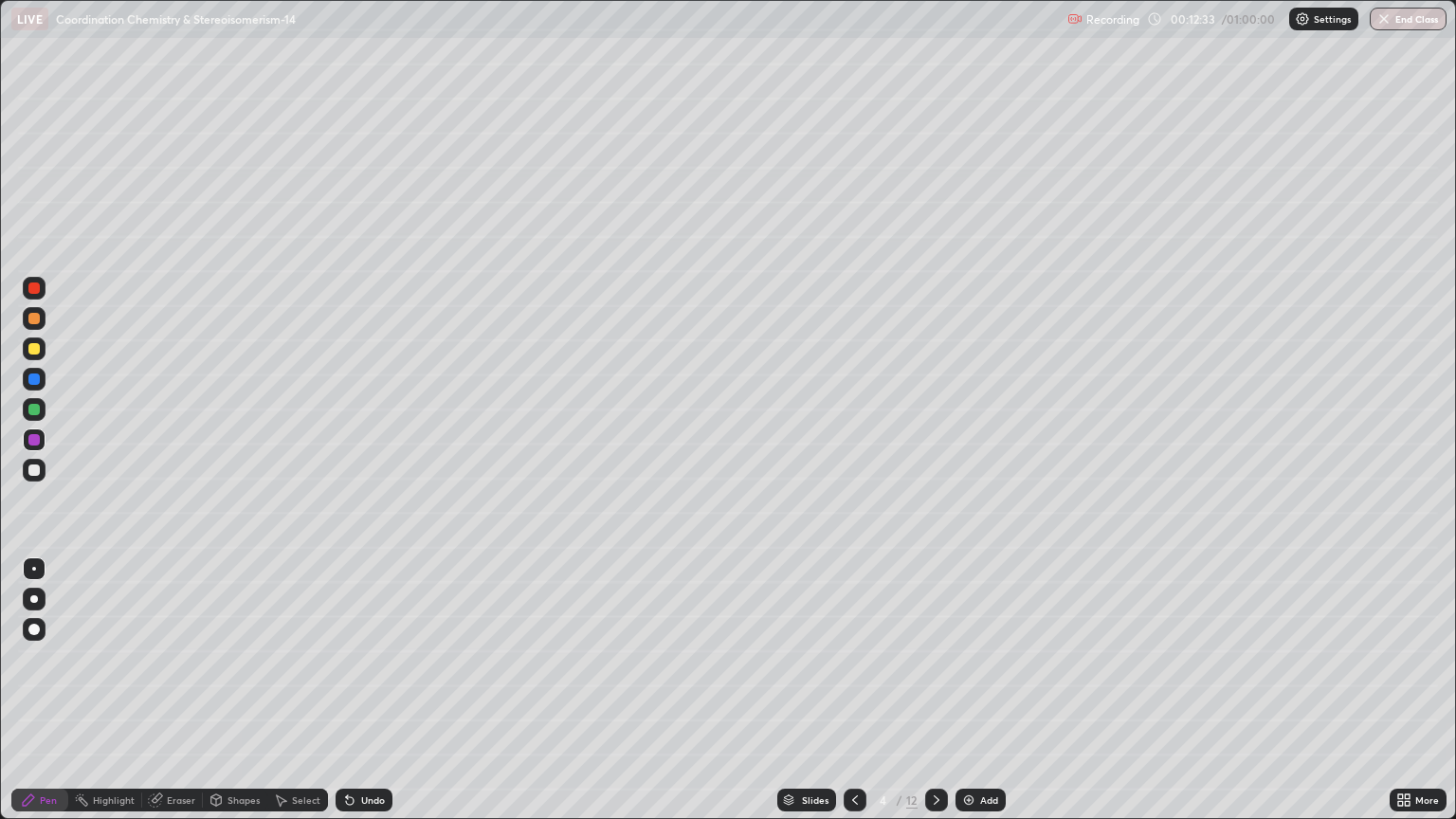 click on "Add" at bounding box center [980, 800] 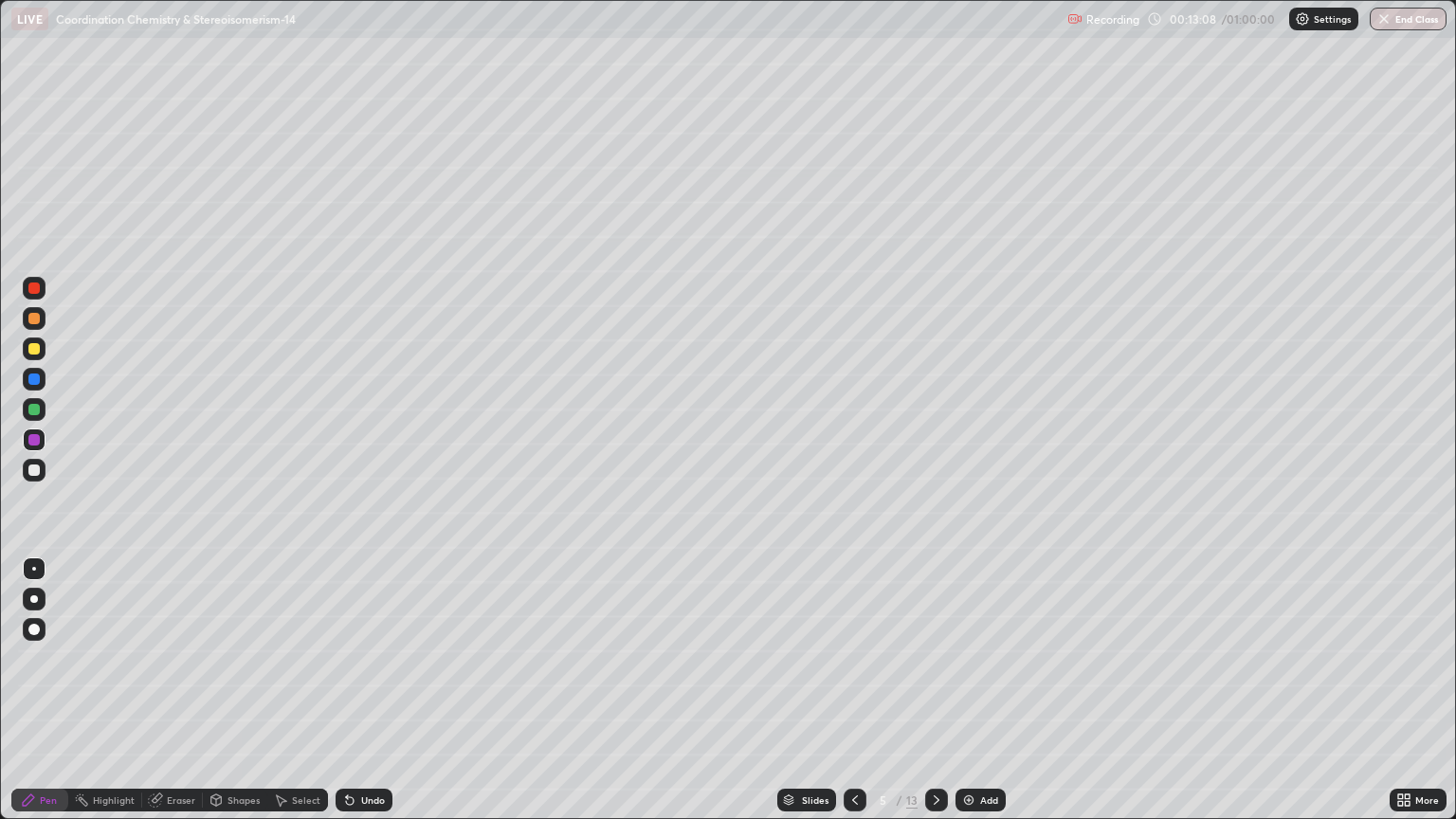 click on "Undo" at bounding box center [373, 800] 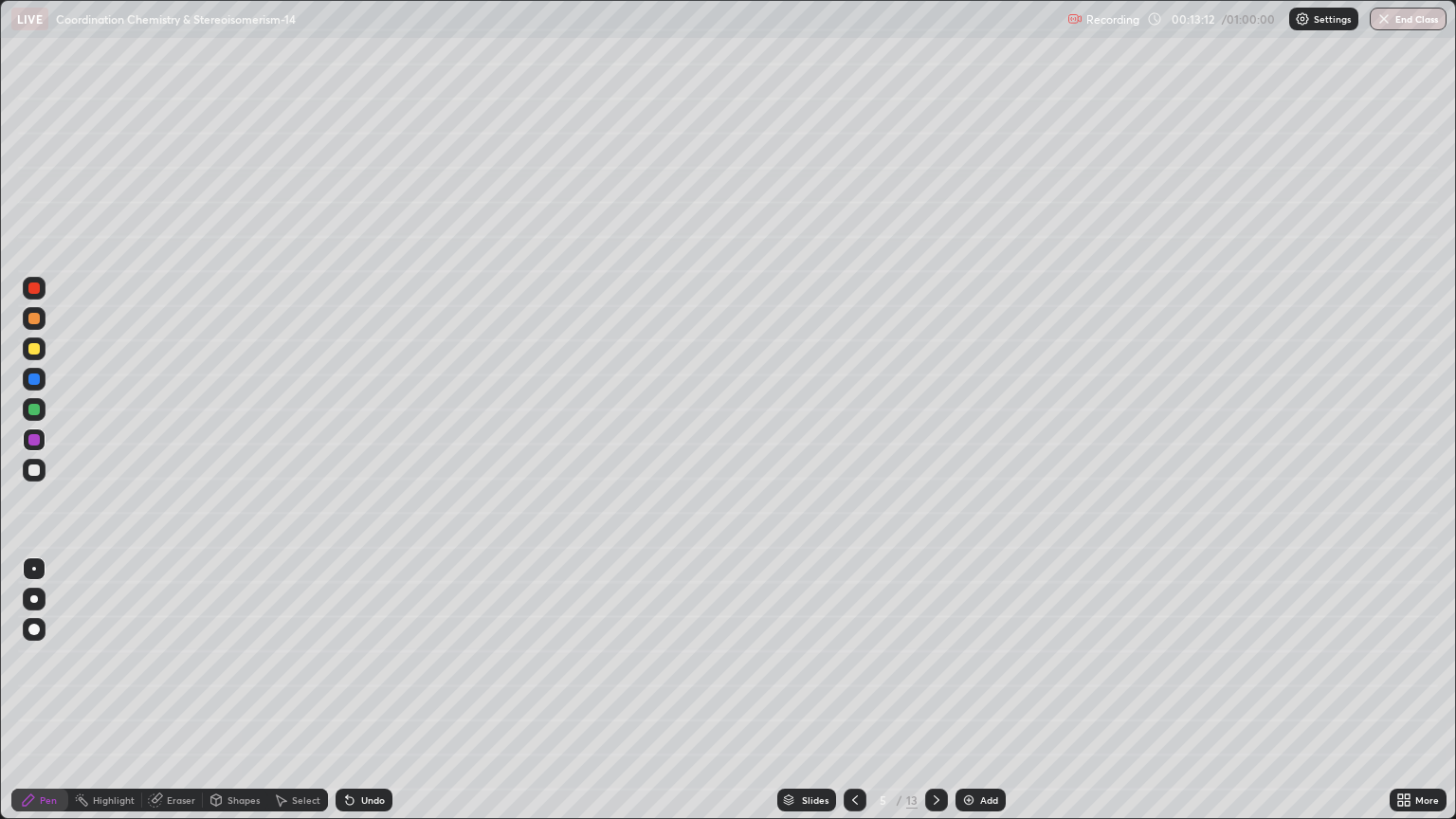 click at bounding box center (34, 470) 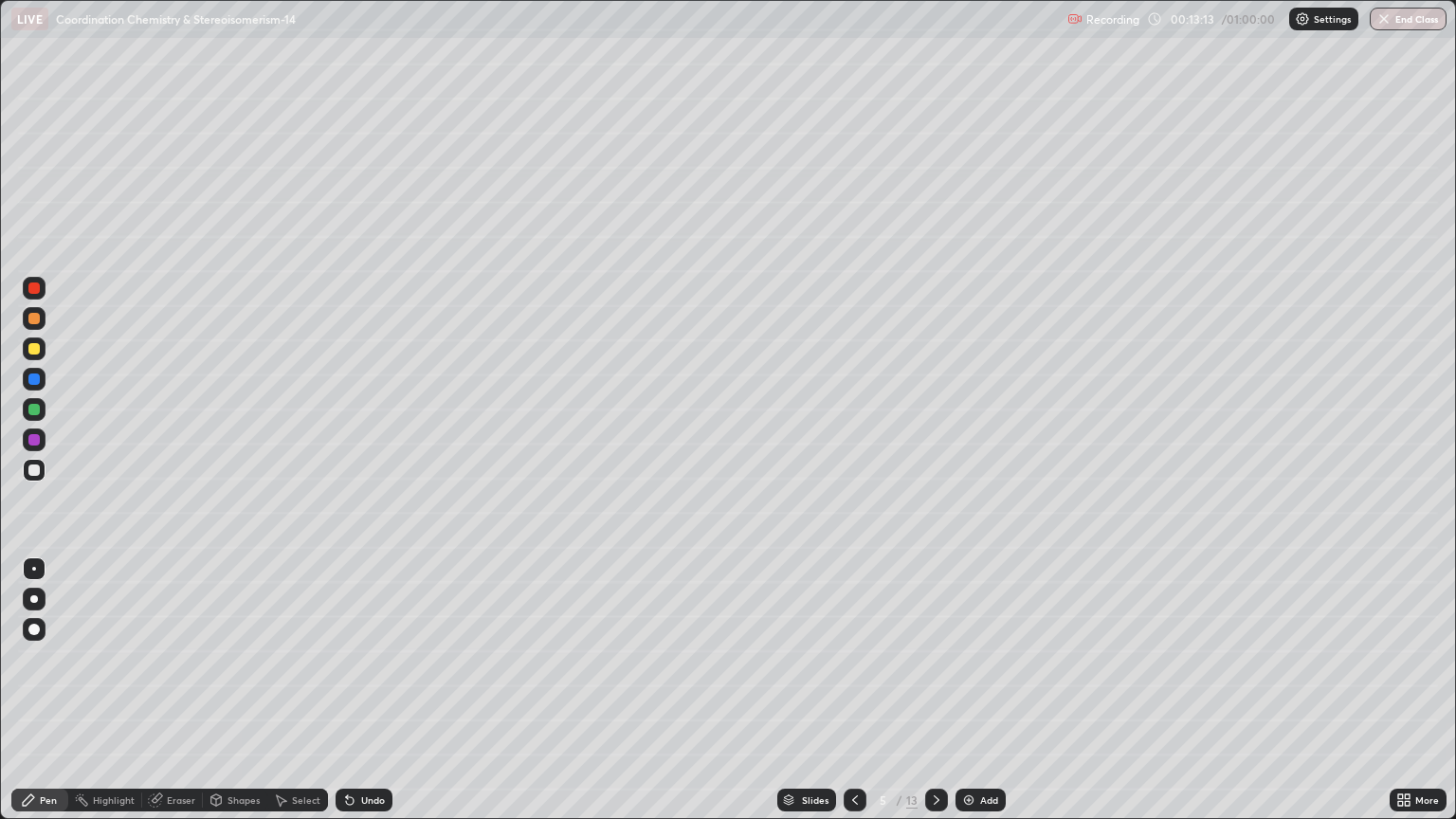 click on "Pen" at bounding box center [40, 800] 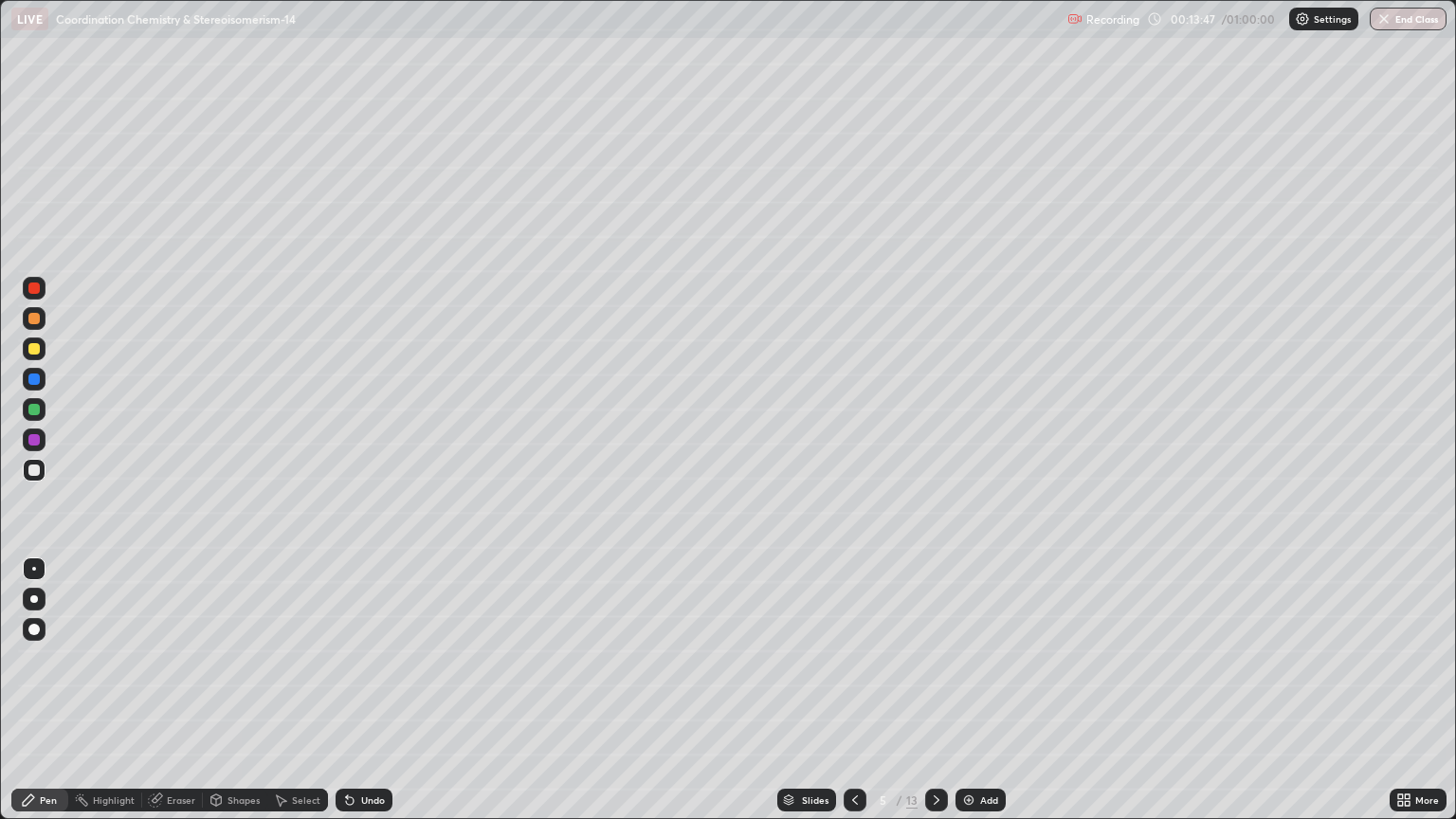 click at bounding box center [34, 288] 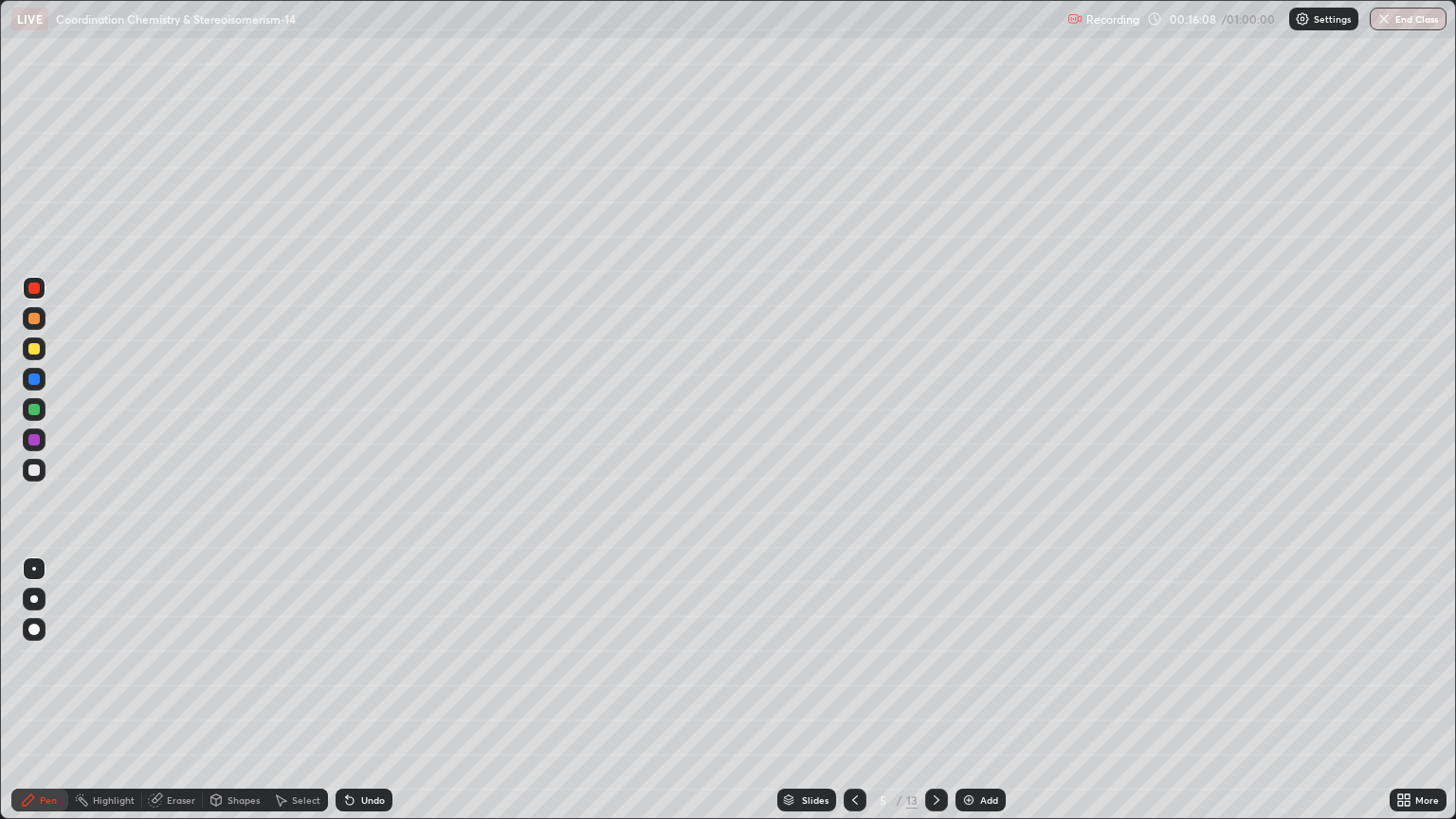 click on "Add" at bounding box center (980, 800) 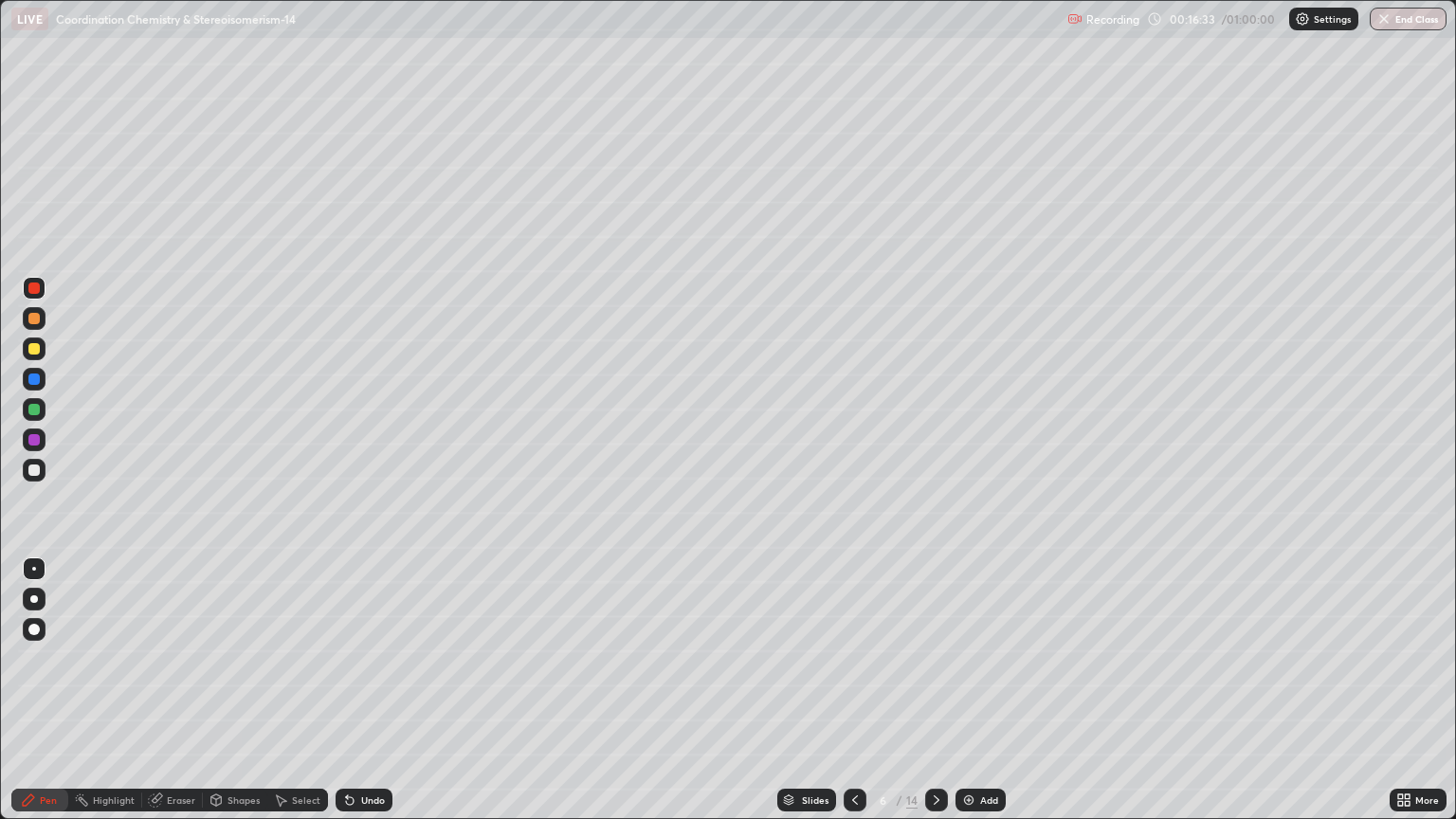 click at bounding box center (34, 440) 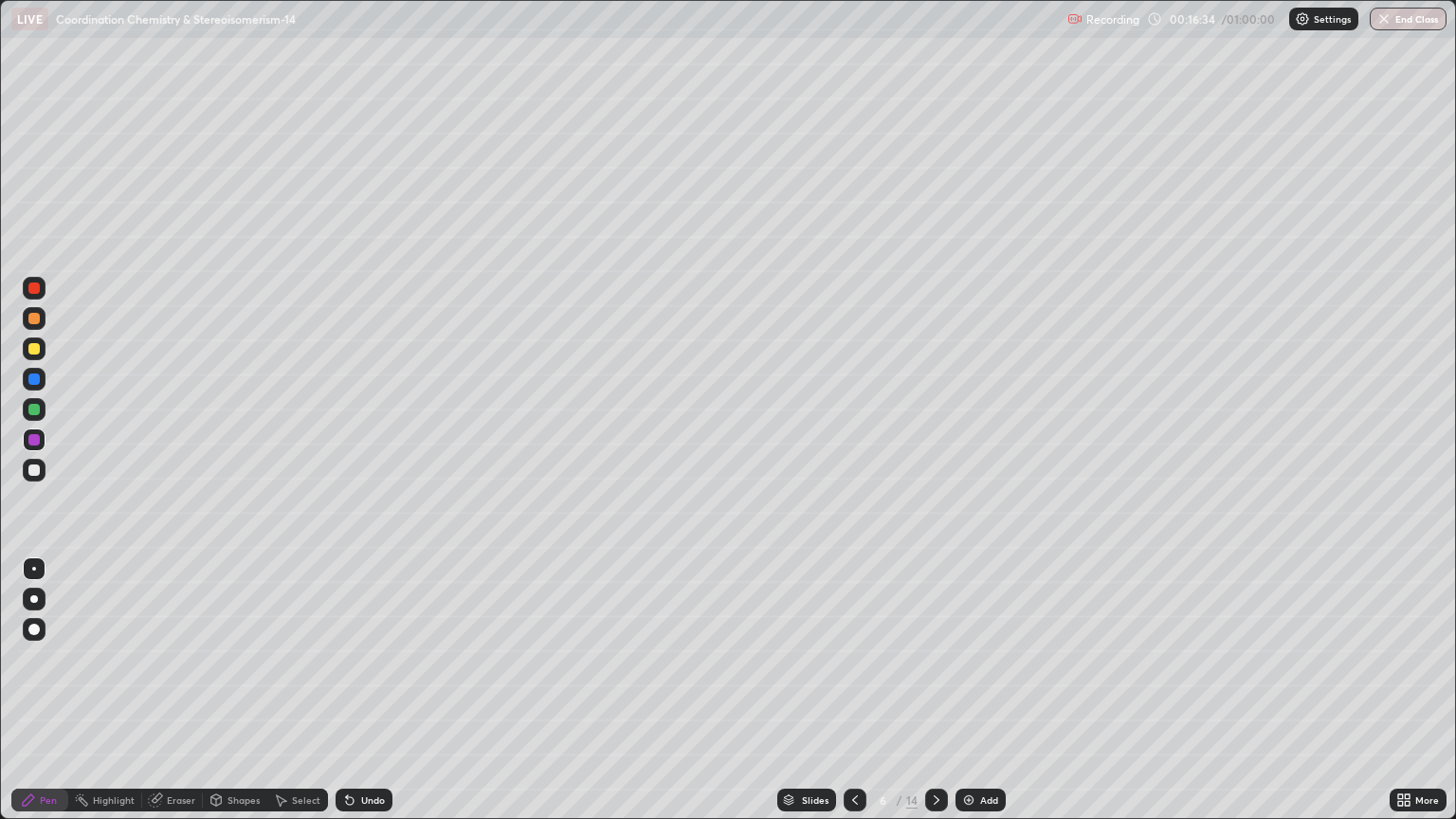 click on "Pen" at bounding box center [48, 800] 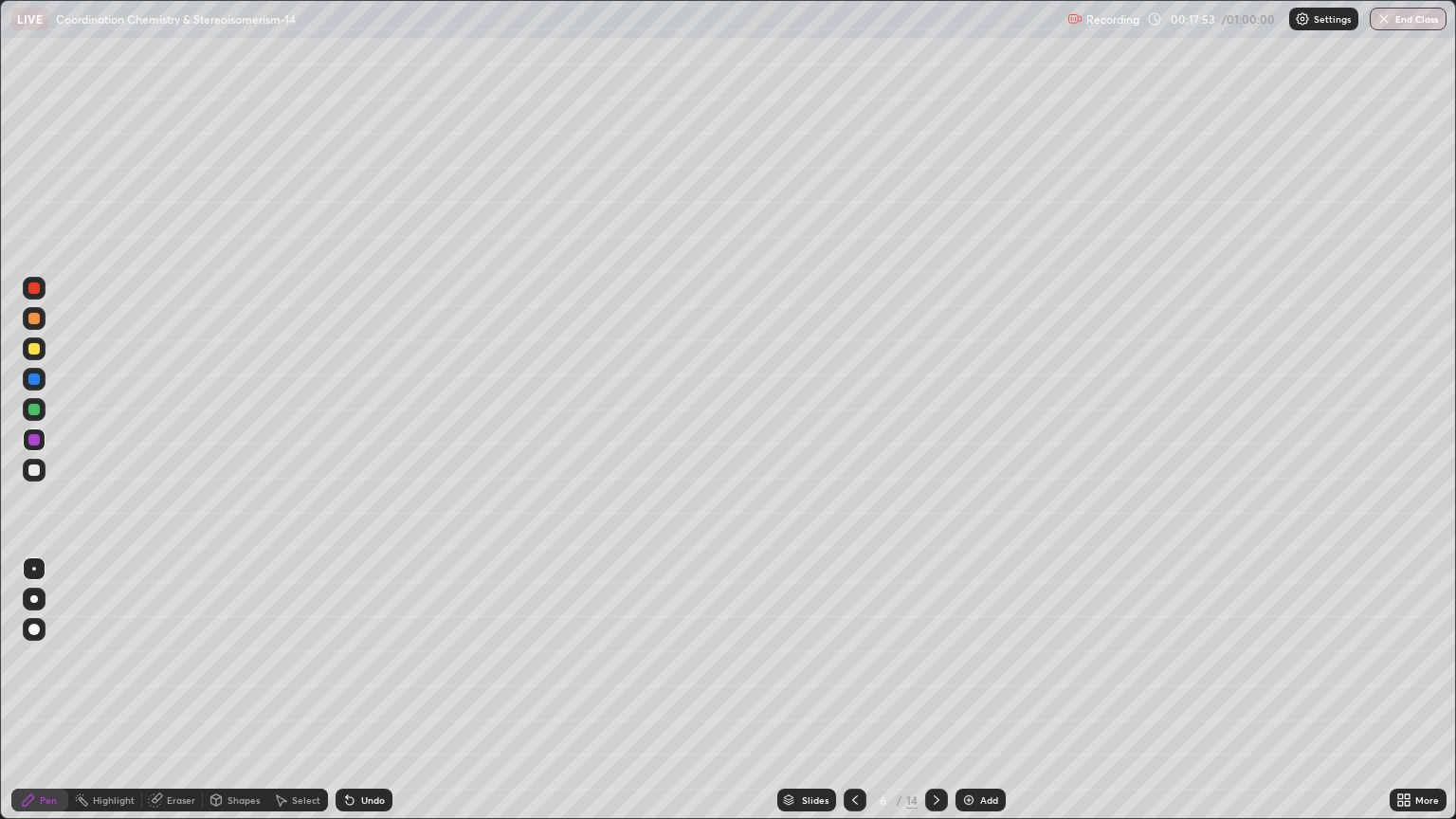 click on "Add" at bounding box center (980, 800) 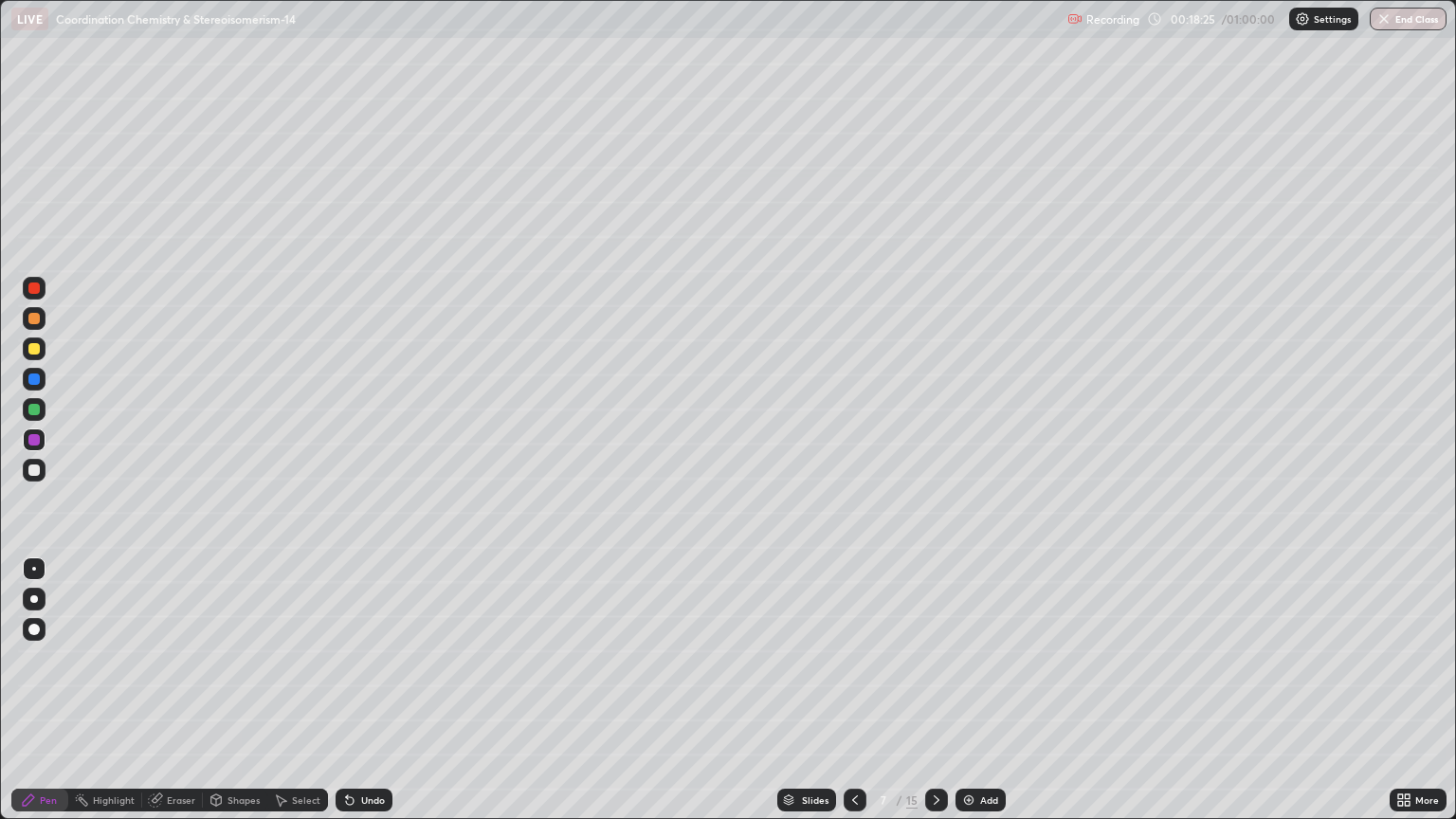 click at bounding box center [34, 318] 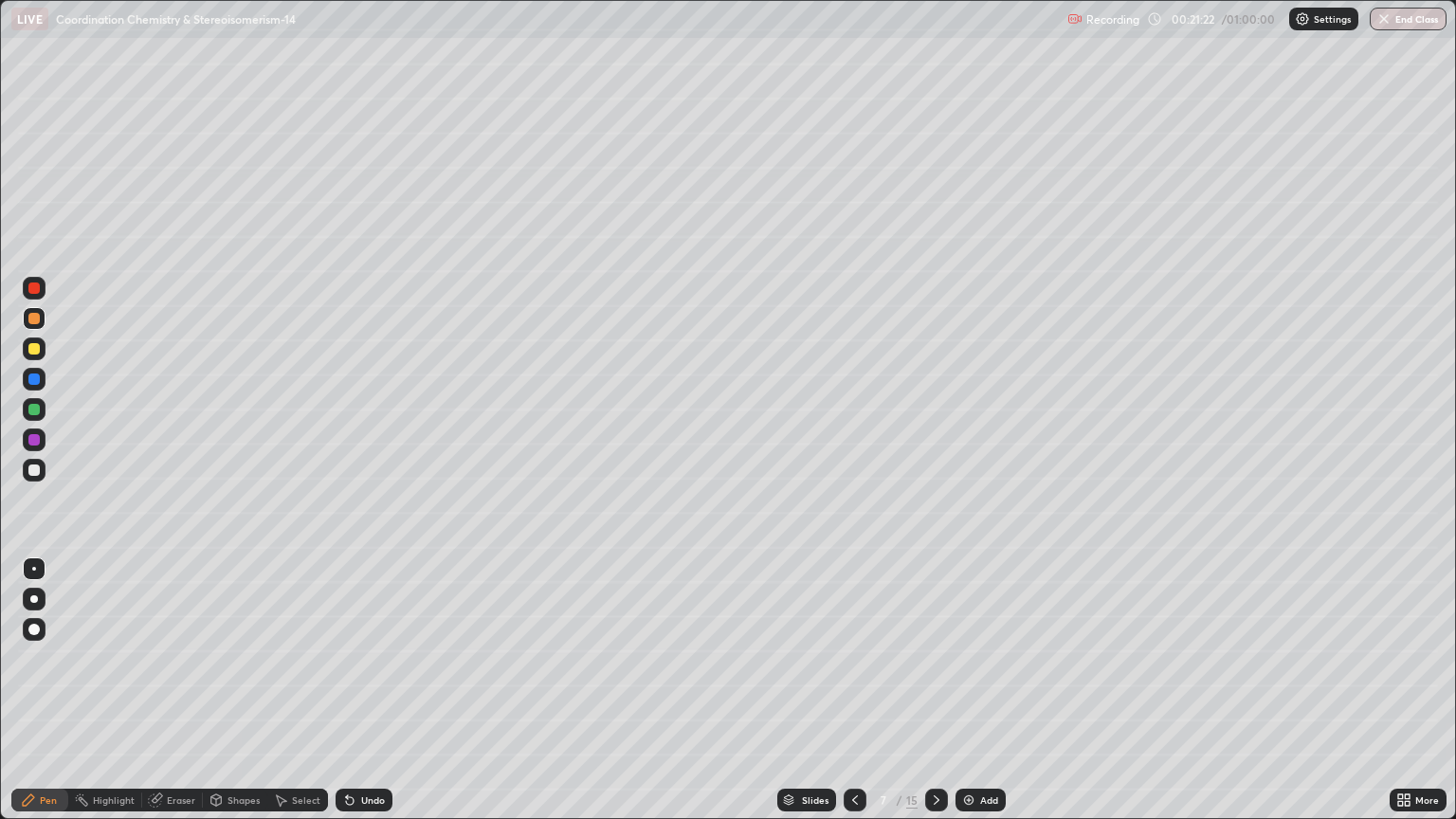 click on "Shapes" at bounding box center (244, 800) 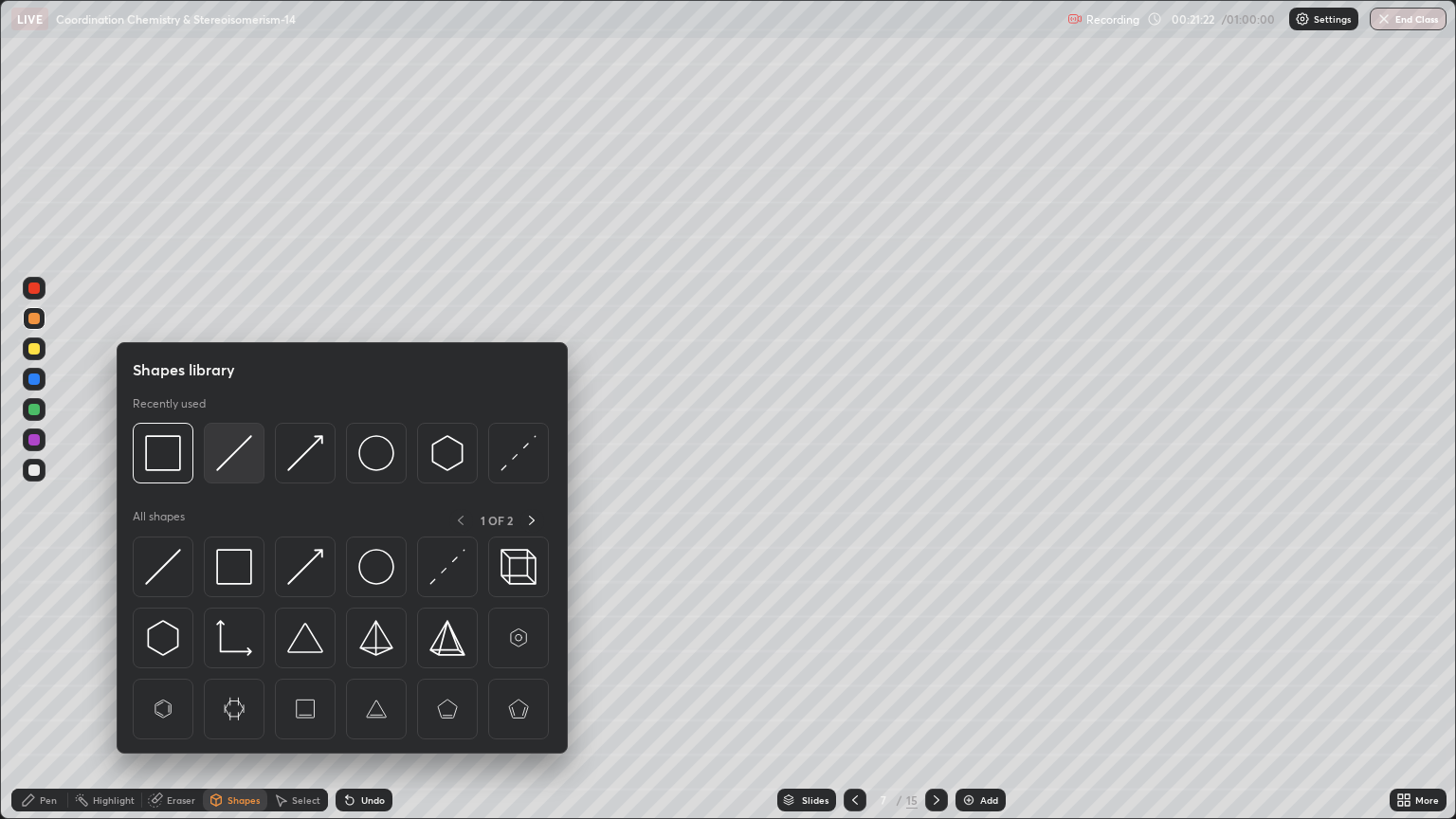 click at bounding box center [234, 453] 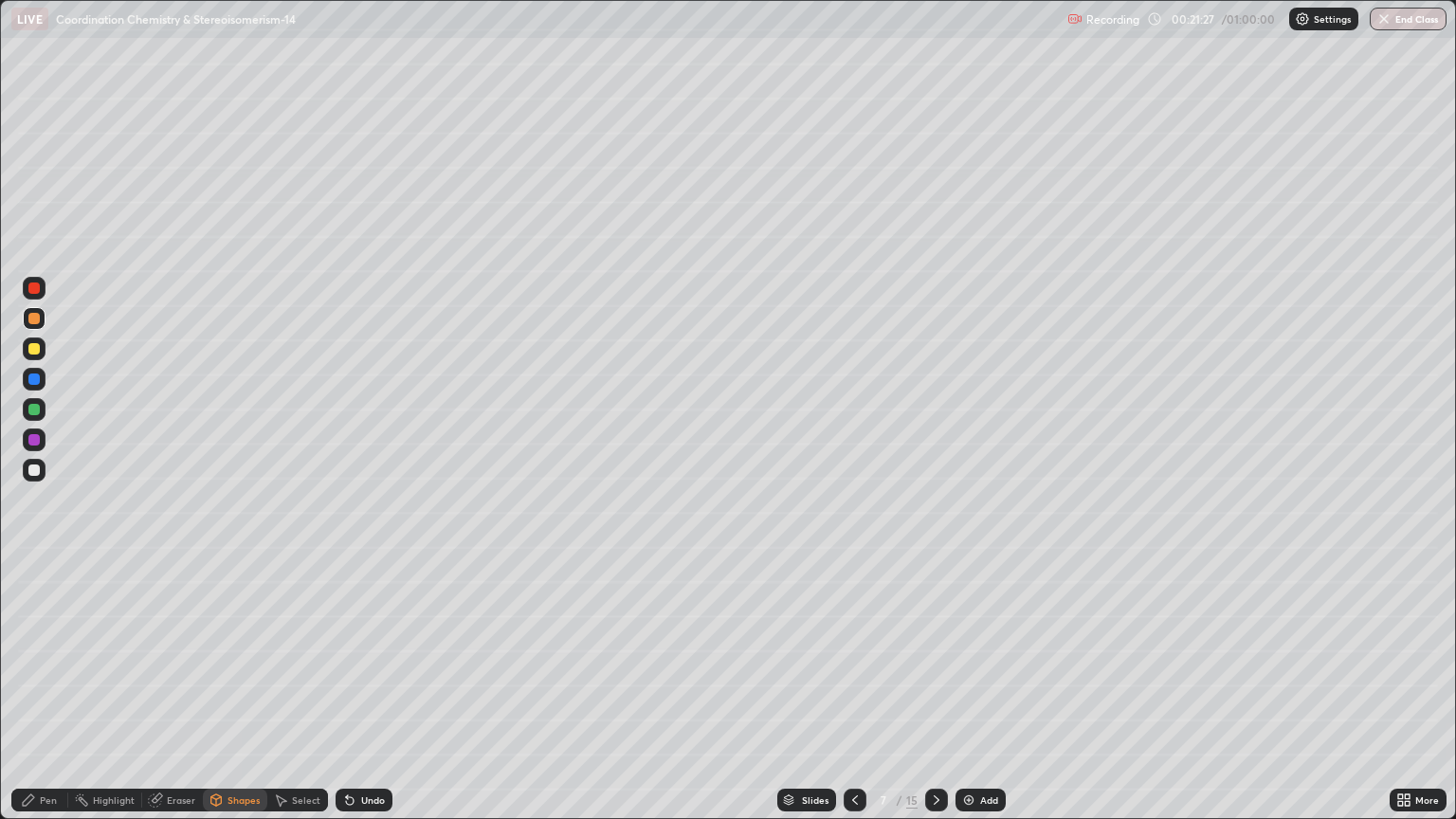click 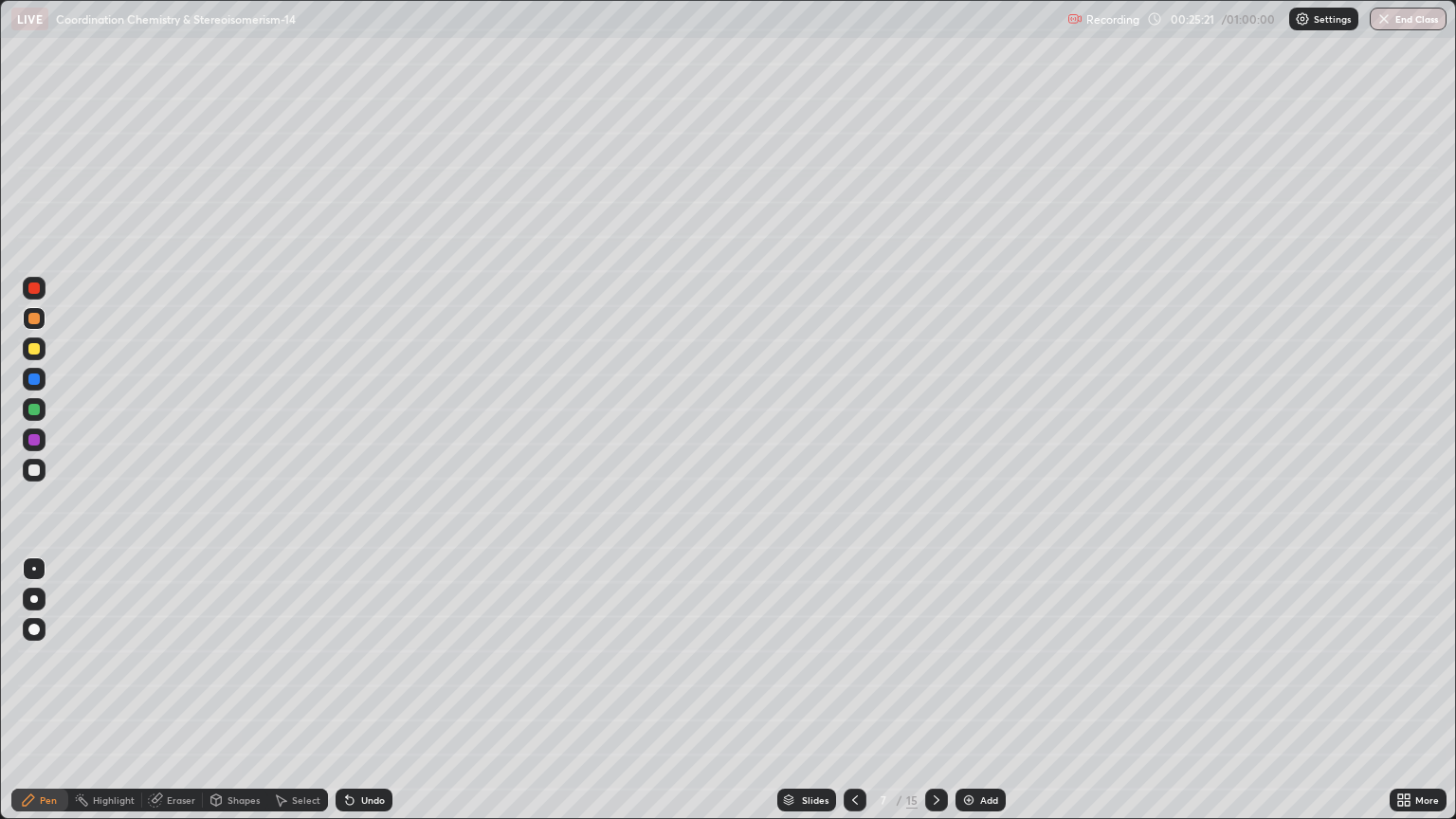 click at bounding box center (969, 800) 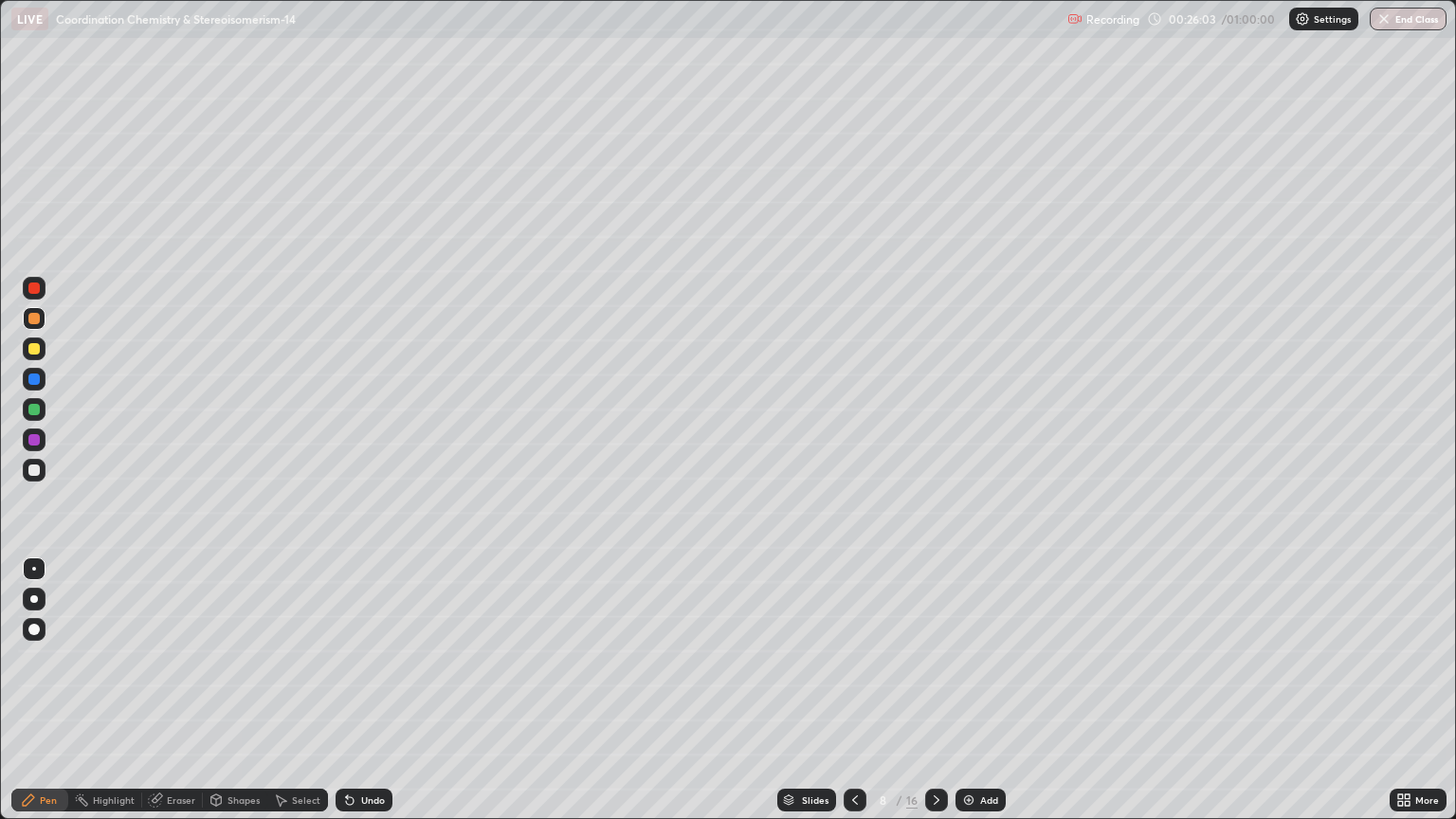 click at bounding box center (34, 440) 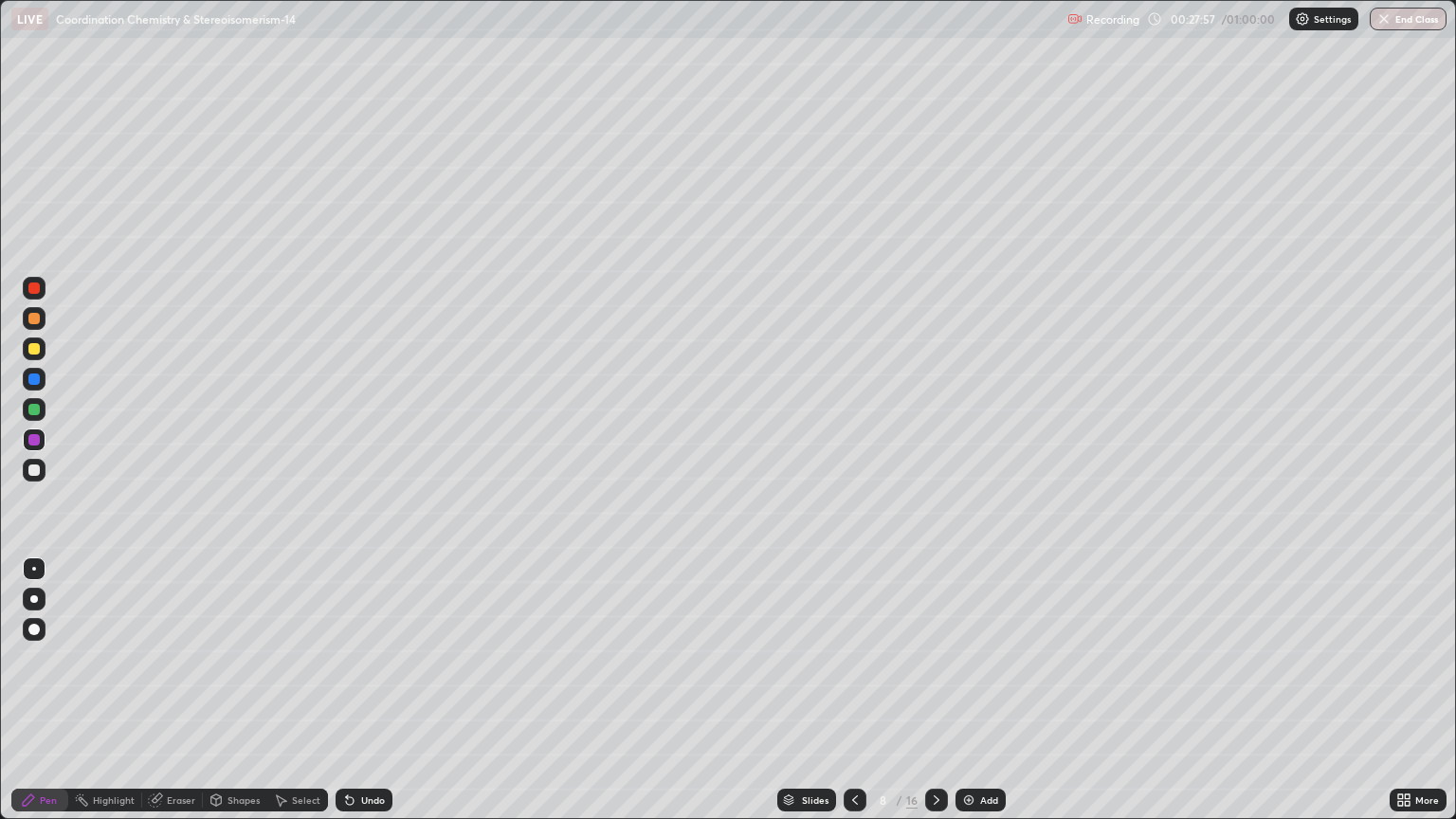 click at bounding box center [969, 800] 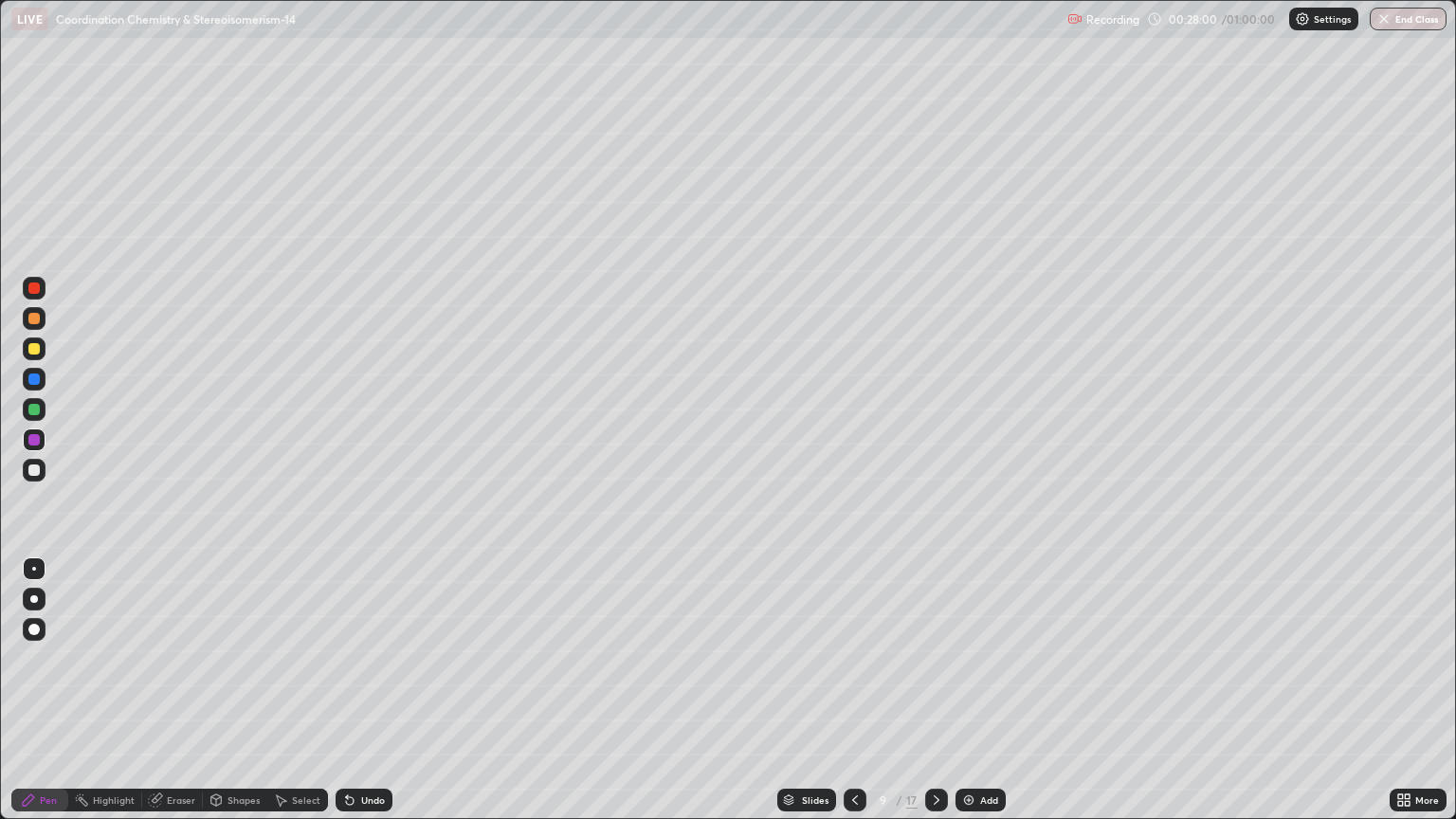 click on "Shapes" at bounding box center (235, 800) 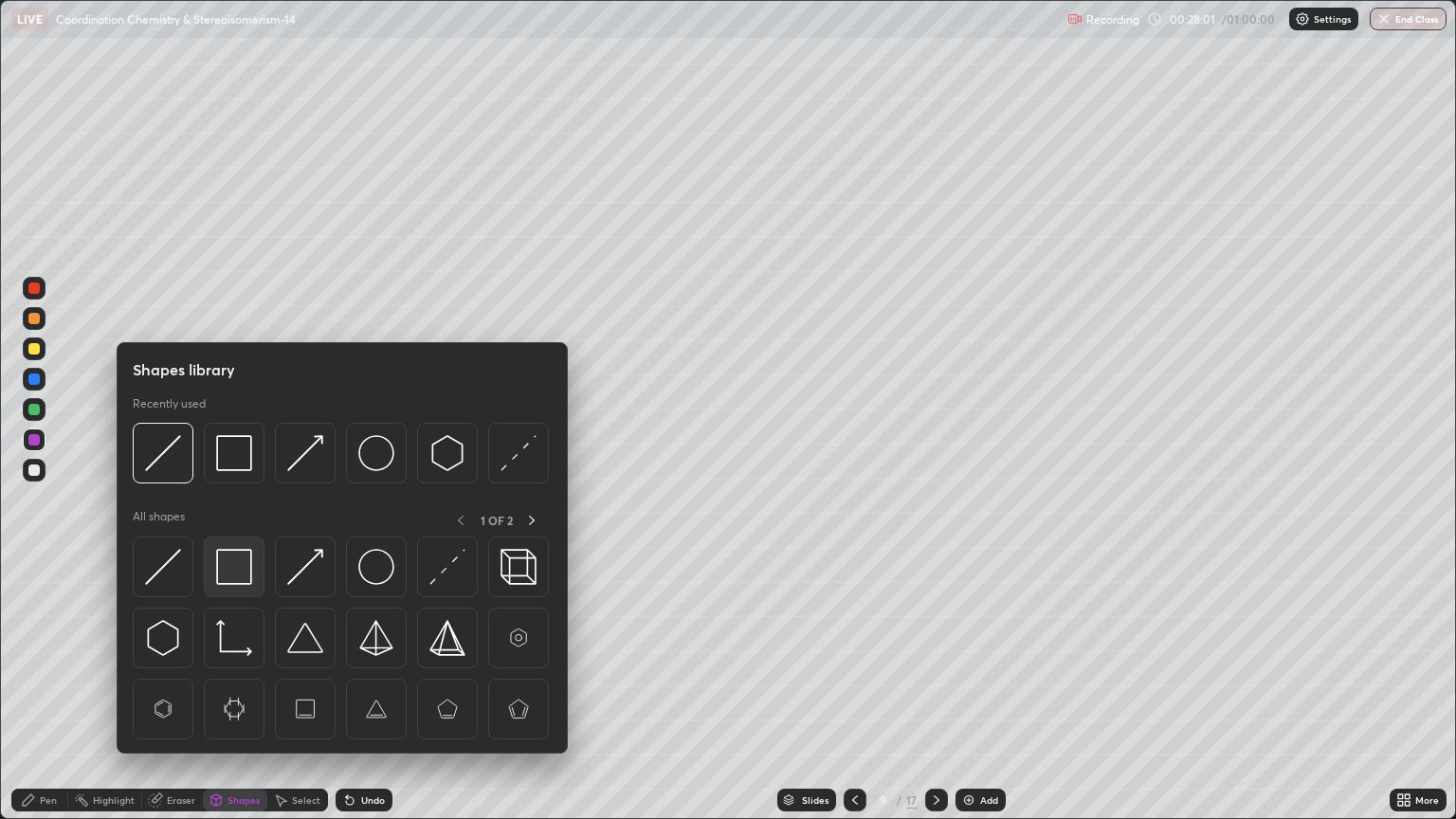 click at bounding box center (234, 567) 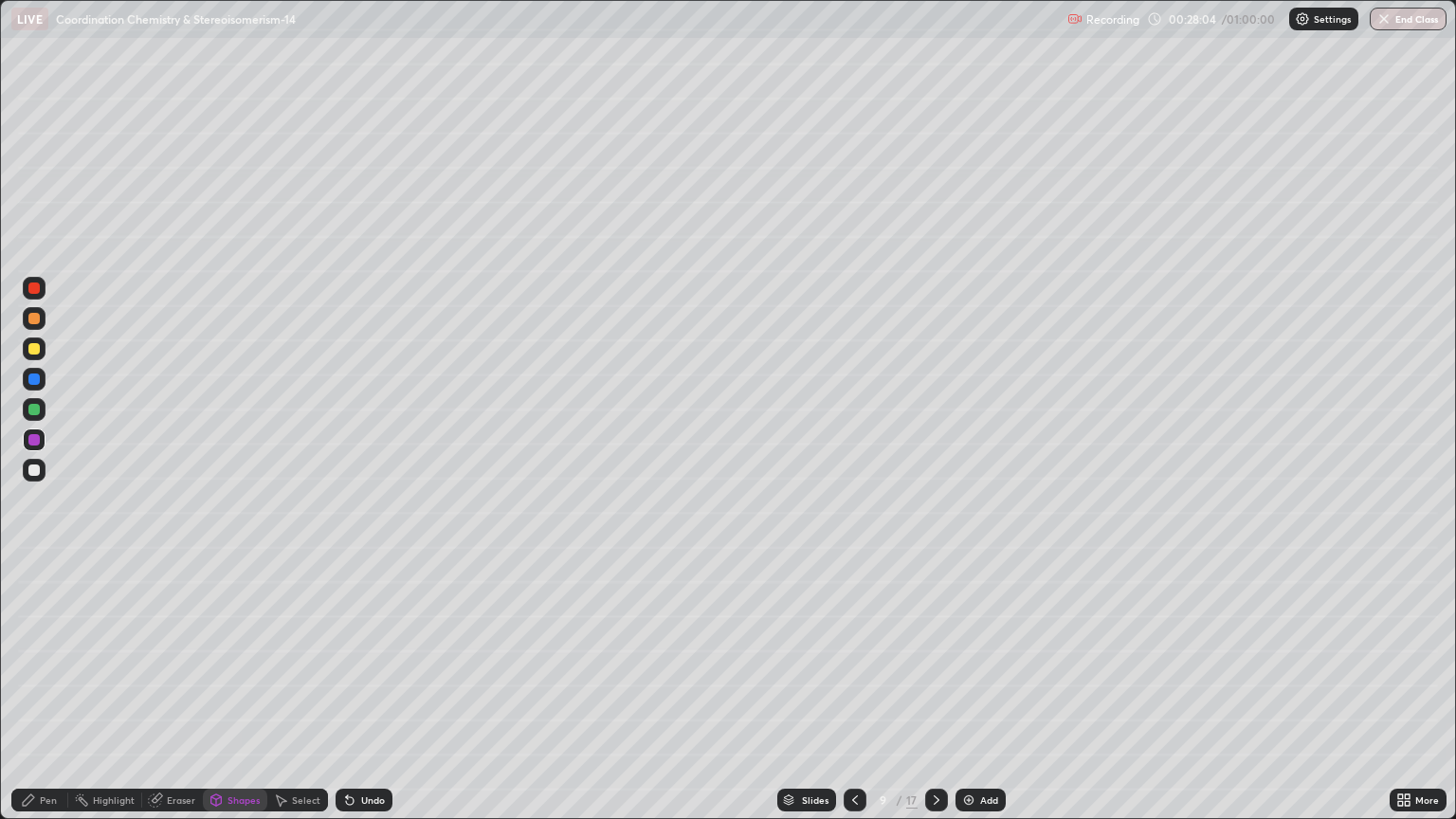 click on "Shapes" at bounding box center [244, 800] 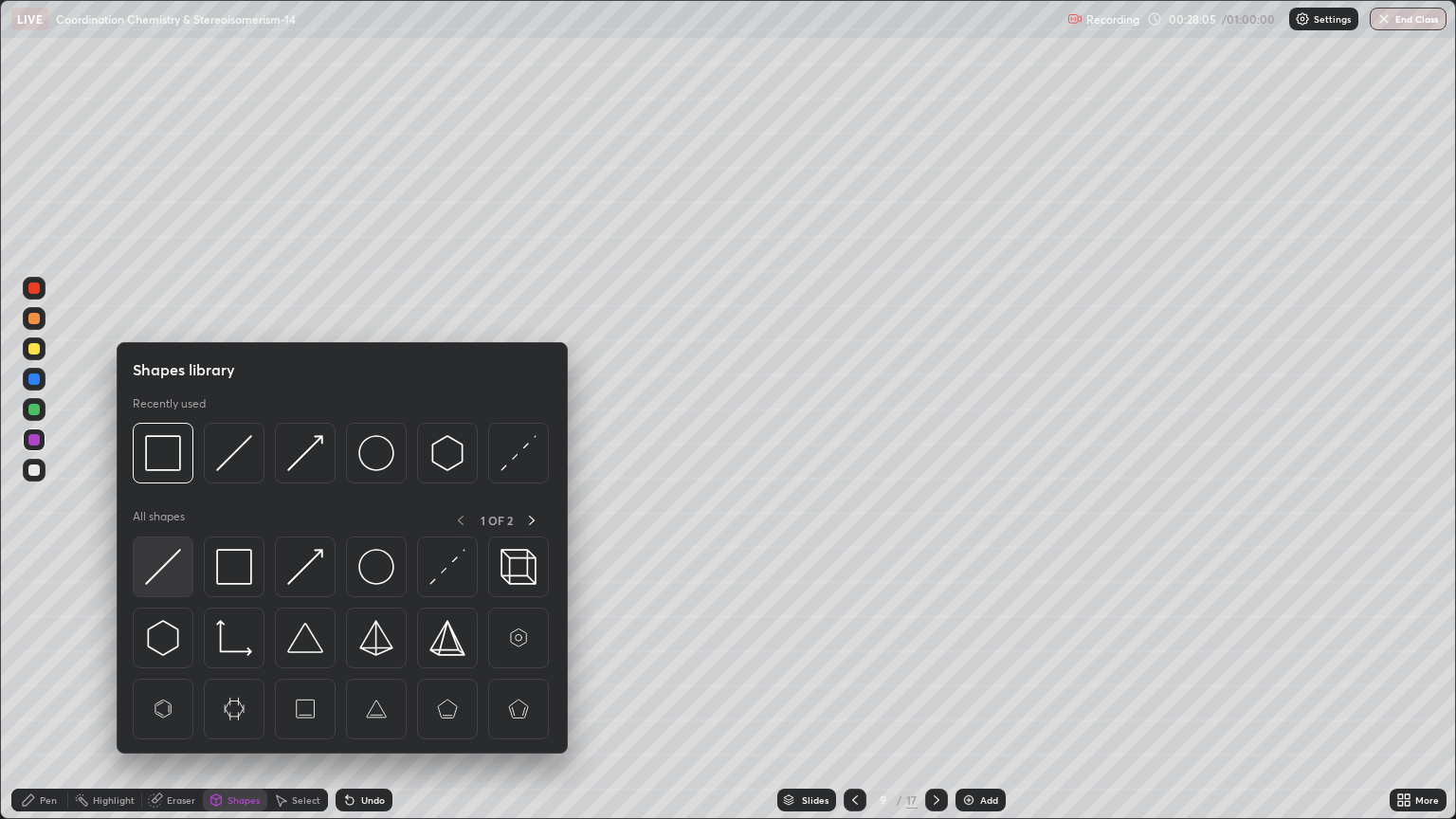 click at bounding box center (163, 567) 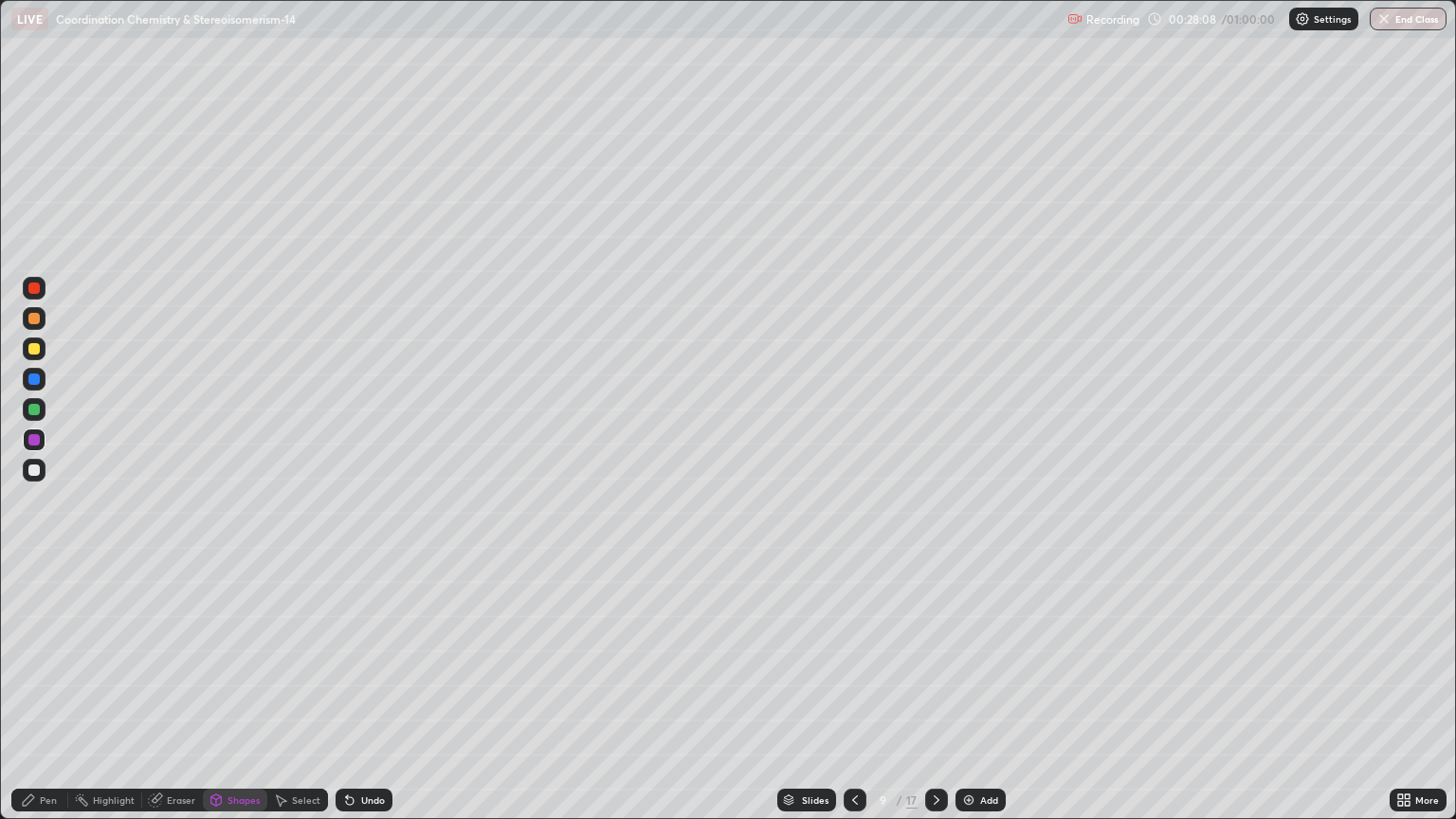 click on "Shapes" at bounding box center (244, 800) 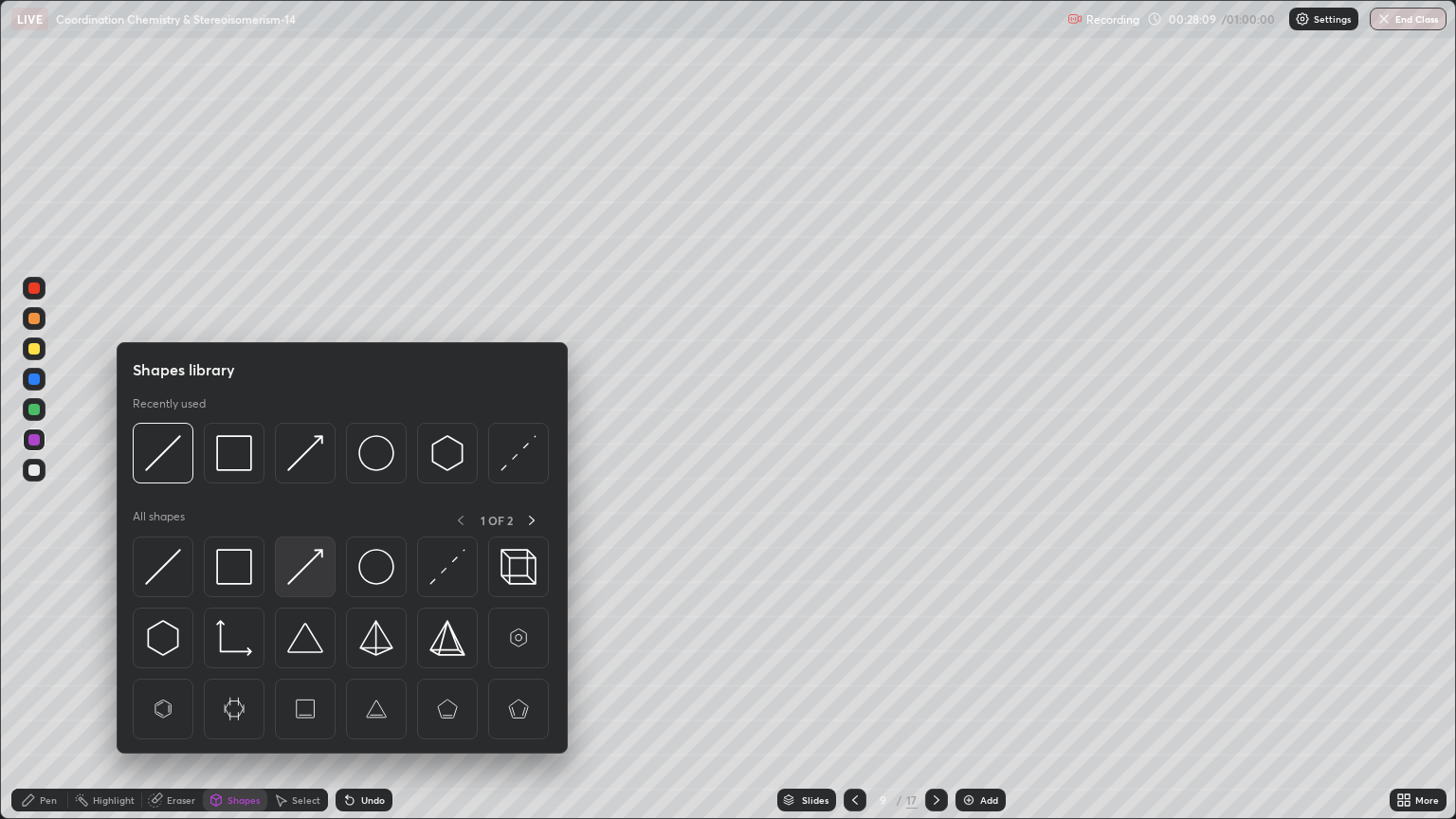 click at bounding box center [305, 567] 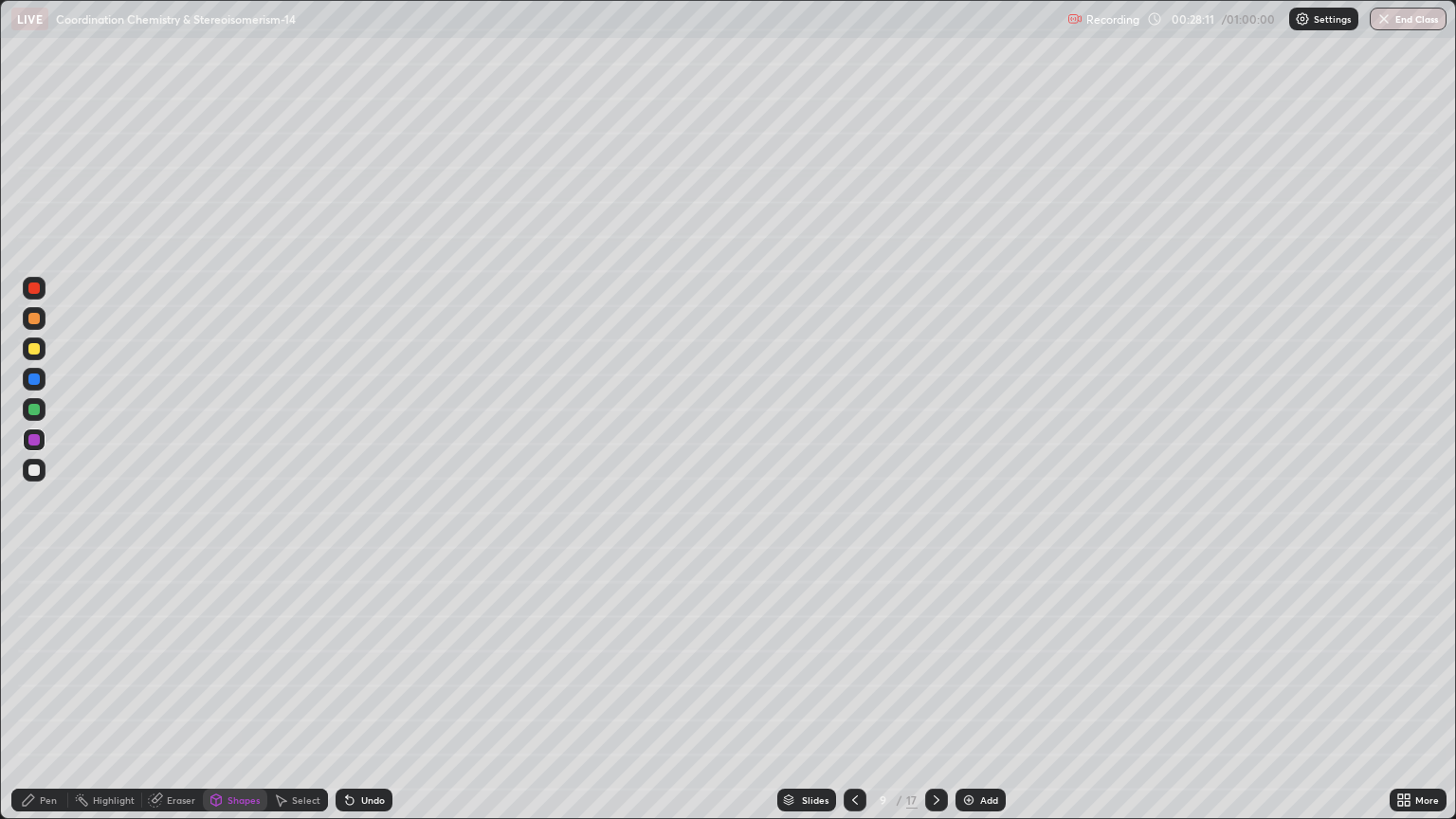click on "Shapes" at bounding box center [244, 800] 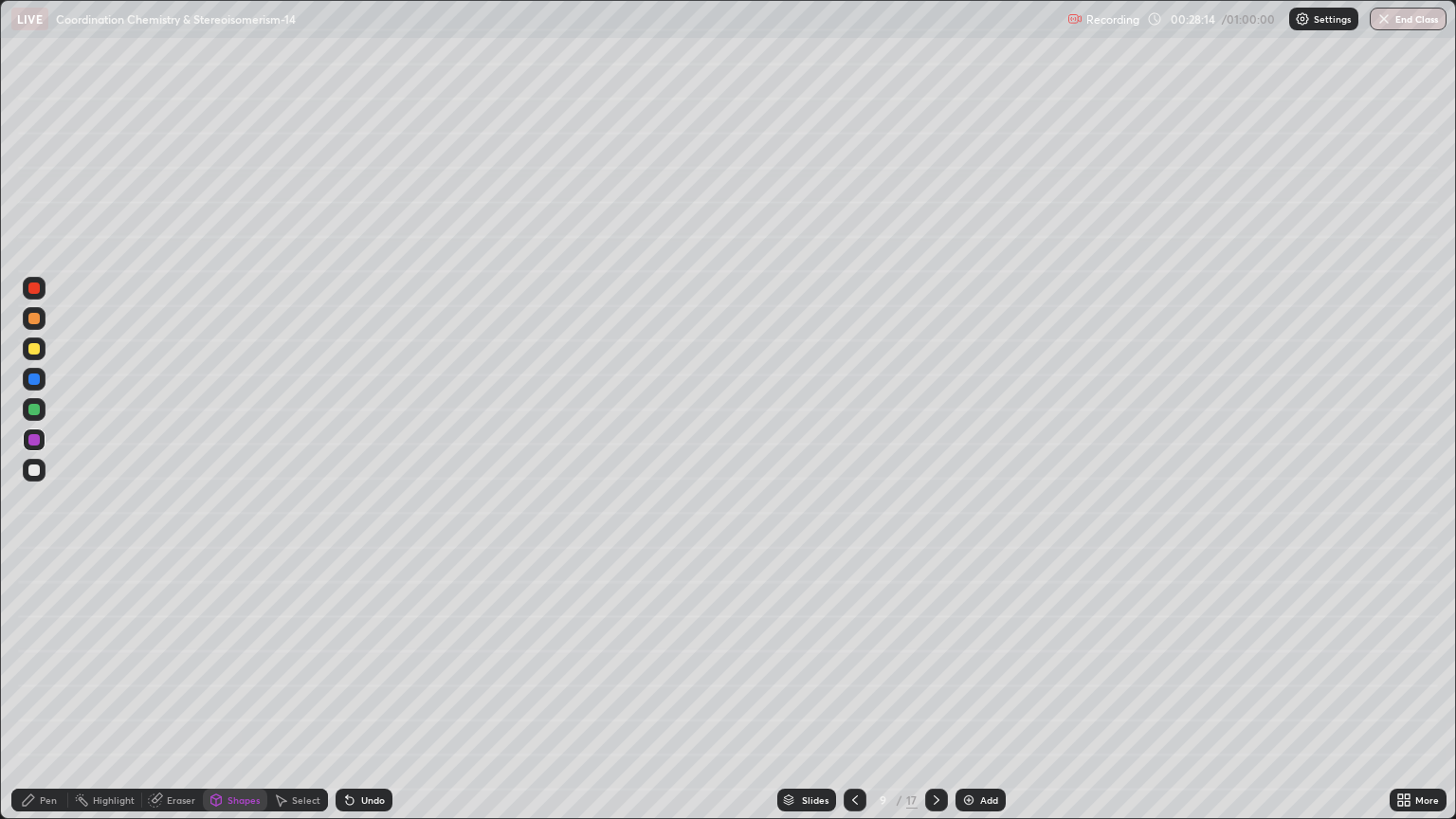 click on "Shapes" at bounding box center [244, 800] 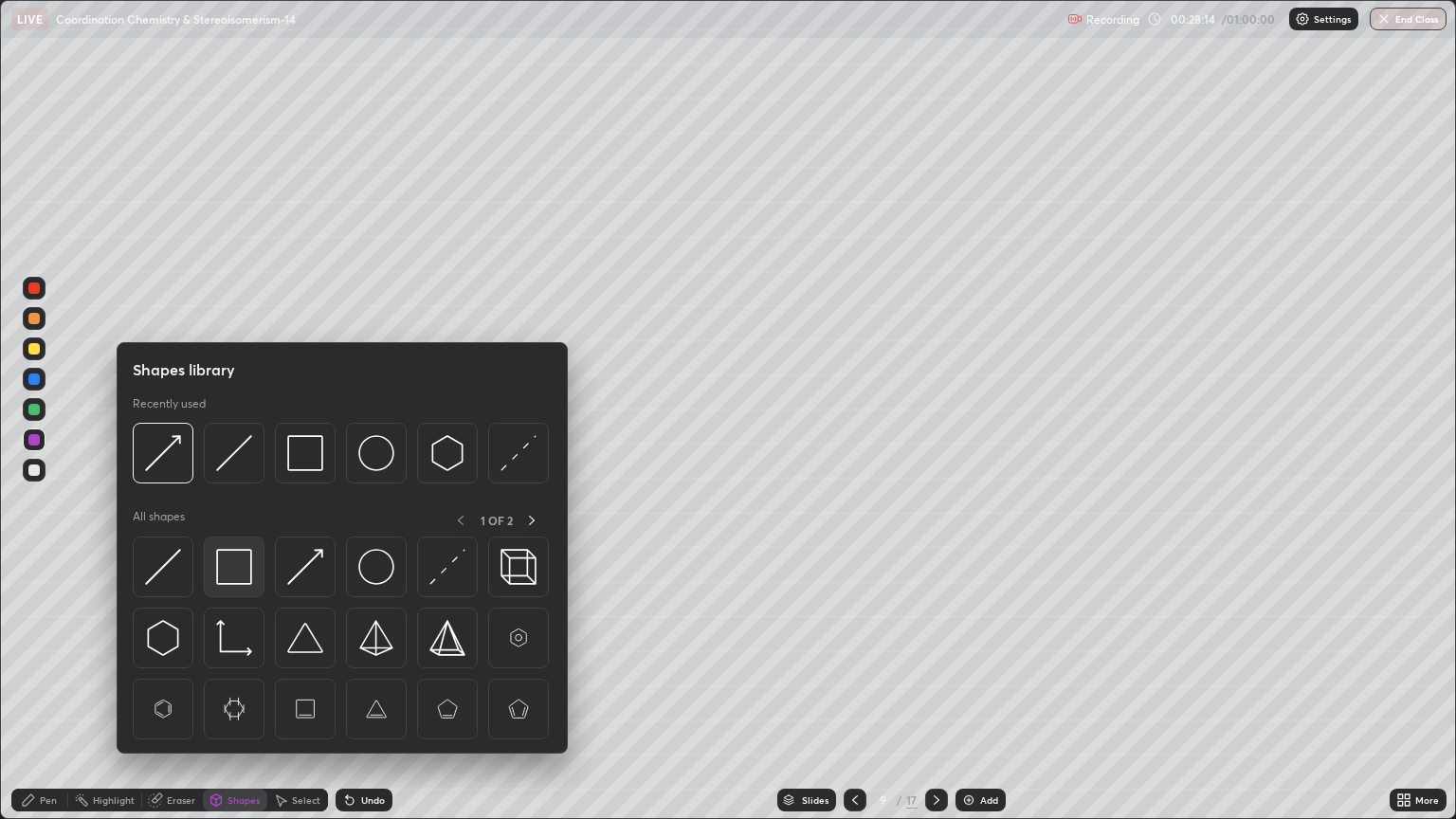 click at bounding box center (234, 567) 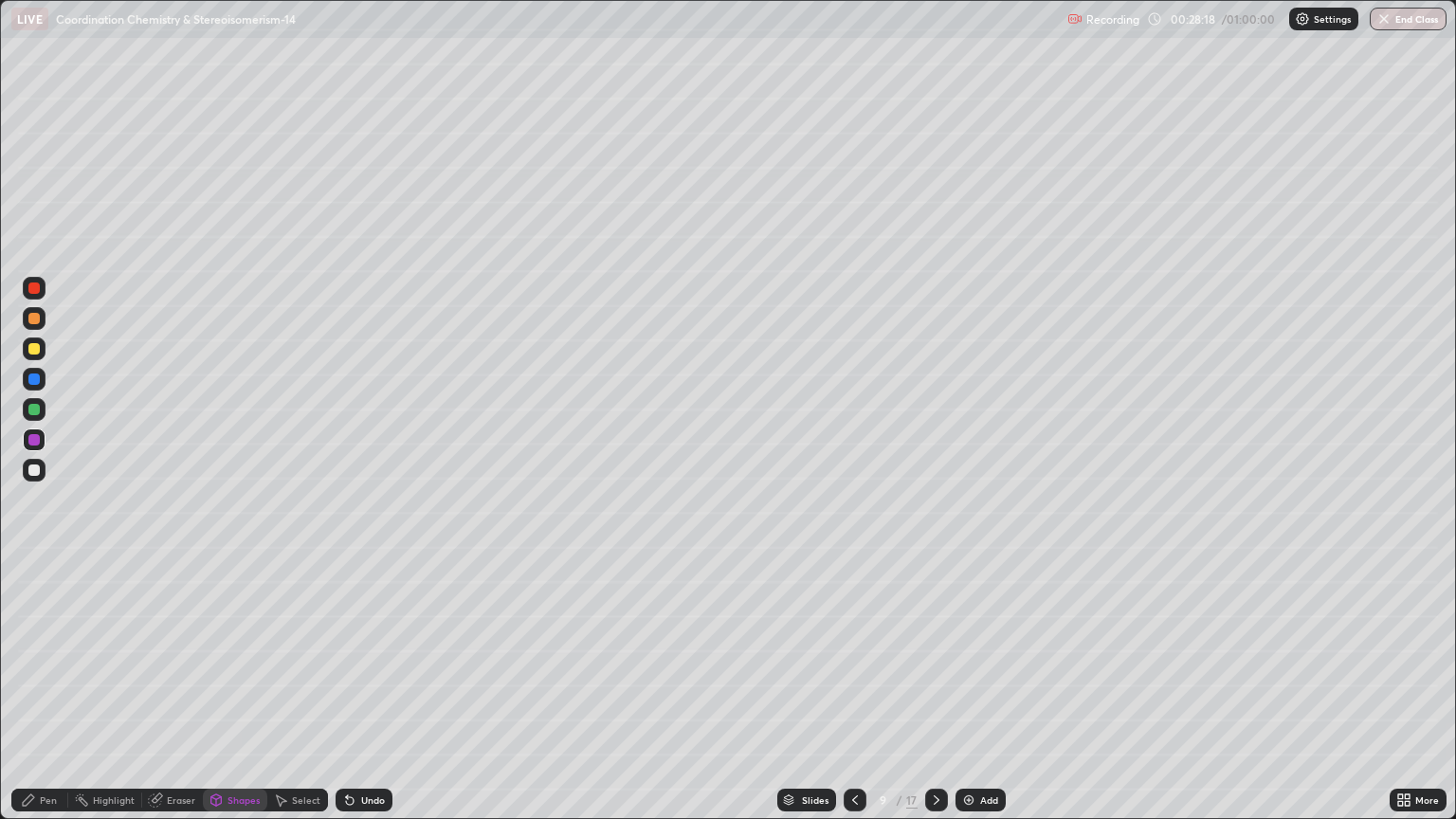 click on "Pen" at bounding box center (40, 800) 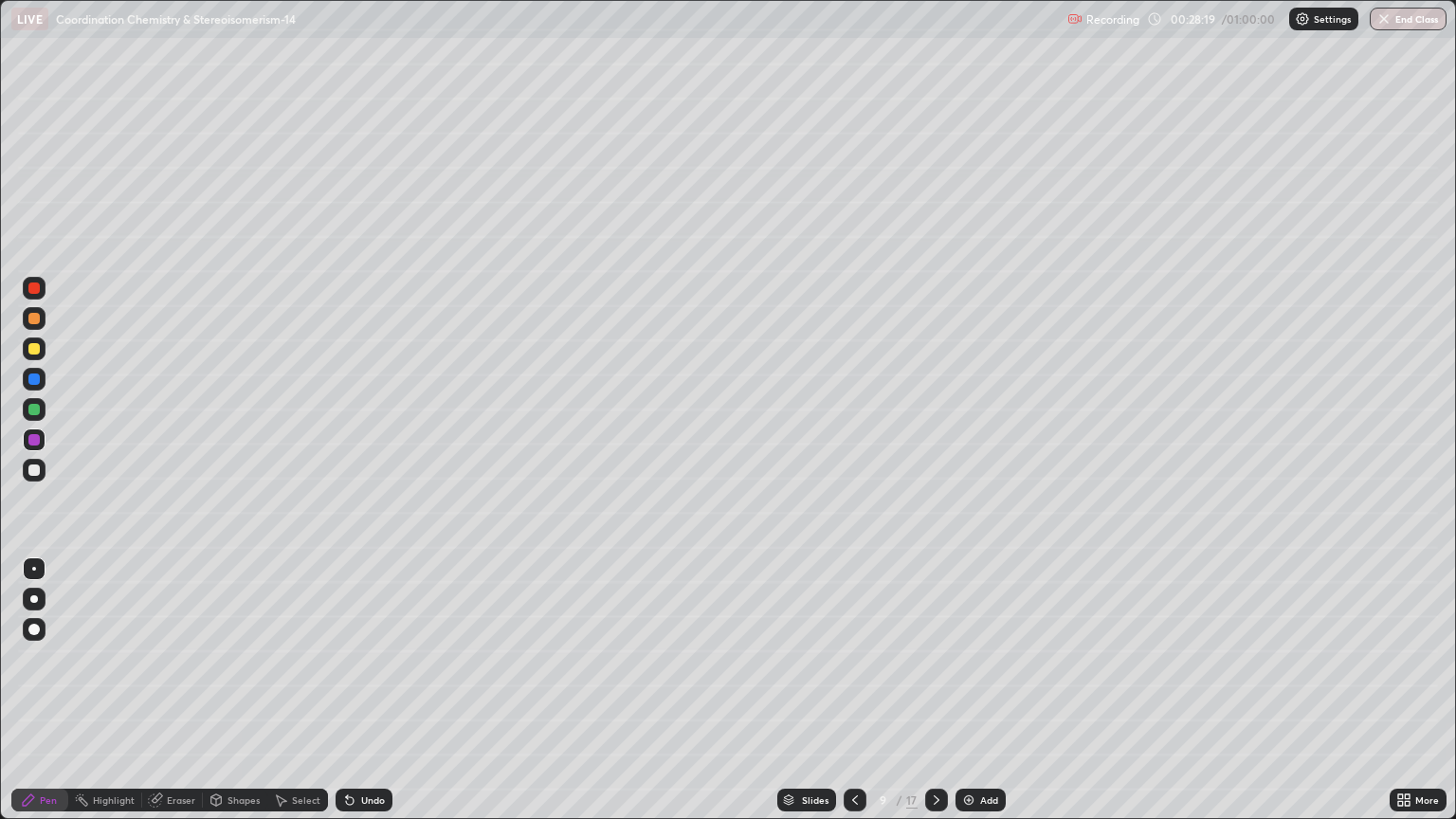 click at bounding box center [34, 349] 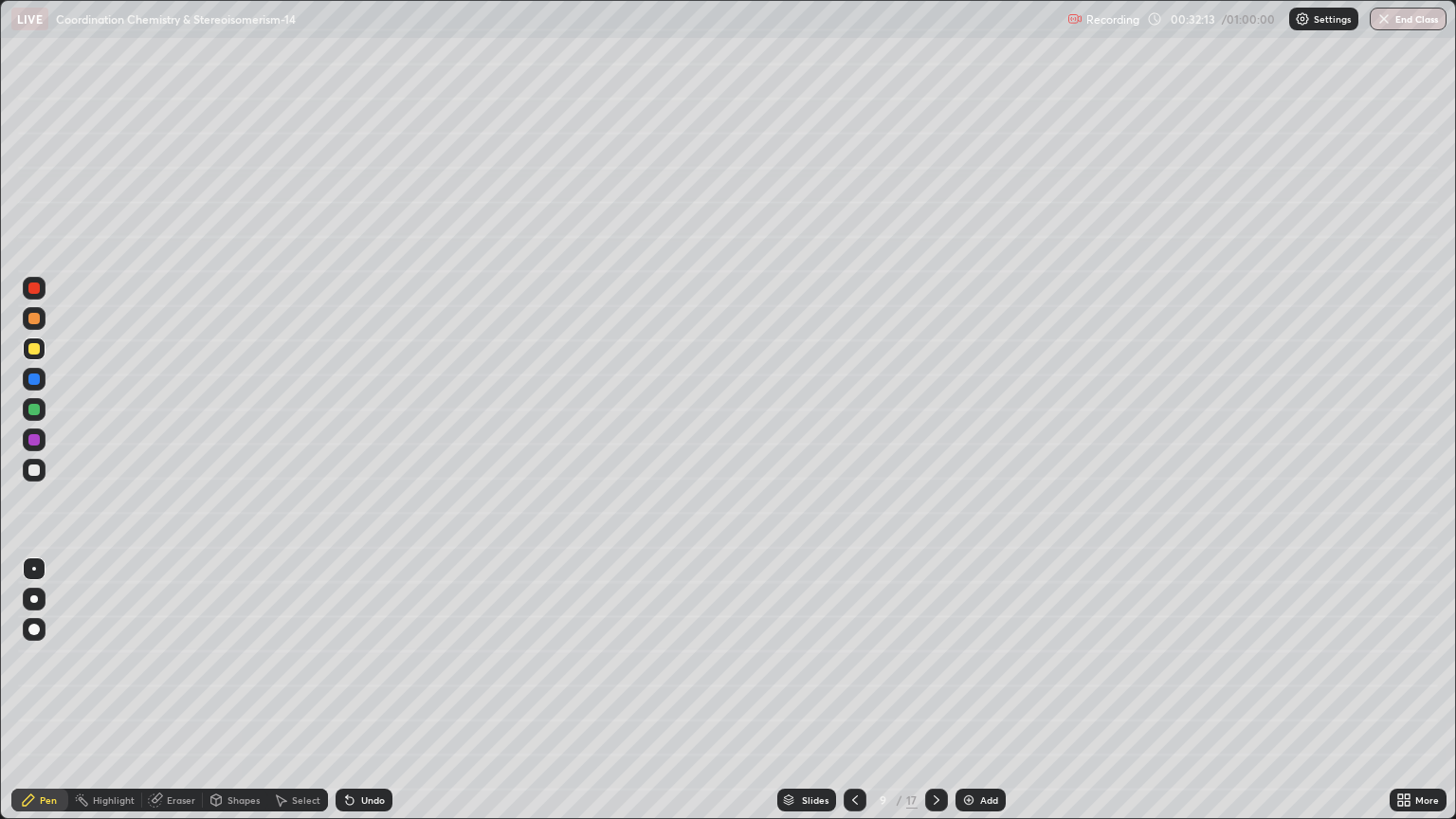 click on "Add" at bounding box center (980, 800) 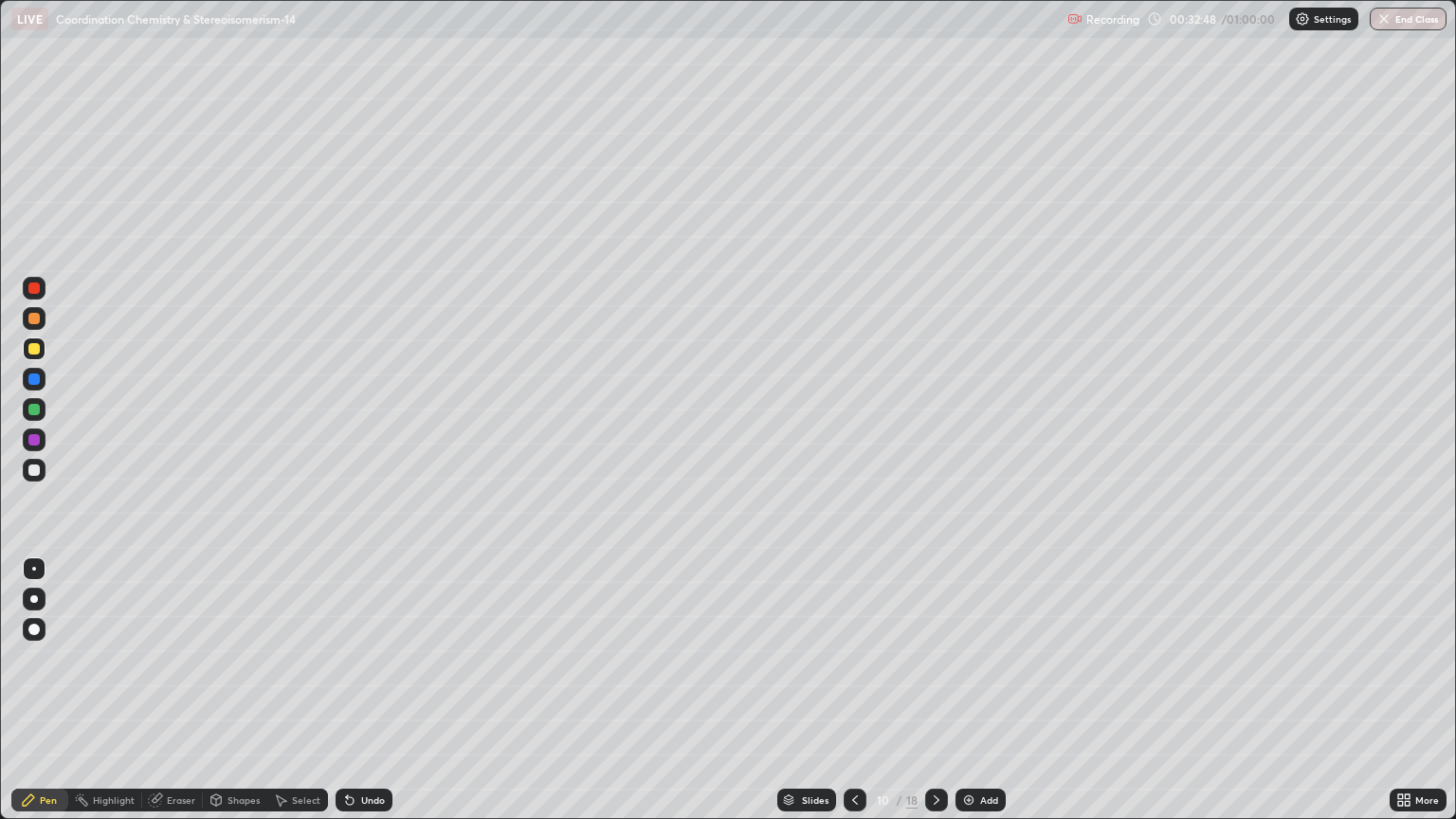 click on "Shapes" at bounding box center [244, 800] 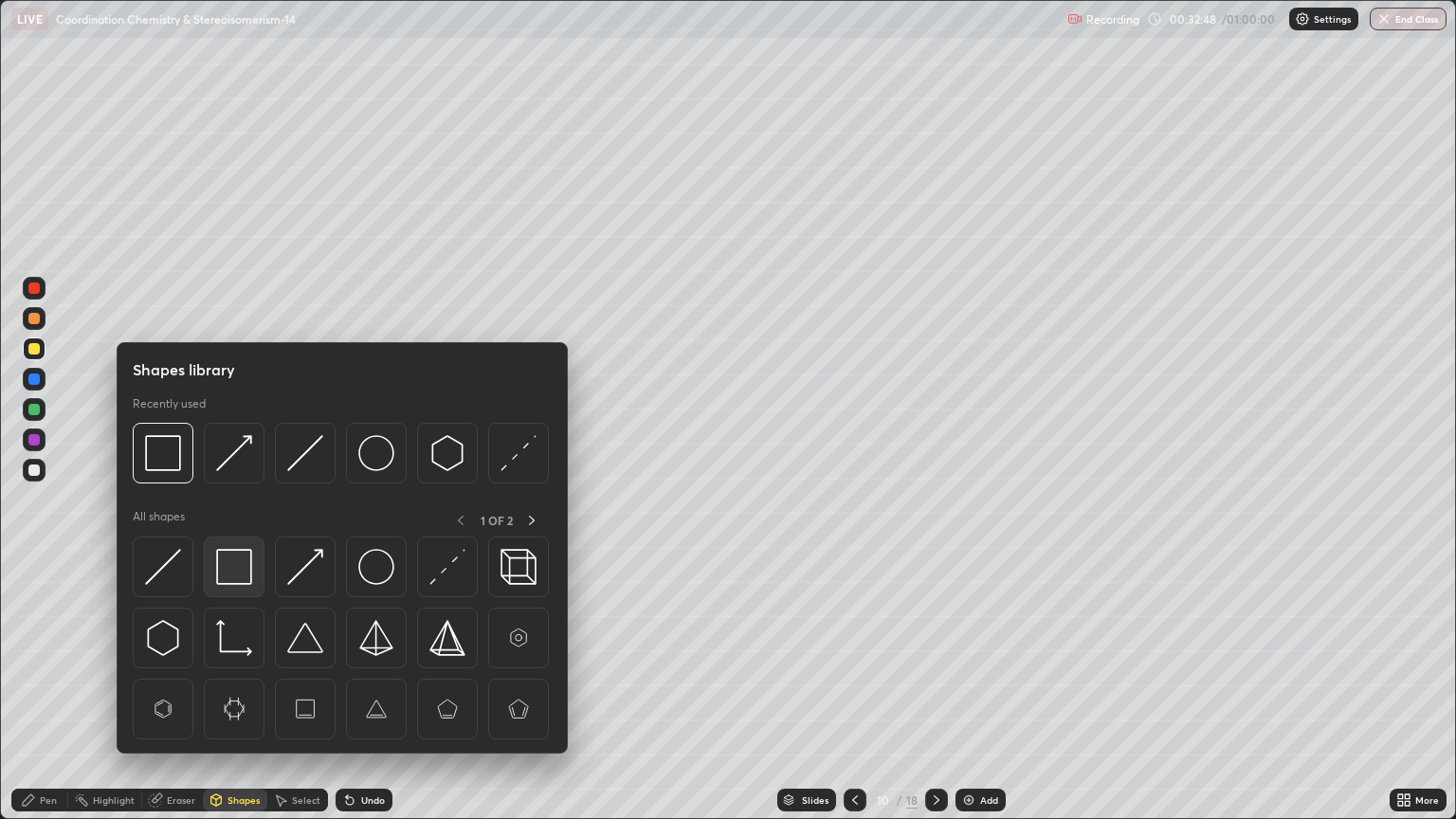 click at bounding box center [234, 567] 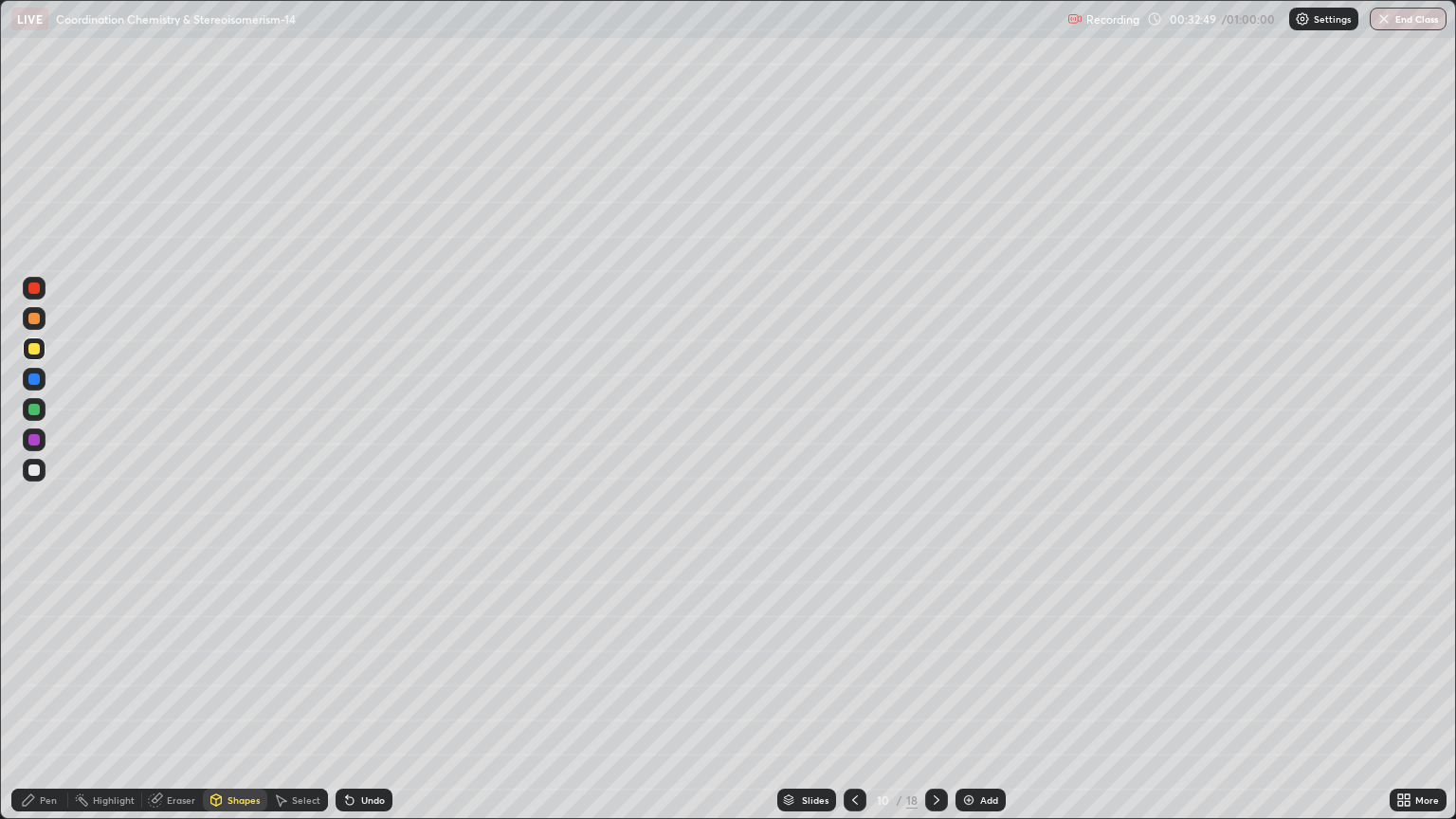 click at bounding box center [34, 440] 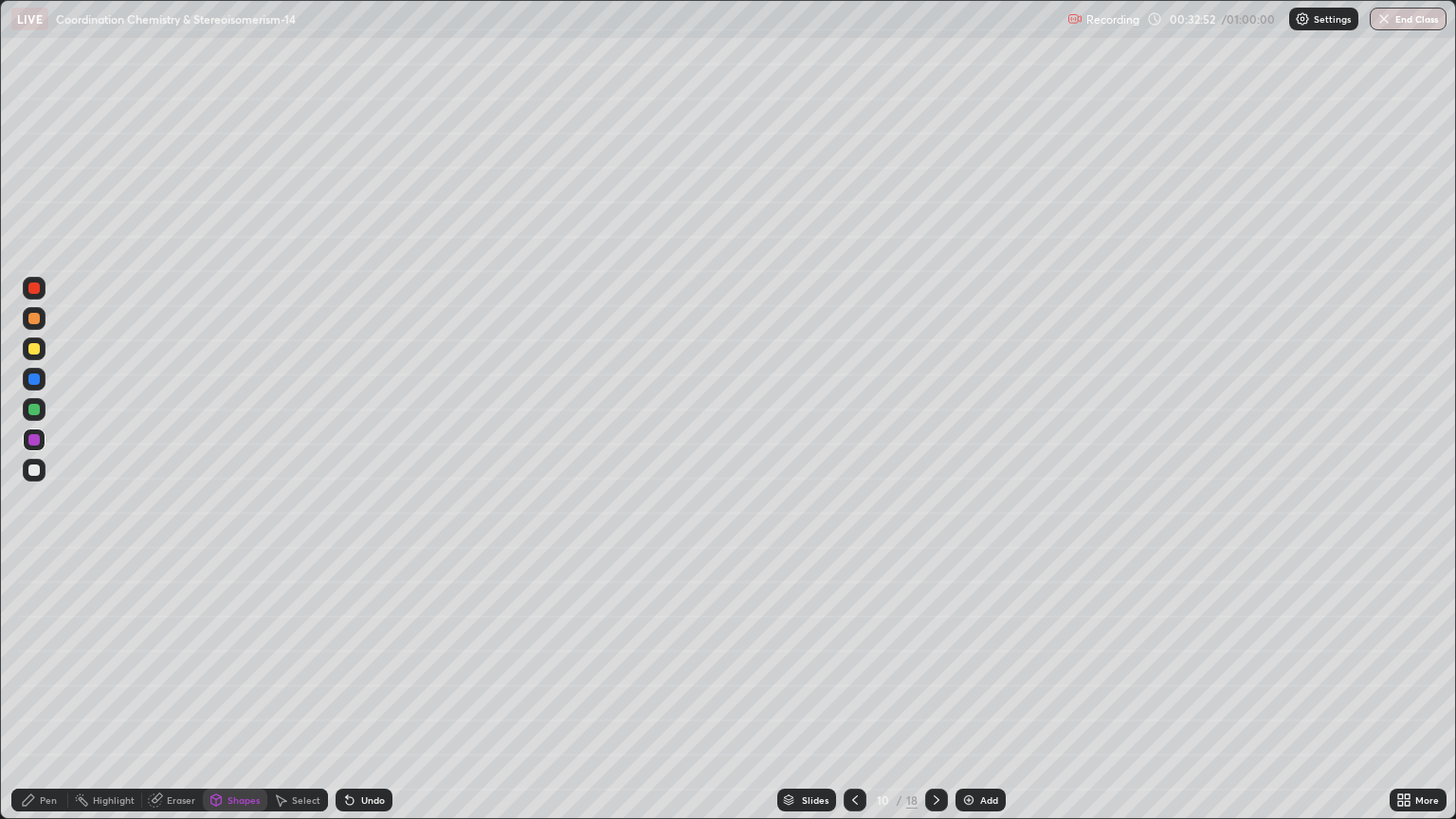 click on "Pen" at bounding box center (48, 800) 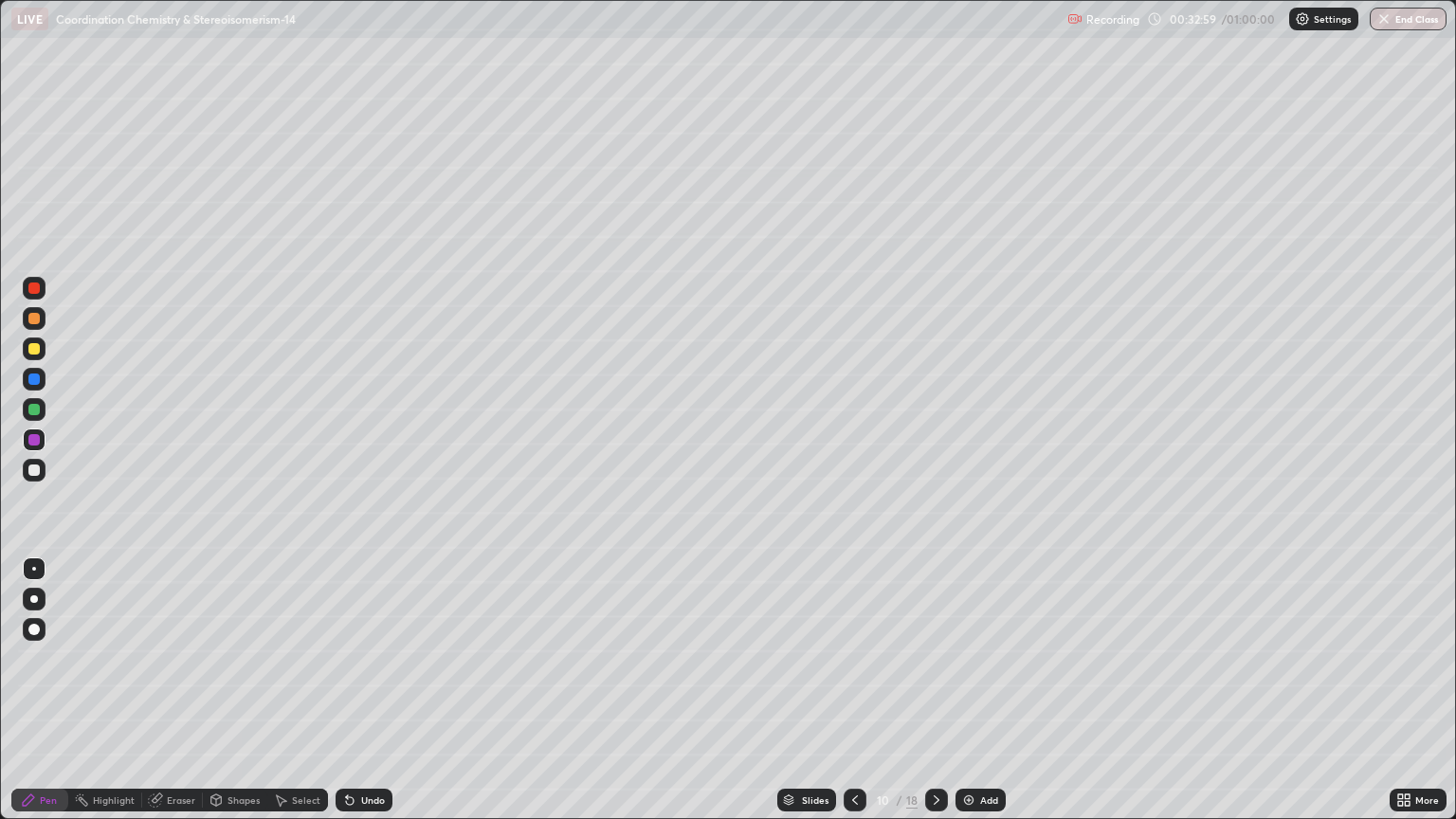 click on "Shapes" at bounding box center [244, 800] 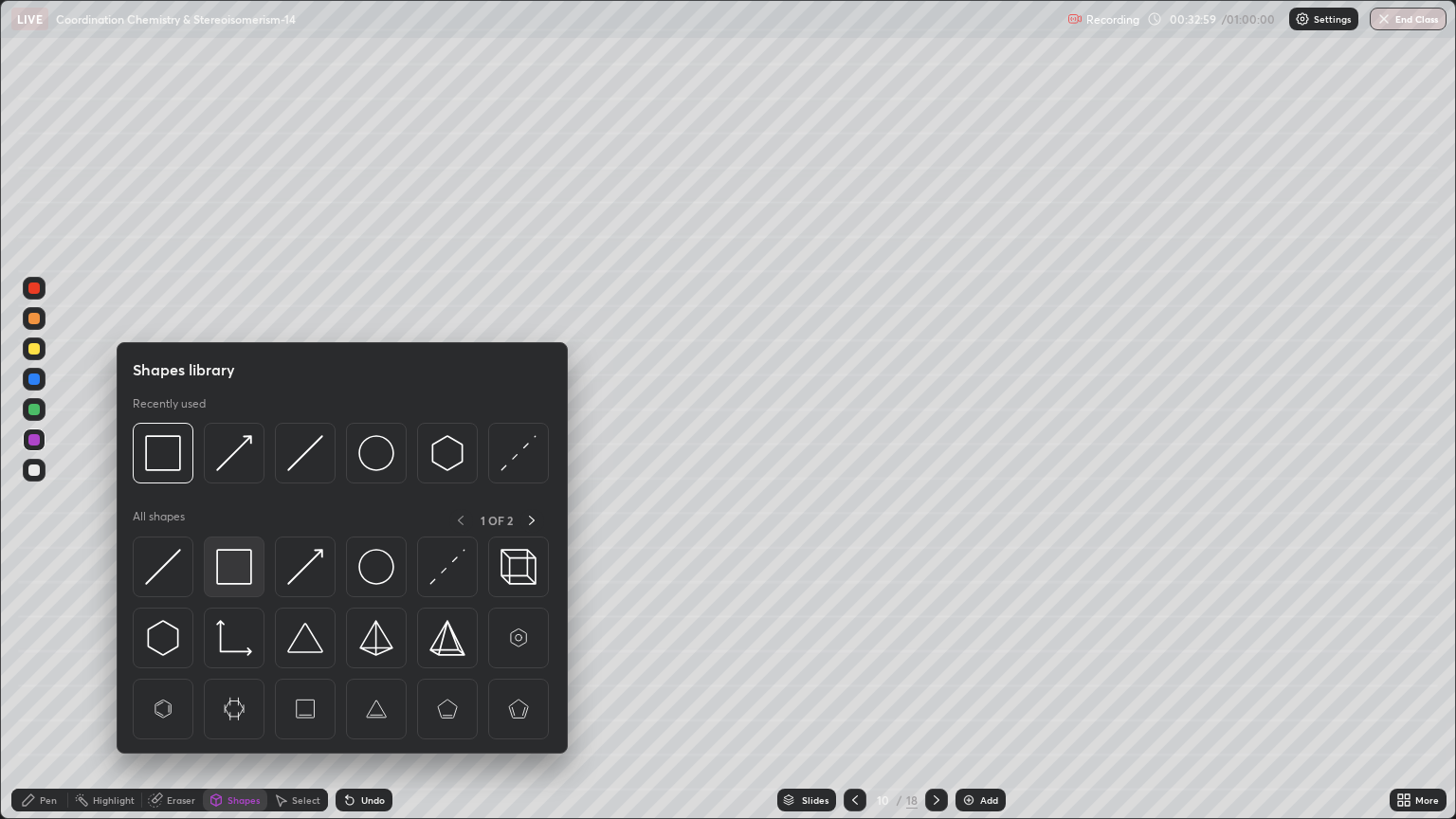 click at bounding box center [234, 567] 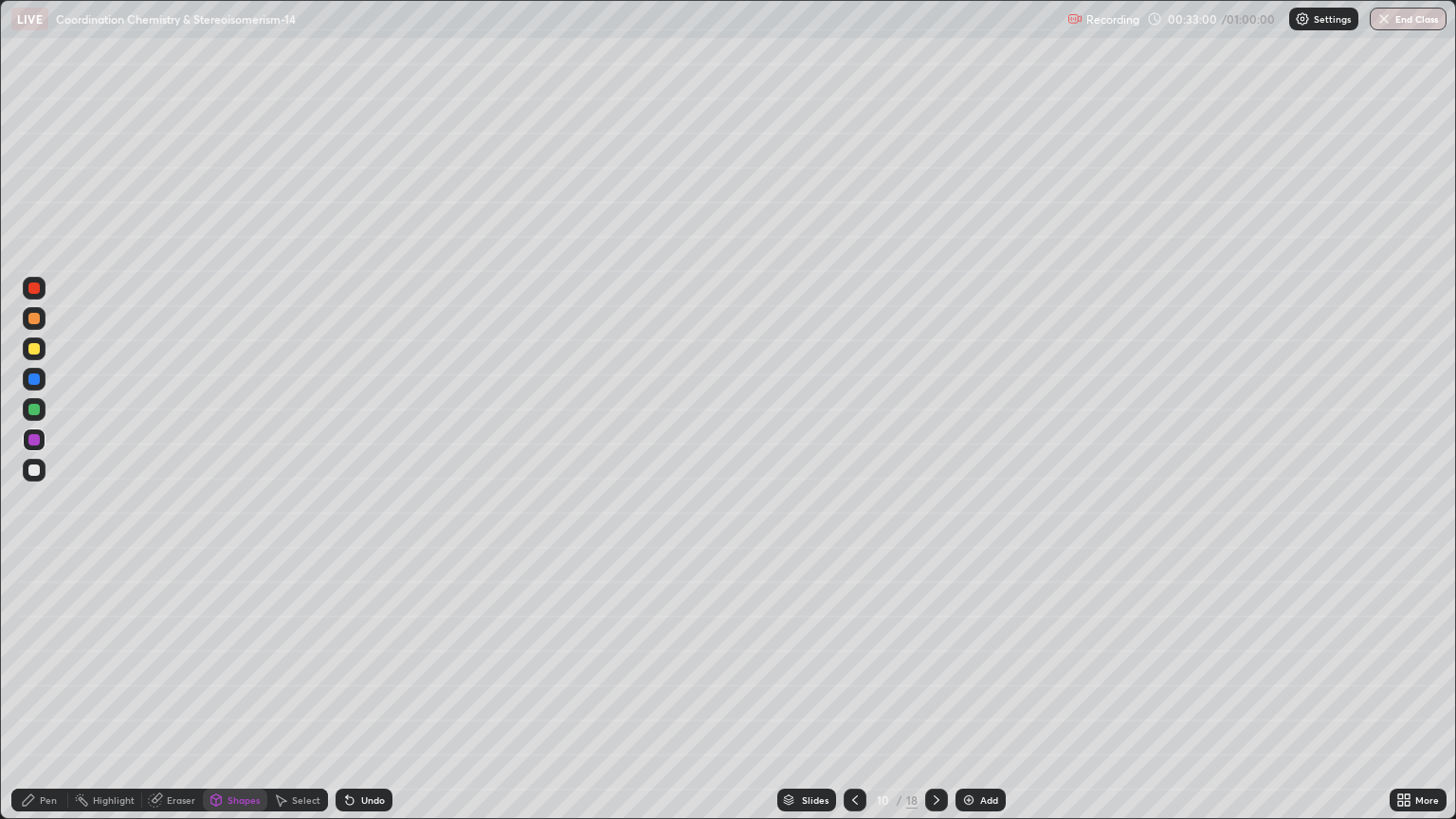 click at bounding box center (34, 410) 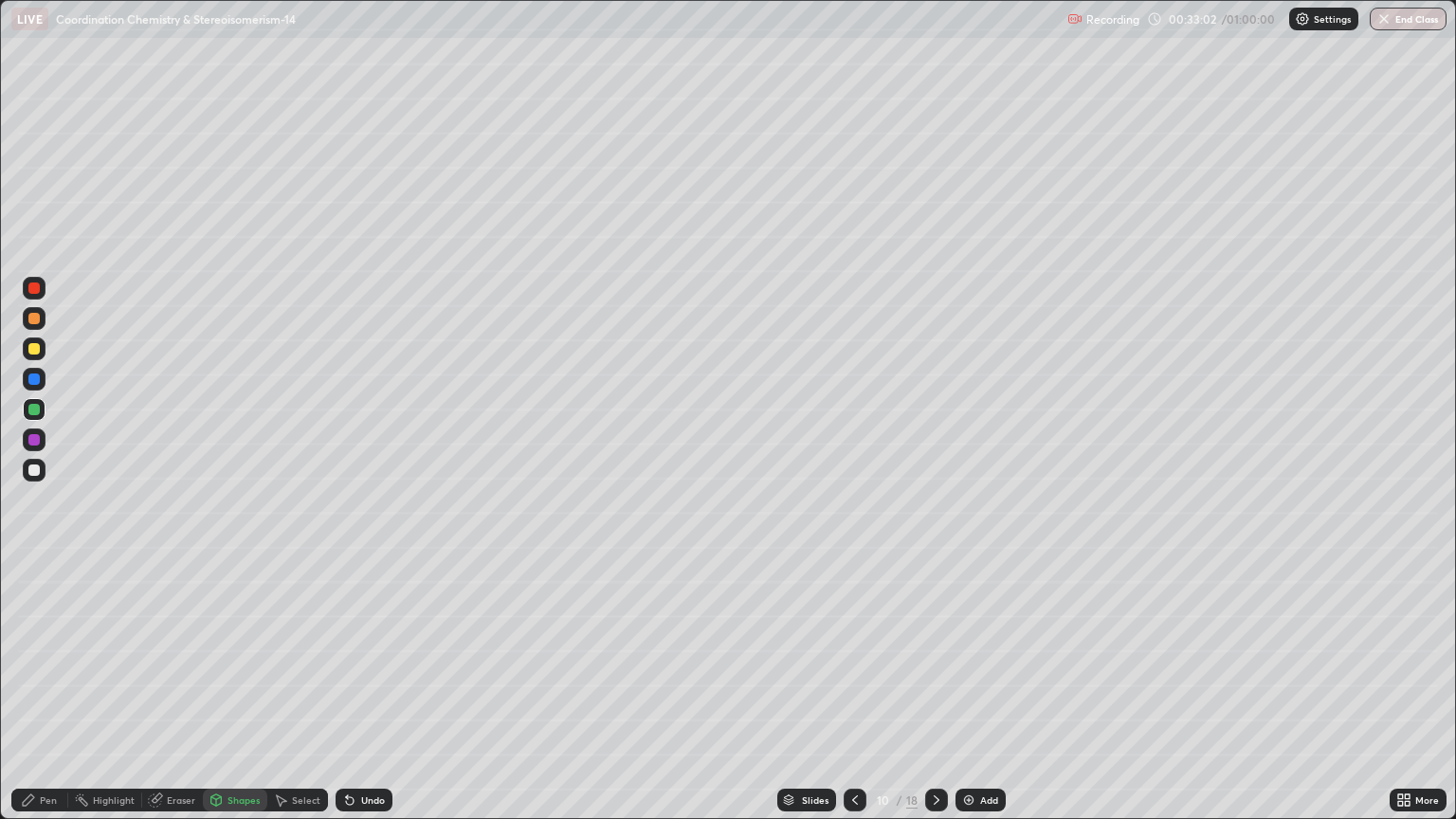 click on "Pen" at bounding box center (40, 800) 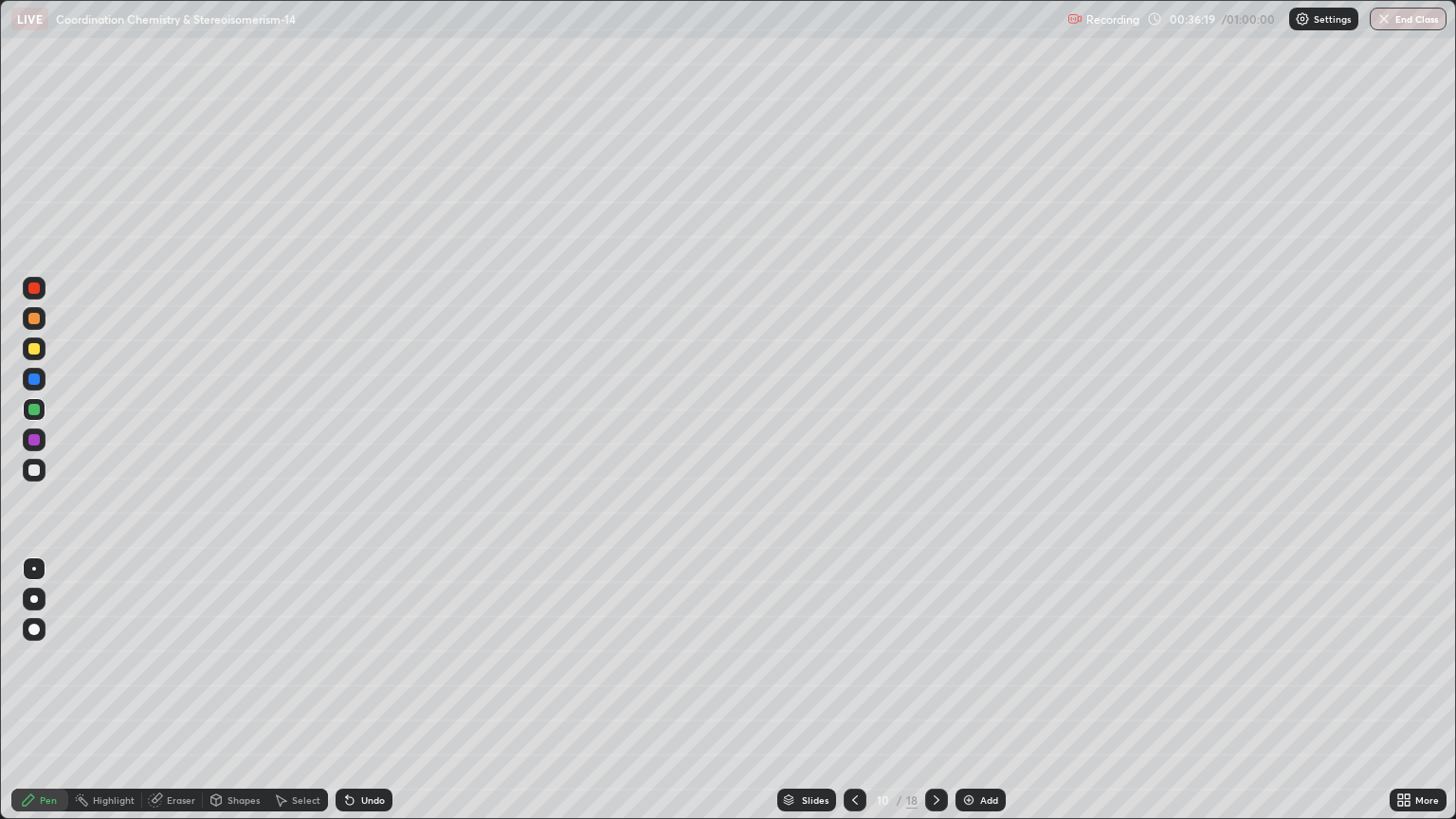 click at bounding box center (34, 288) 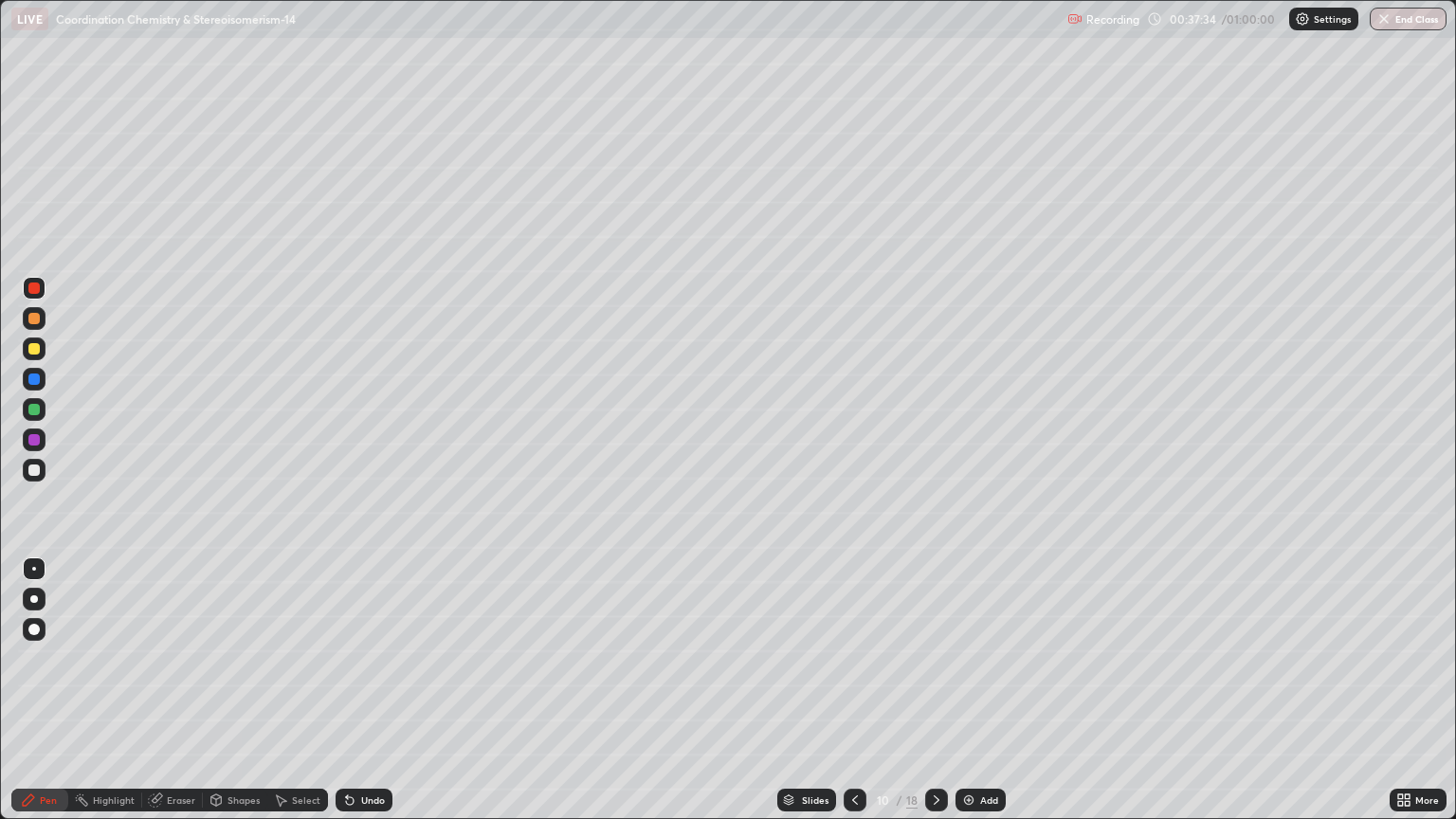 click at bounding box center (34, 410) 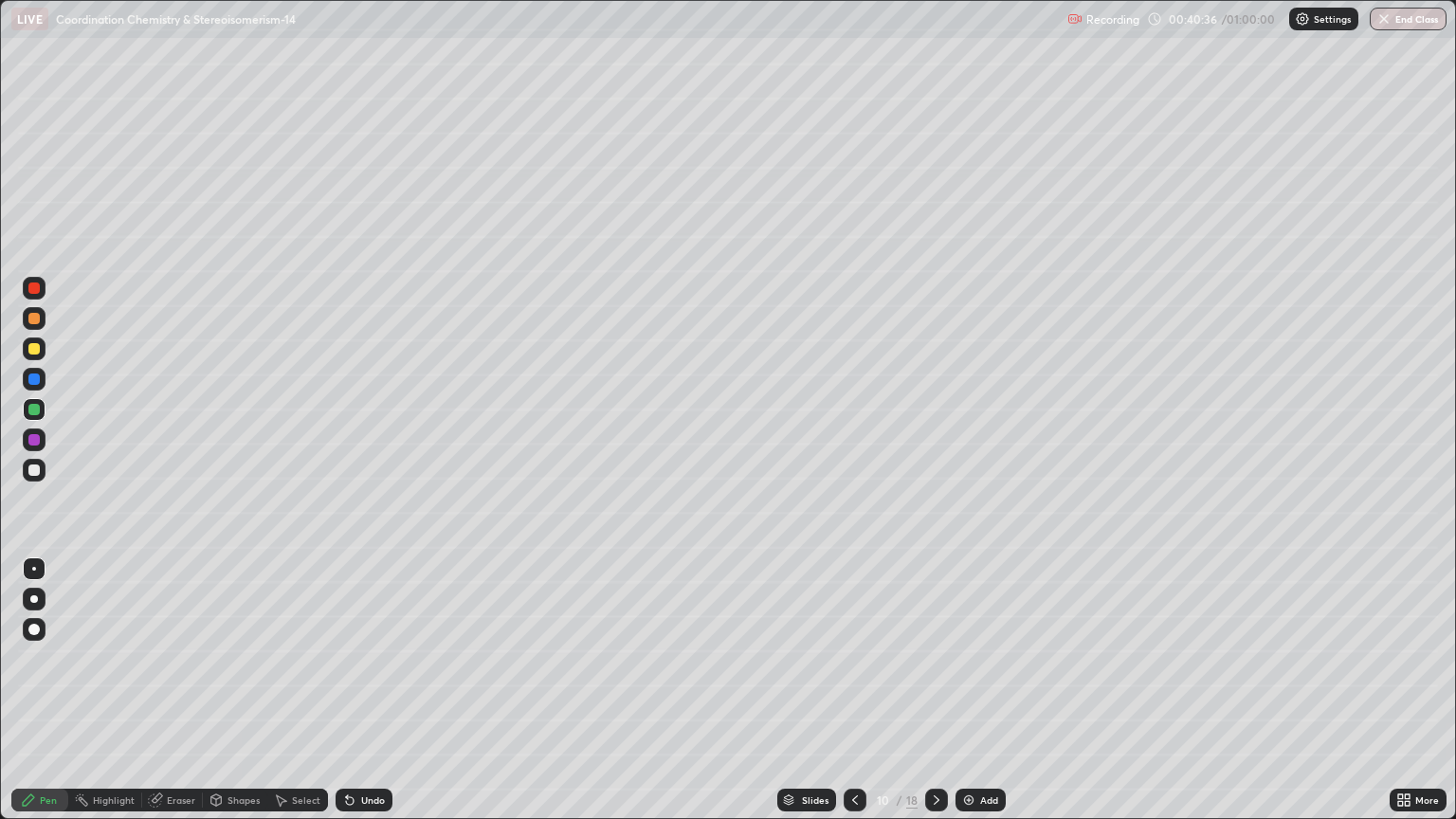 click on "Shapes" at bounding box center (244, 800) 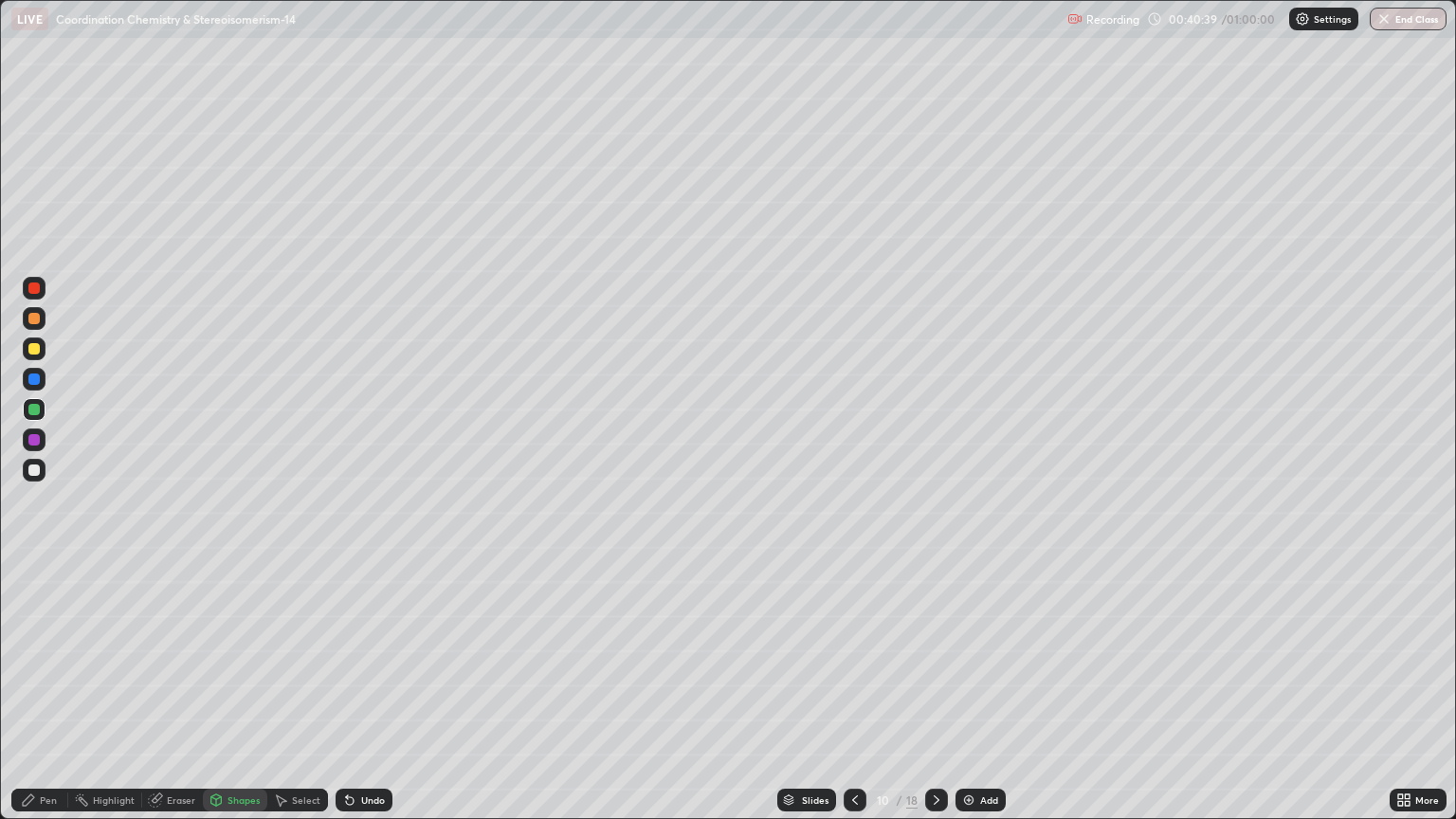 click on "Eraser" at bounding box center (181, 800) 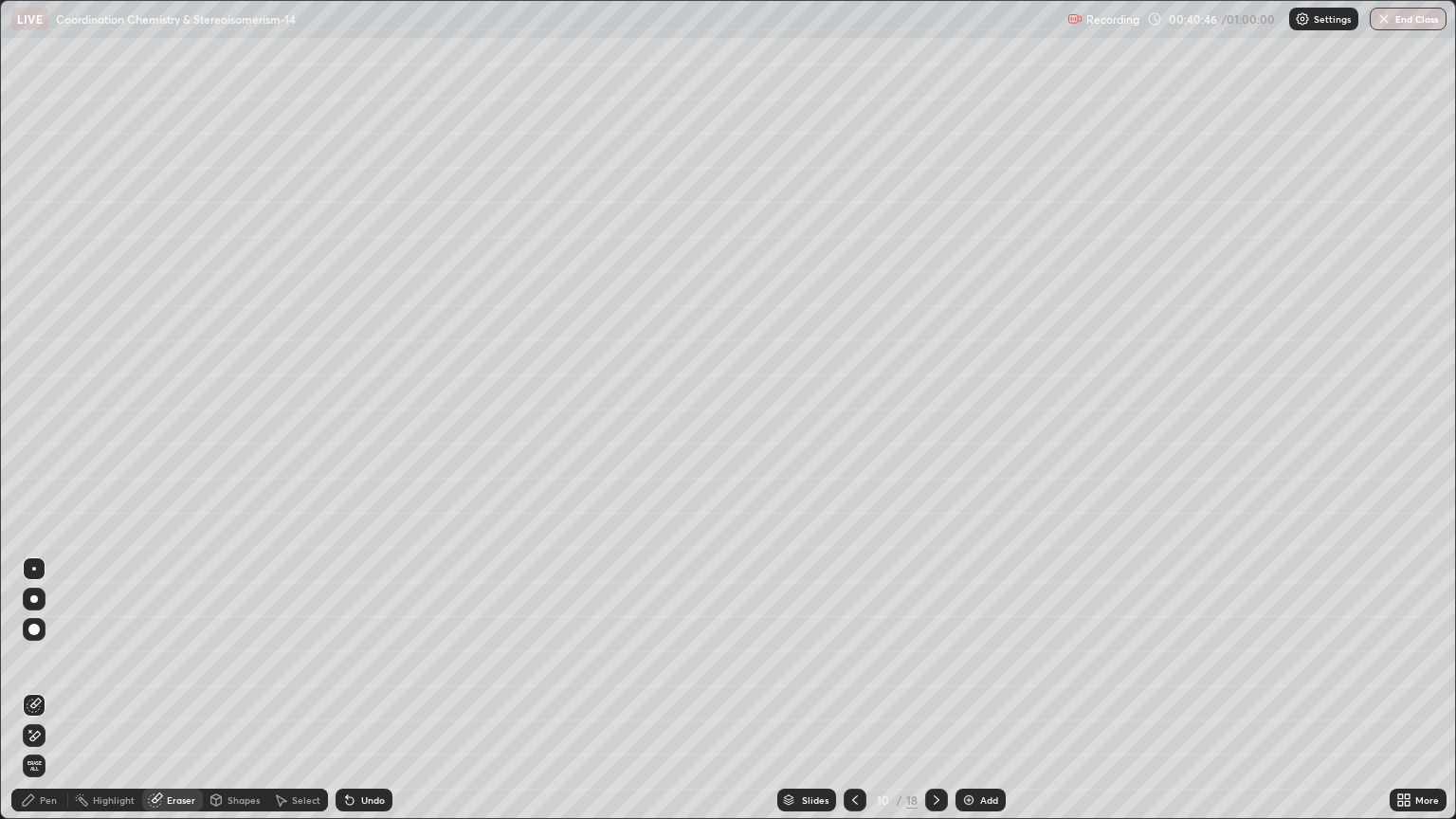 click on "Eraser" at bounding box center (181, 800) 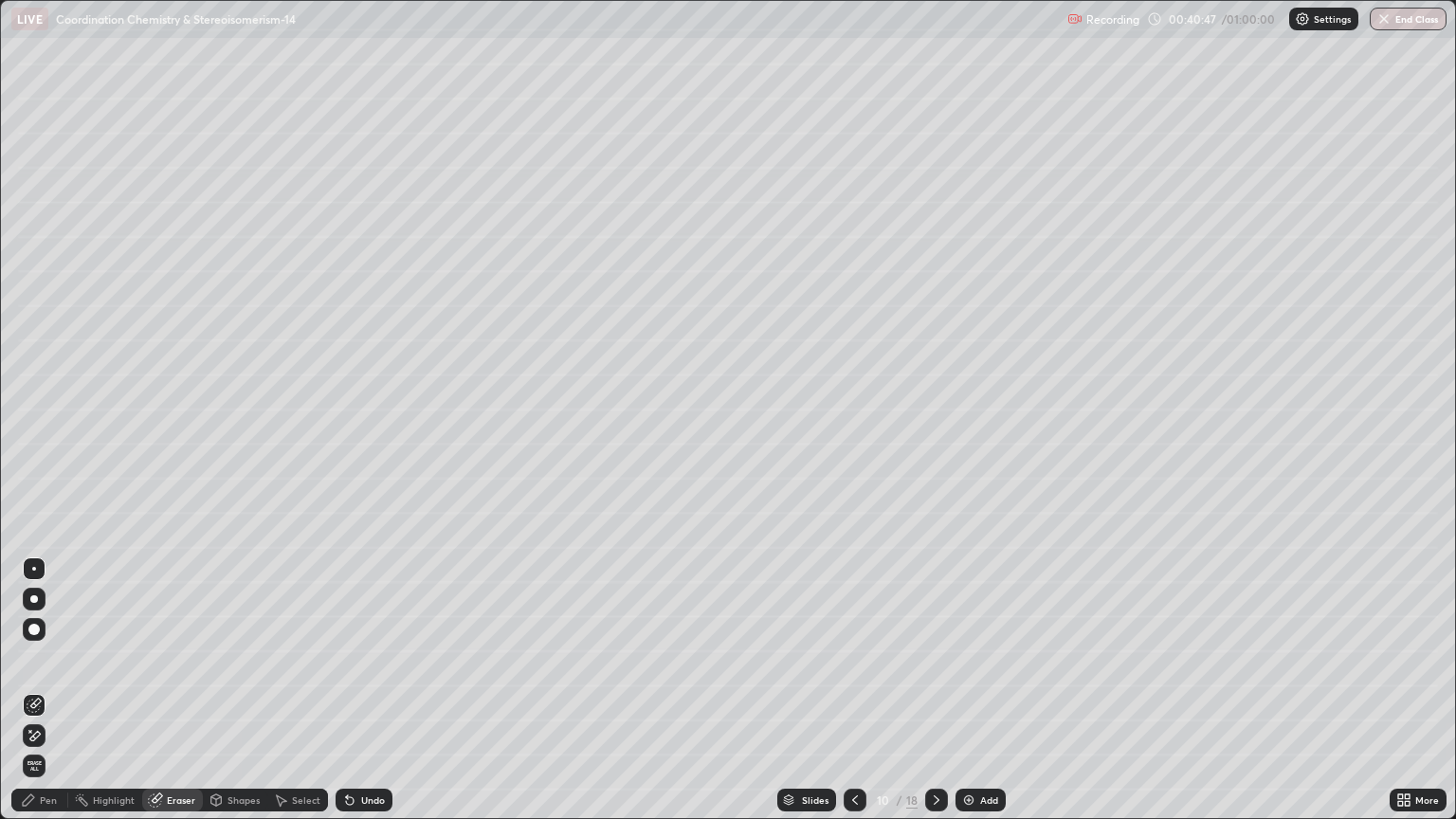 click 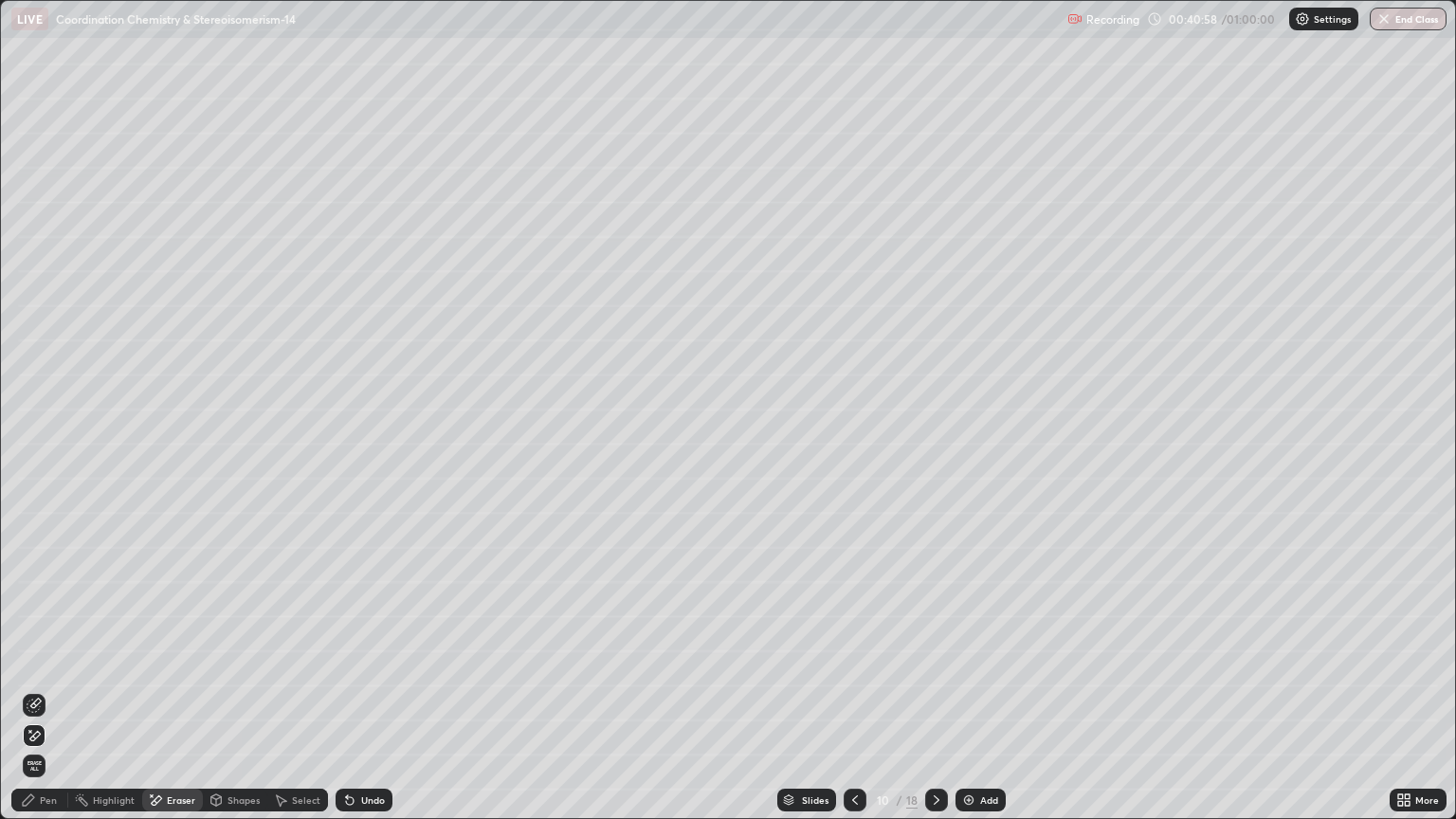 click on "Pen" at bounding box center [40, 800] 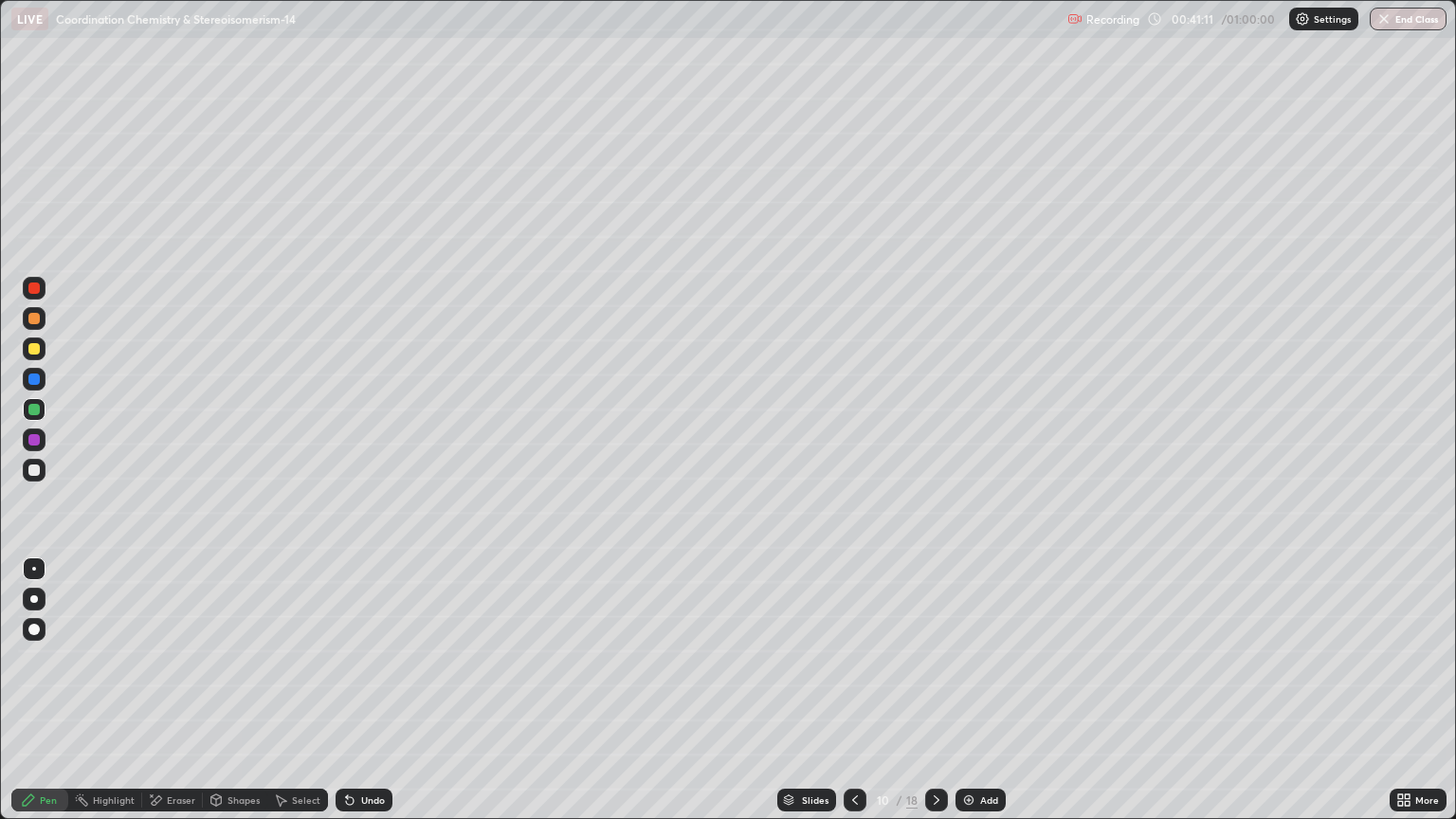 click at bounding box center [34, 349] 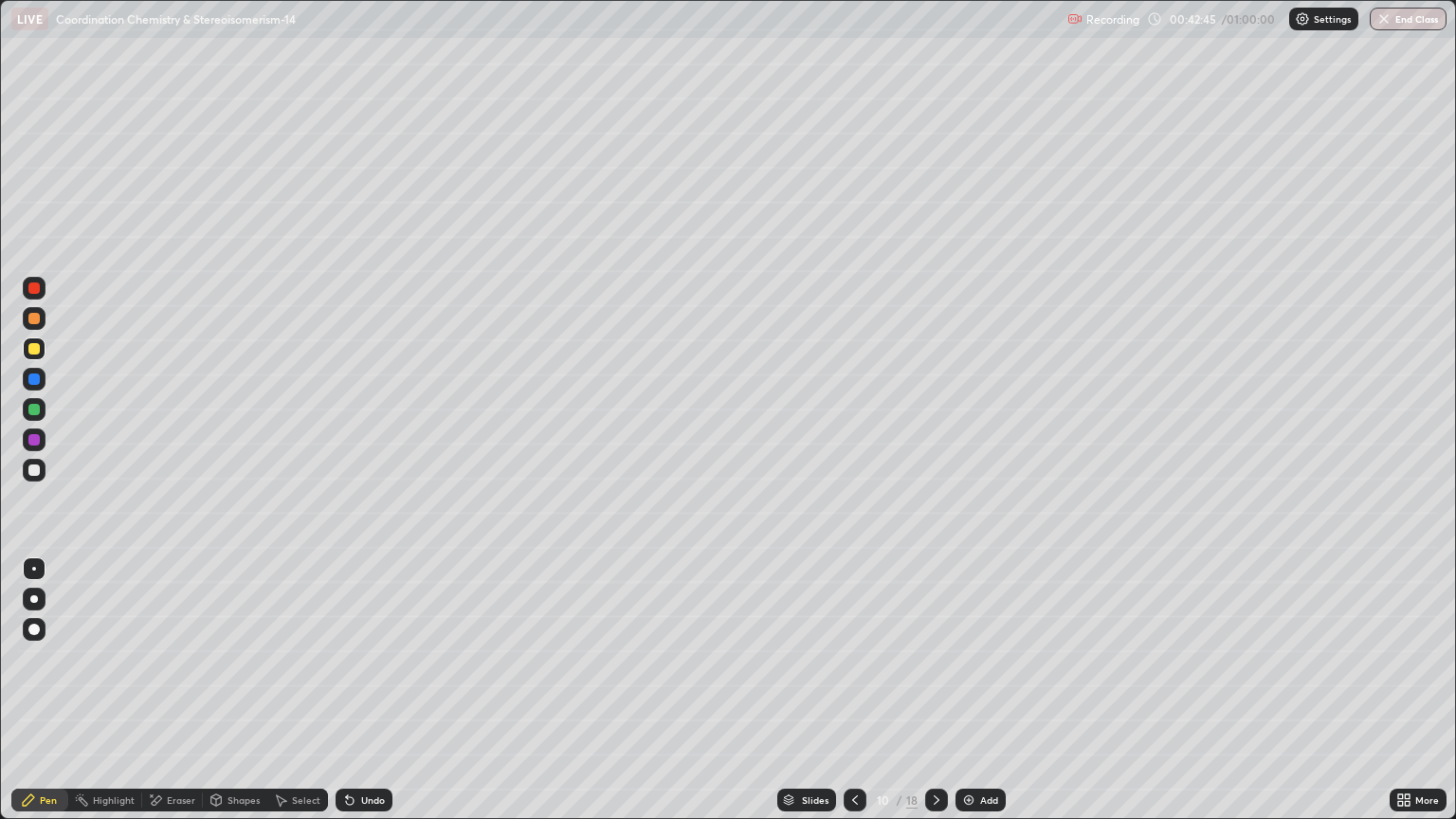 click on "Add" at bounding box center (980, 800) 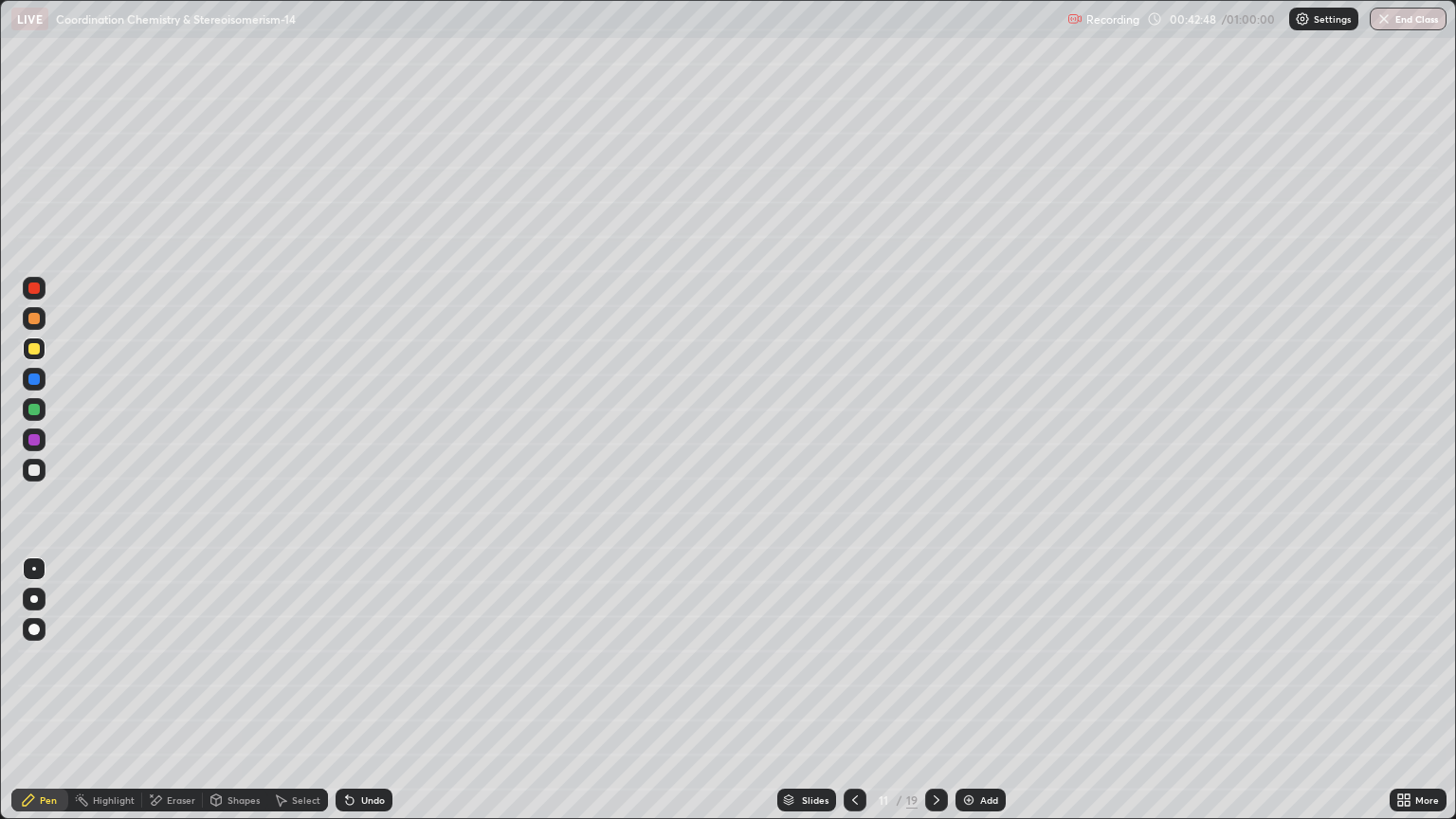 click at bounding box center (855, 800) 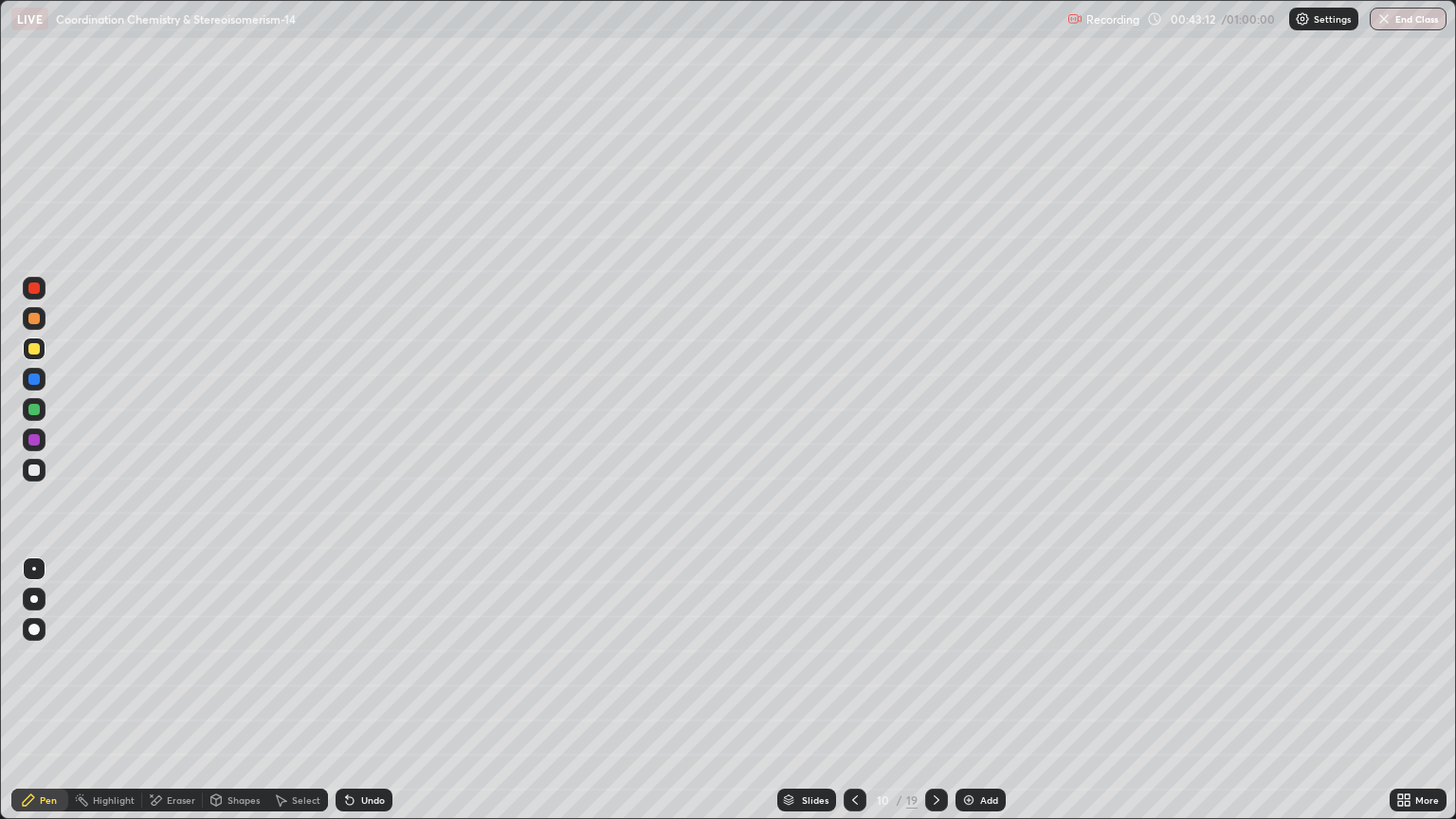 click on "Add" at bounding box center (989, 800) 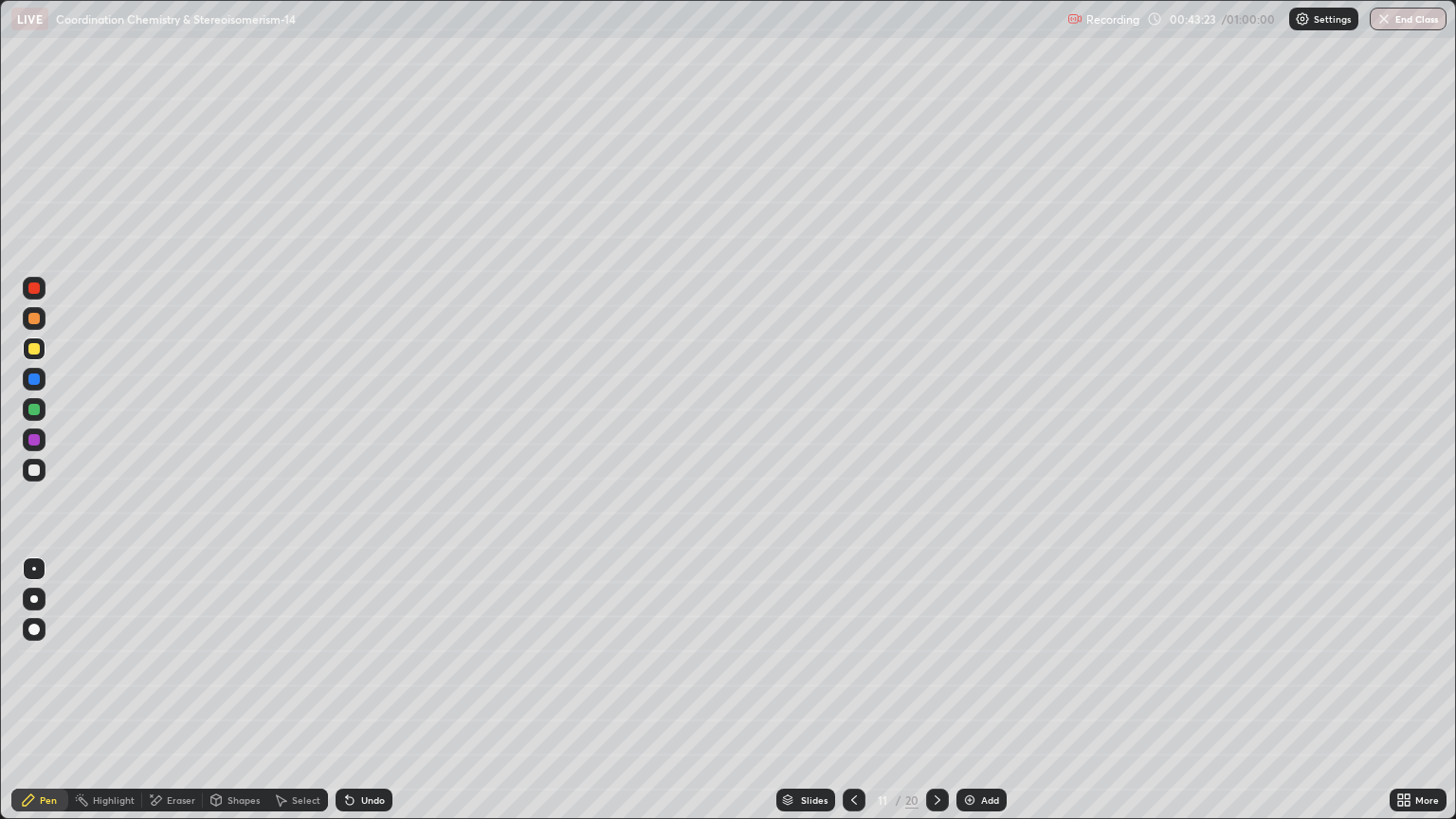 click on "Shapes" at bounding box center [244, 800] 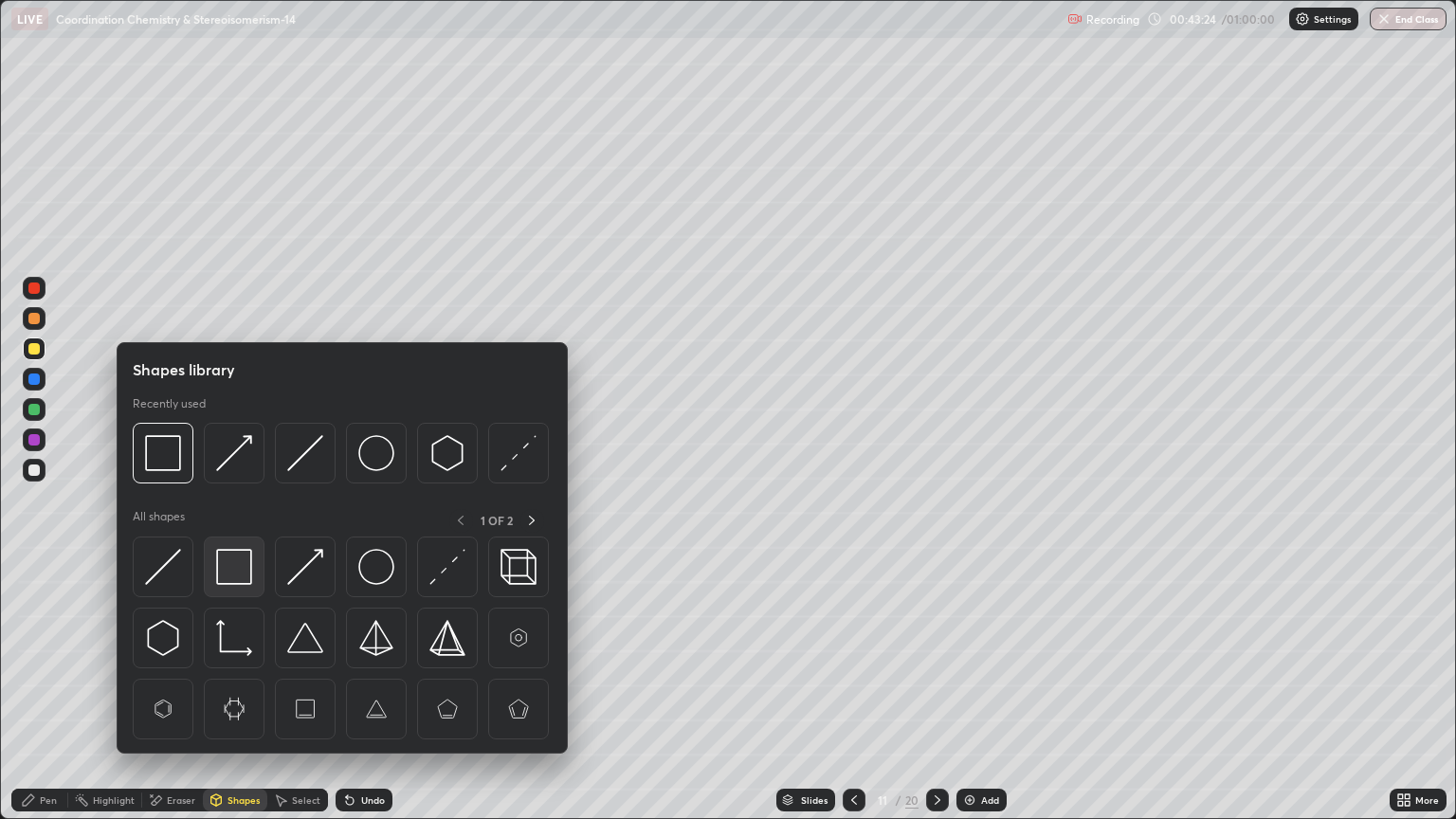 click at bounding box center [234, 567] 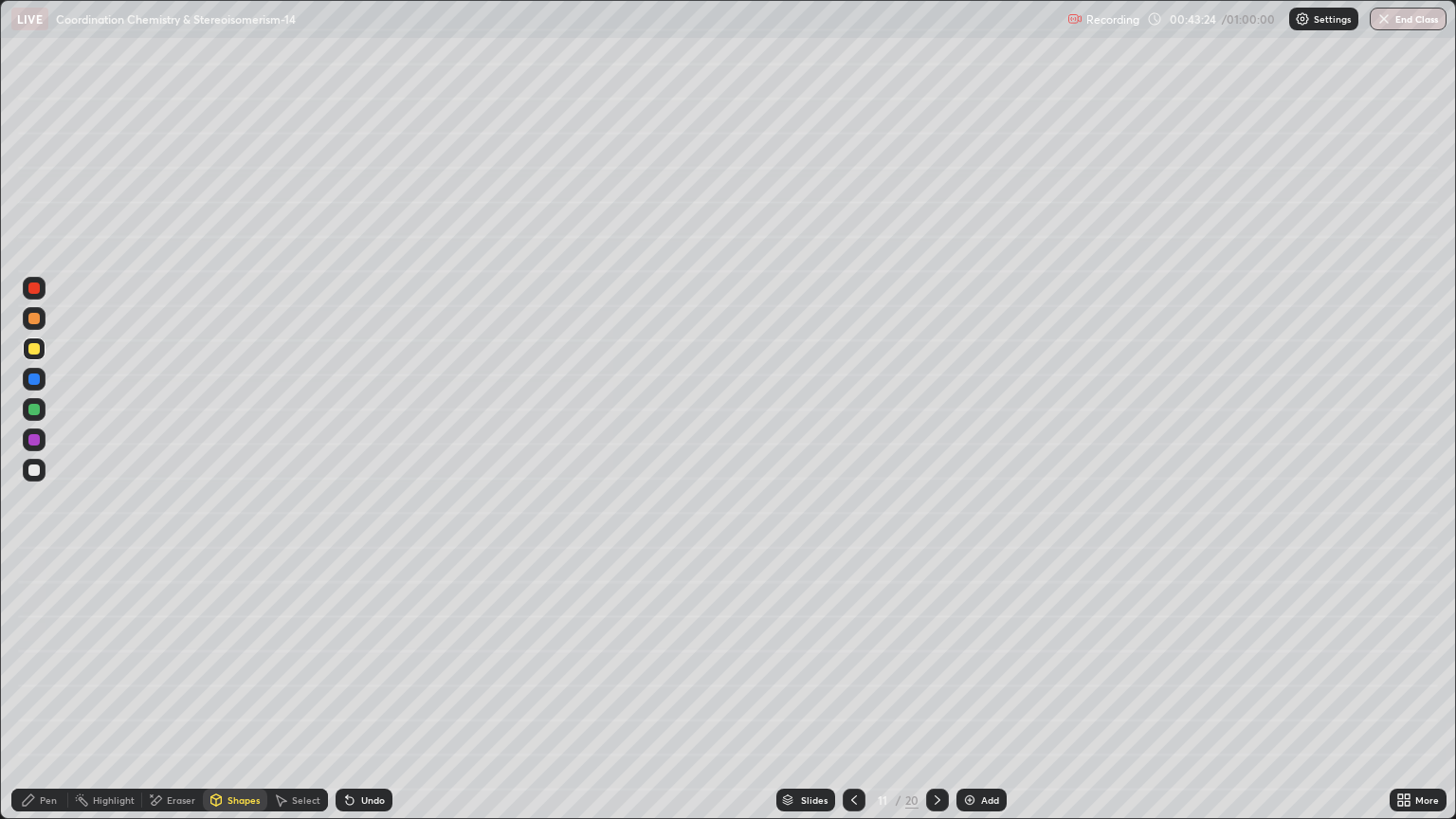 click at bounding box center (34, 440) 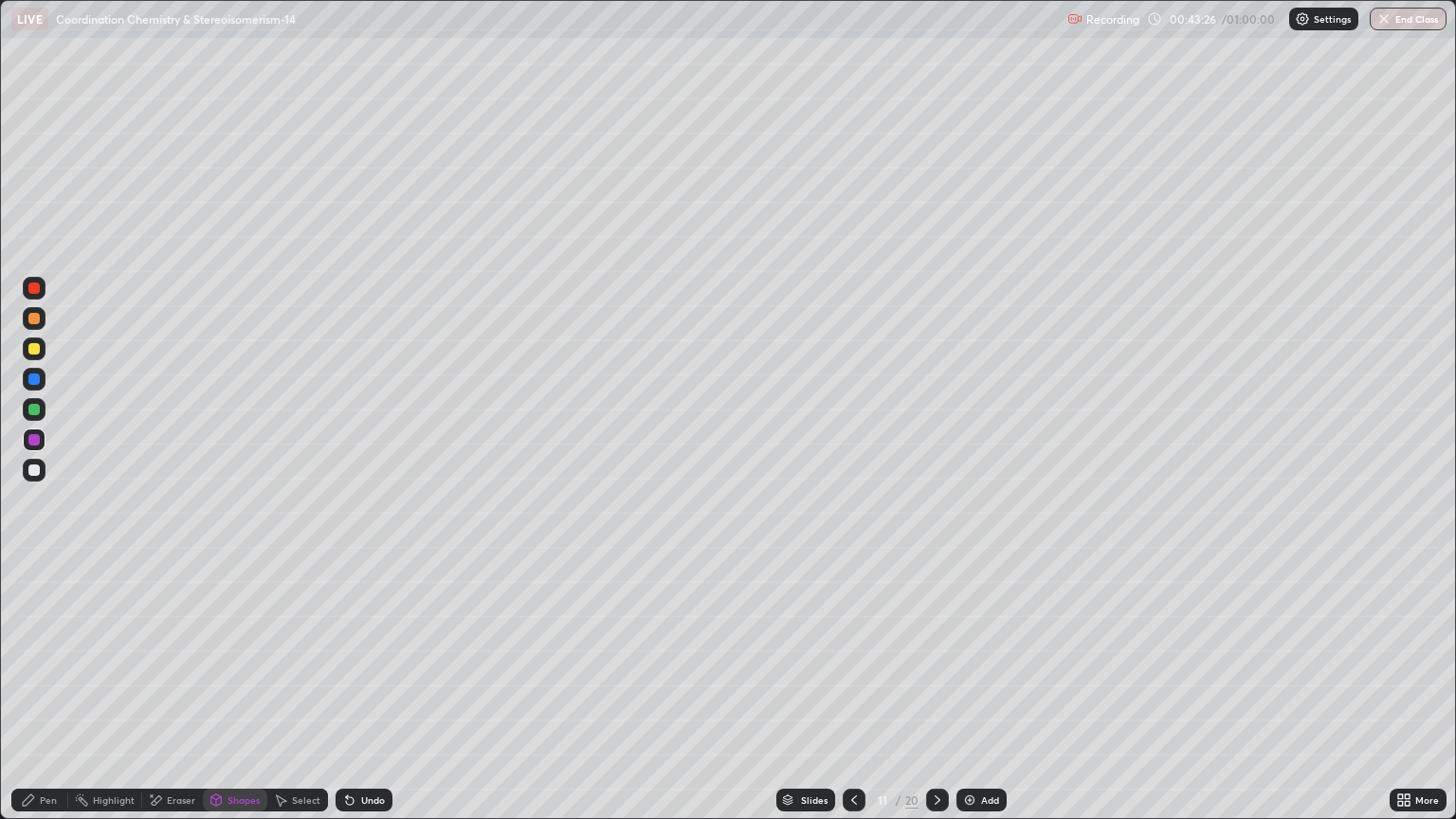 click on "Pen" at bounding box center [40, 800] 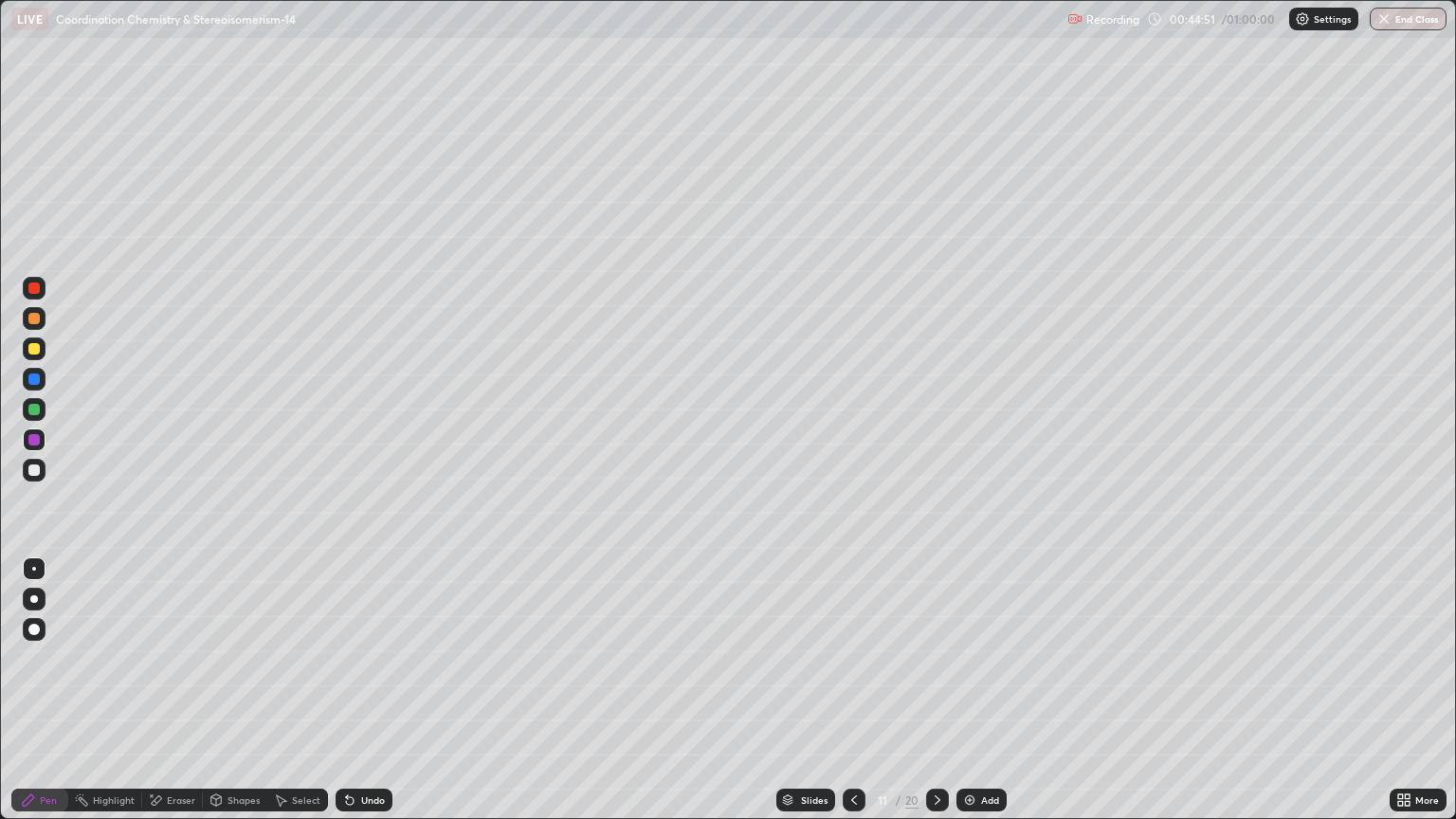 click at bounding box center [34, 410] 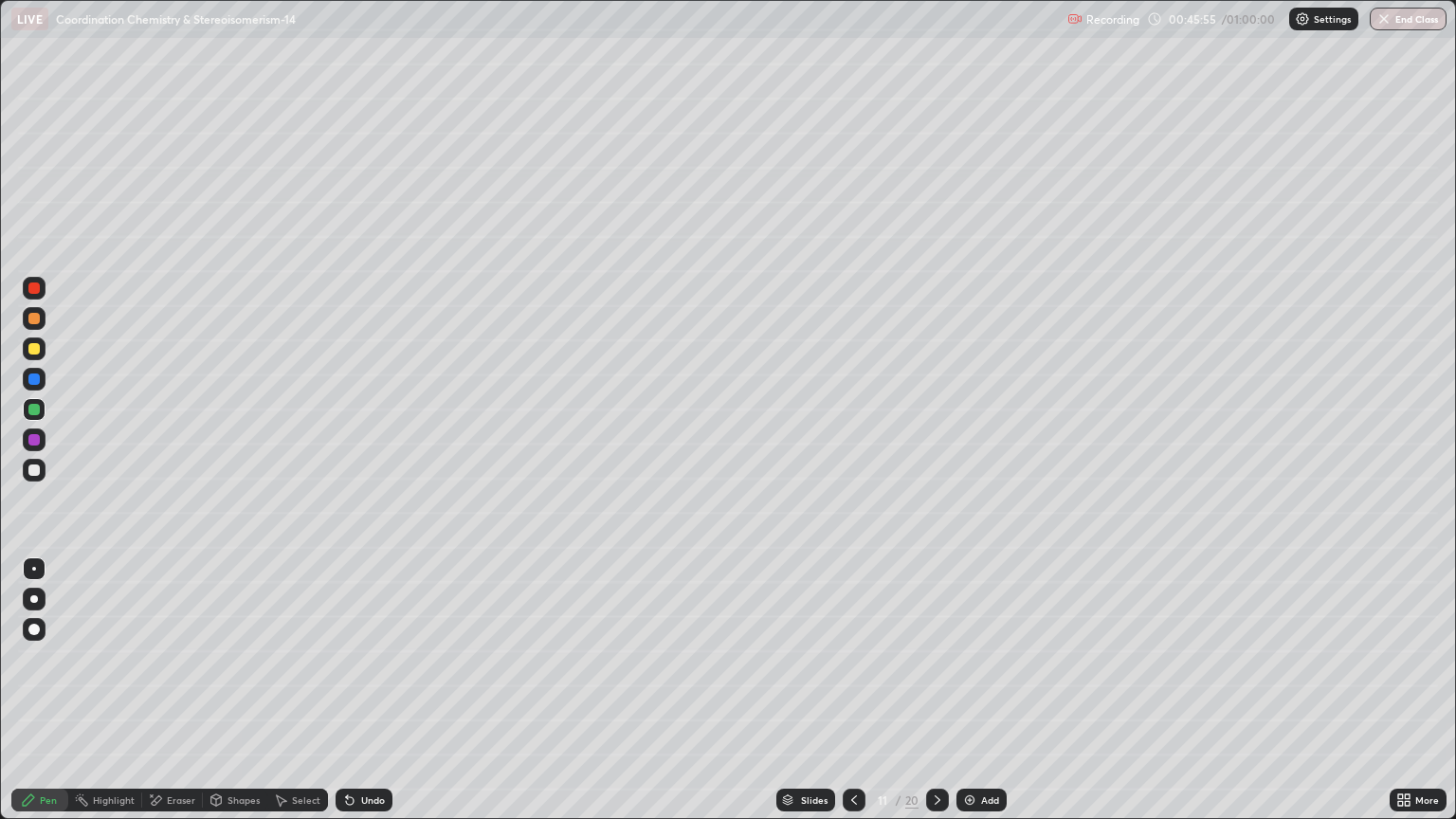 click on "Add" at bounding box center (990, 800) 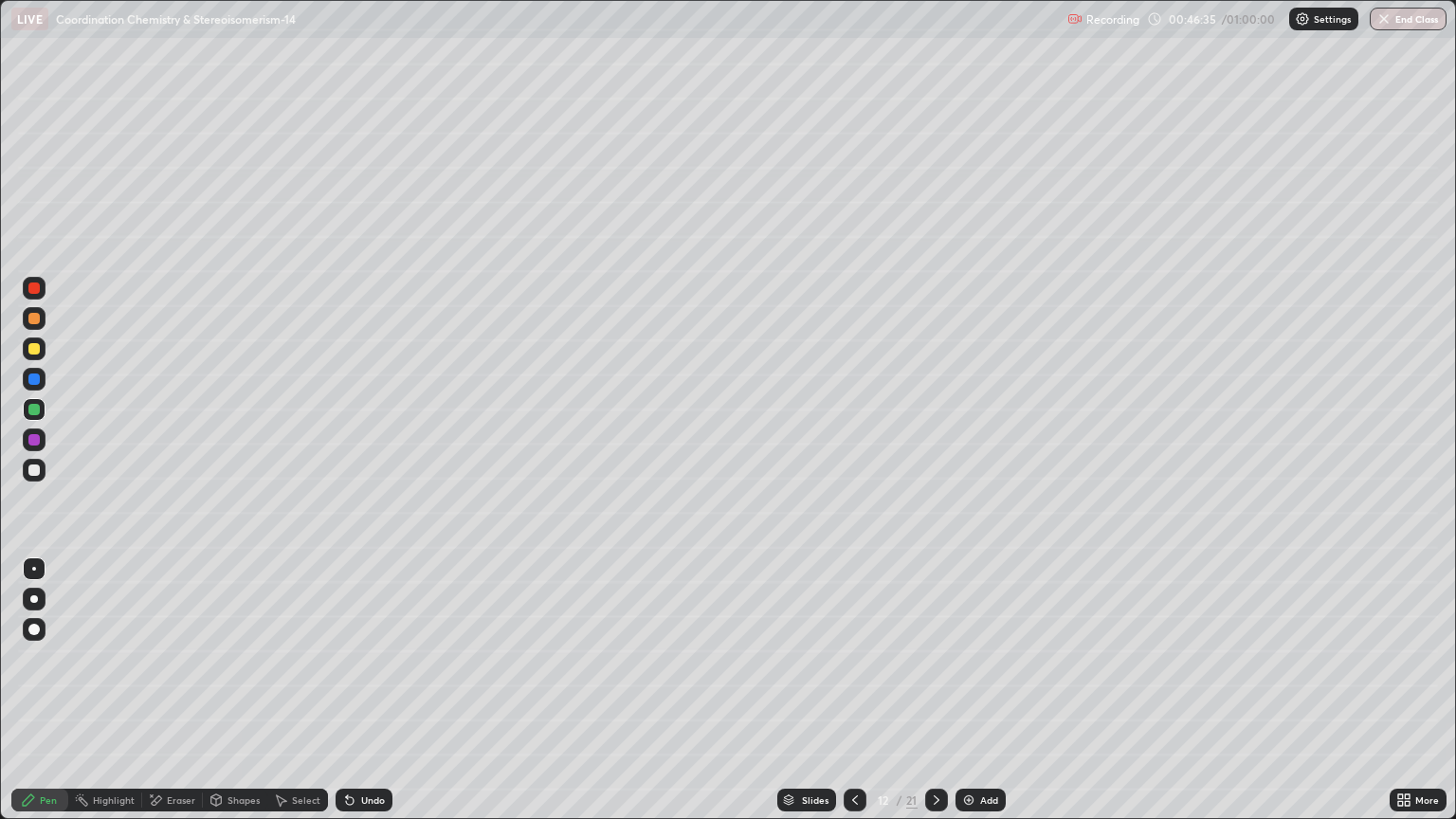 click on "Undo" at bounding box center (364, 800) 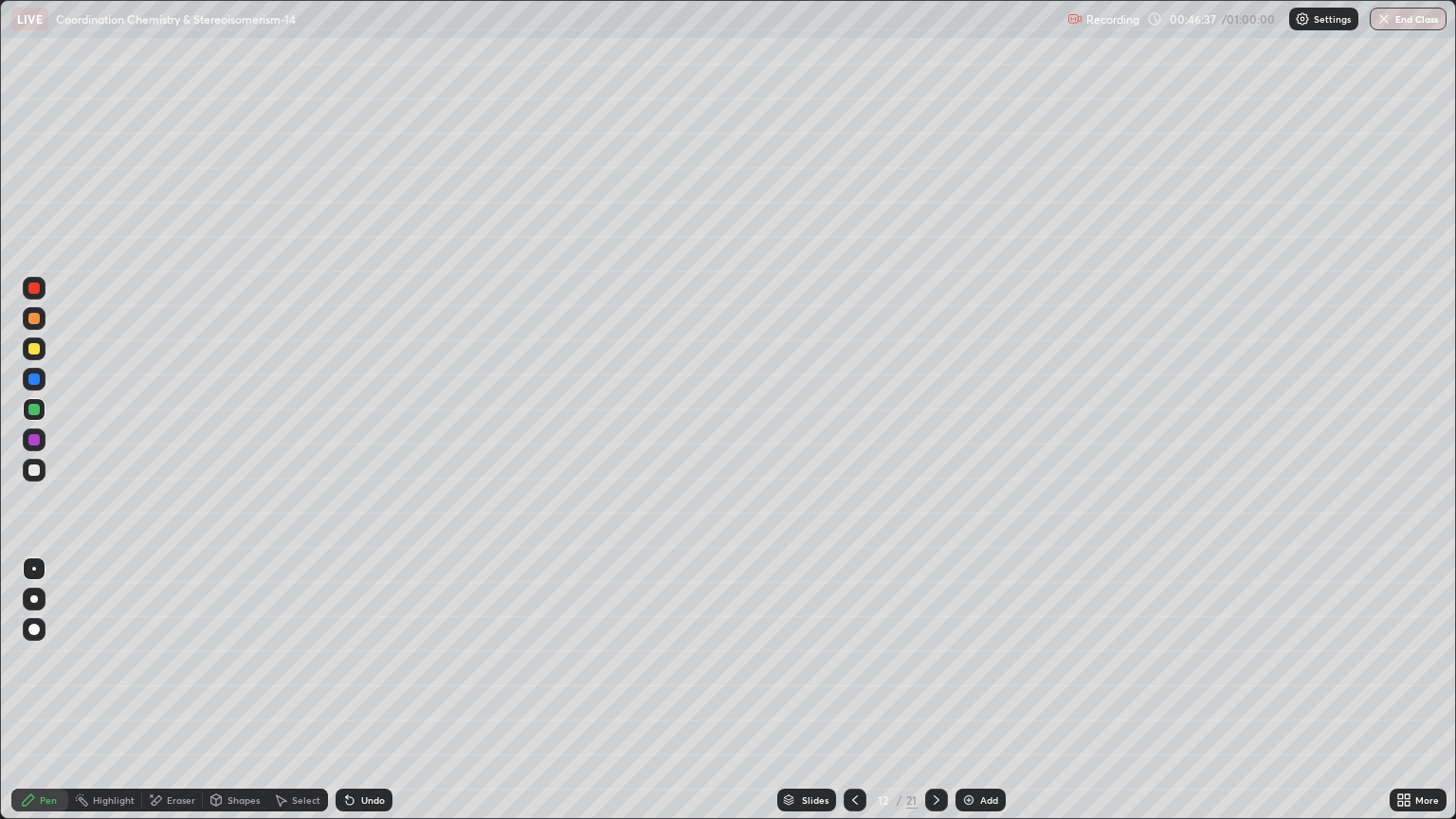 click on "Shapes" at bounding box center (244, 800) 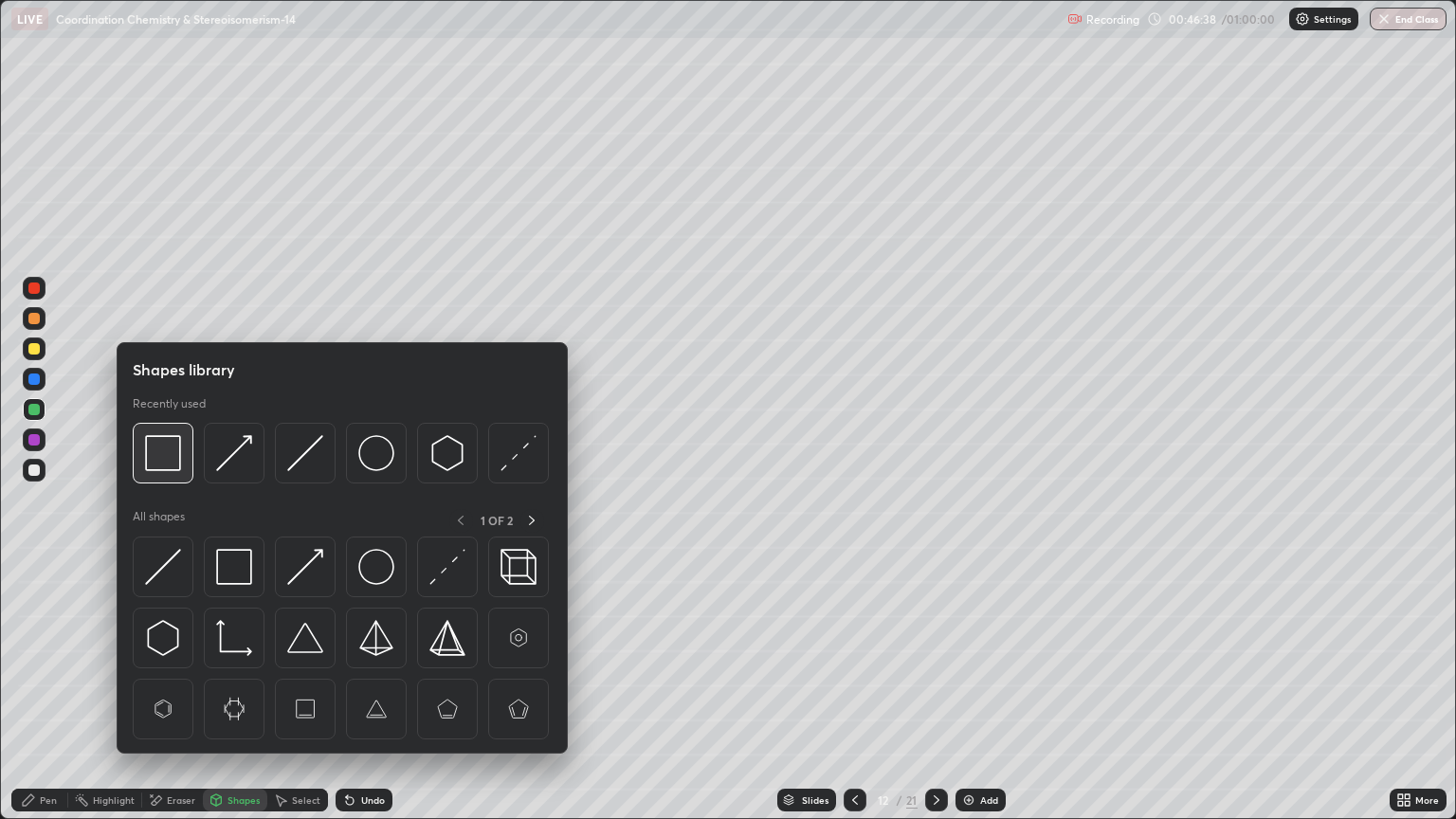 click at bounding box center [163, 453] 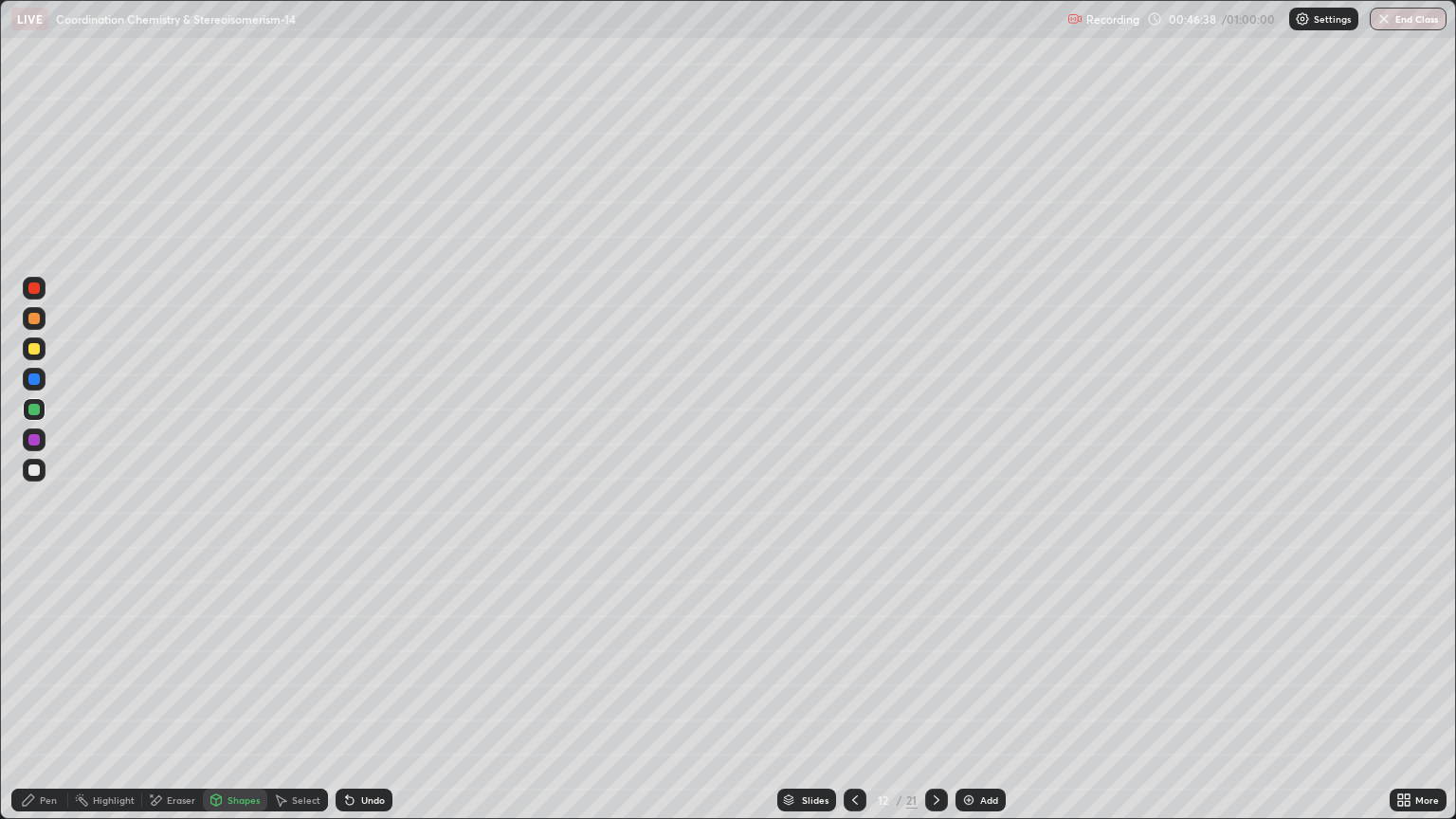 click at bounding box center (34, 440) 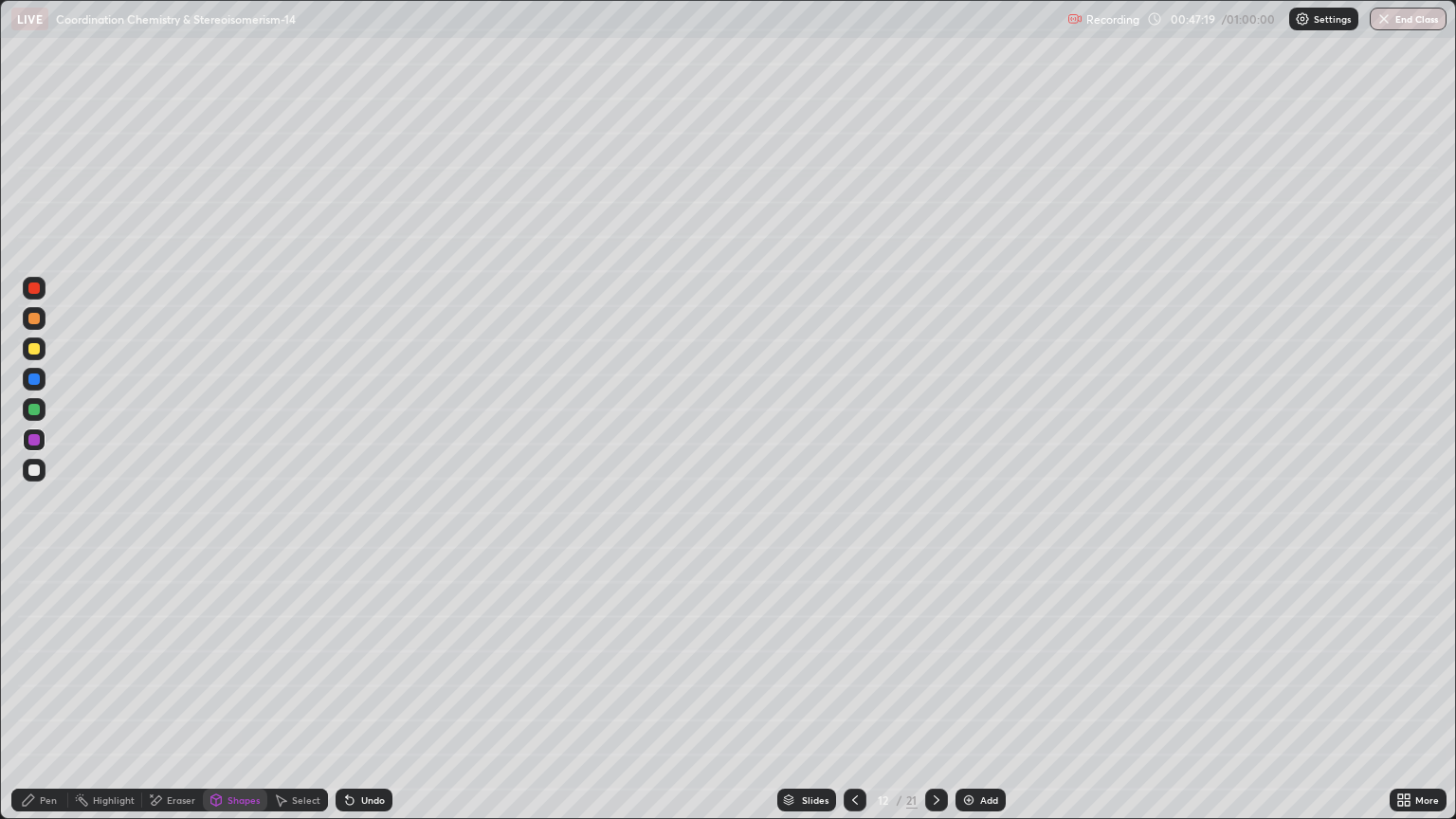 click on "Undo" at bounding box center [373, 800] 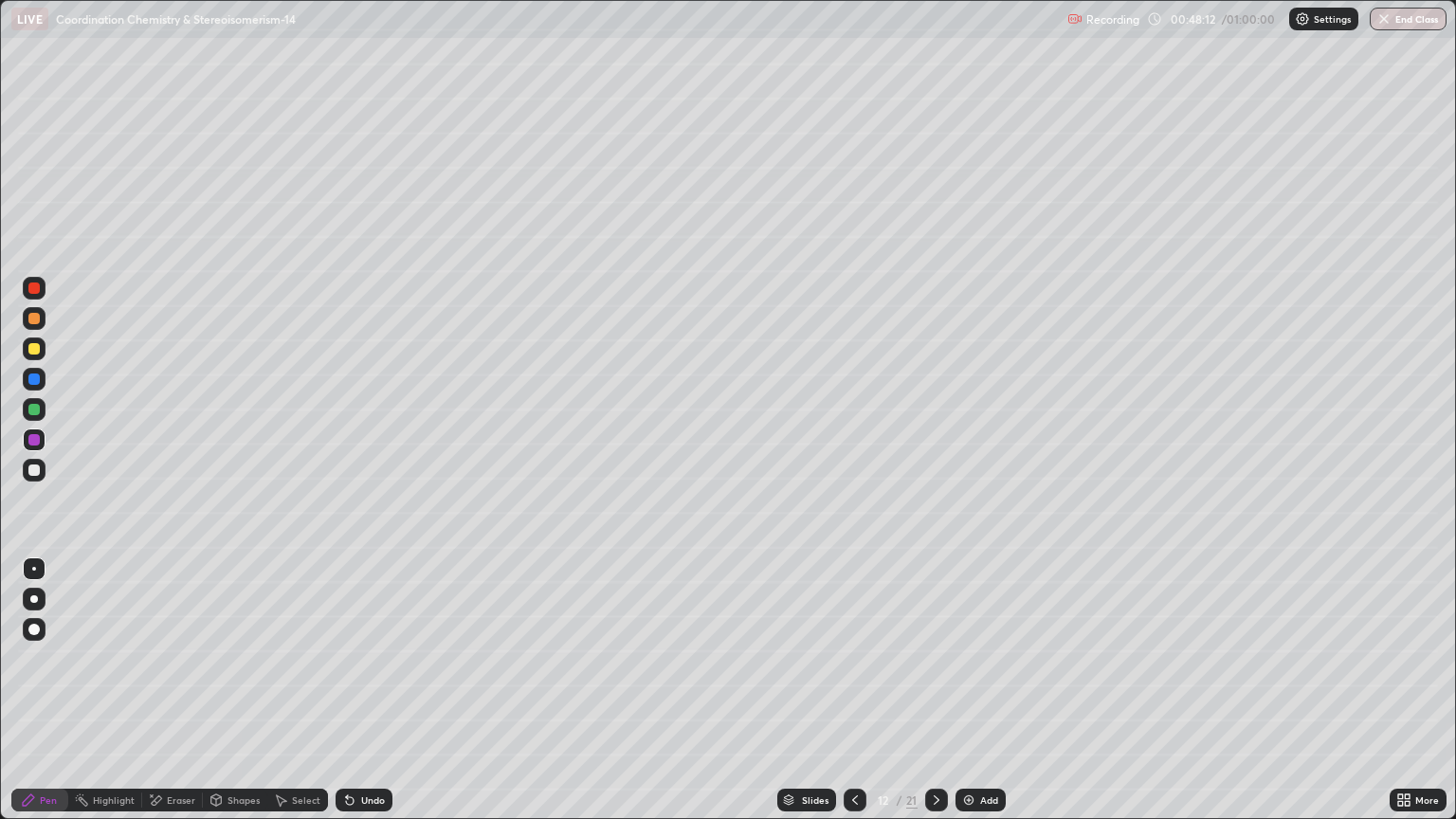 click at bounding box center [34, 349] 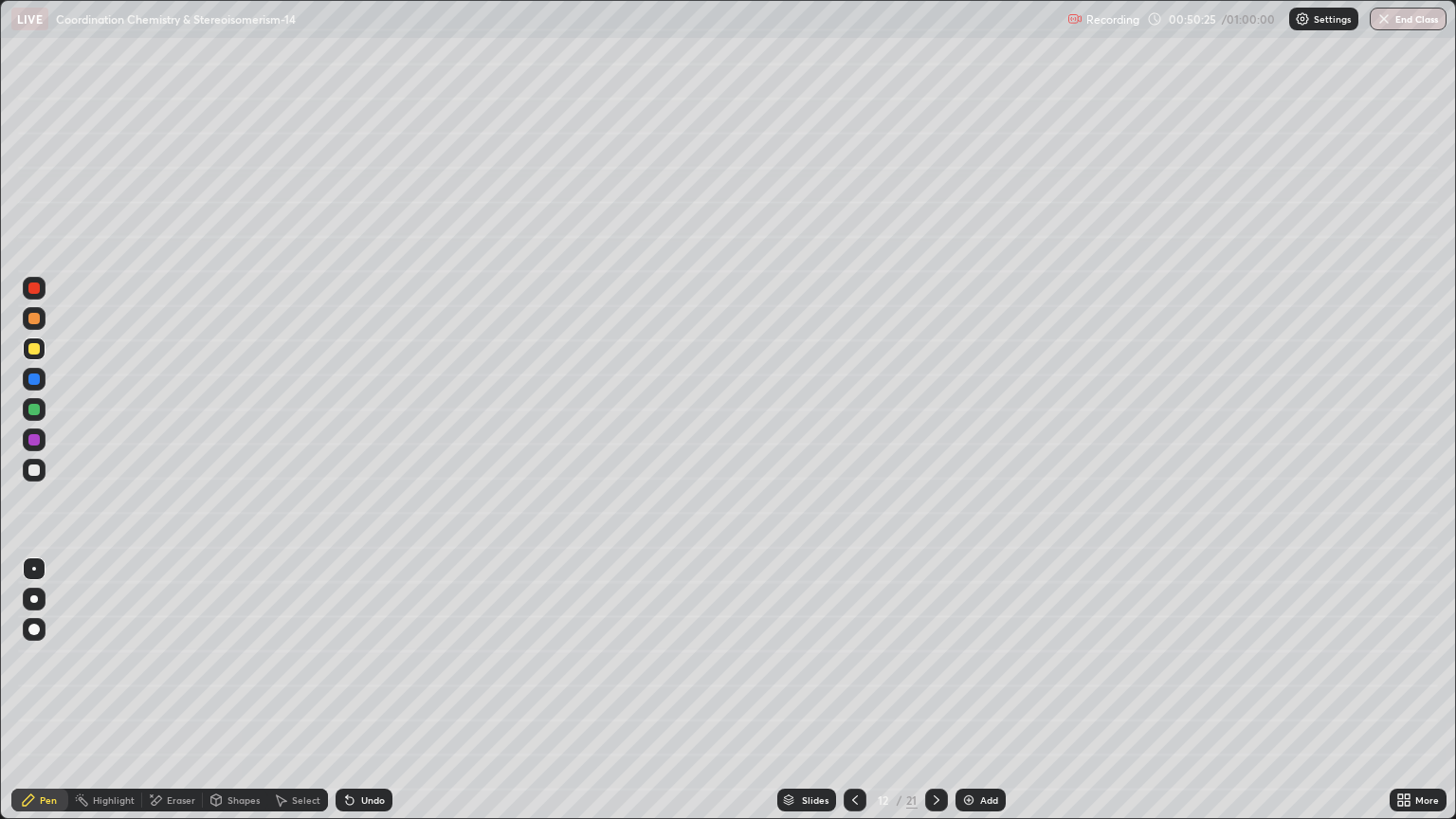 click on "Eraser" at bounding box center [181, 800] 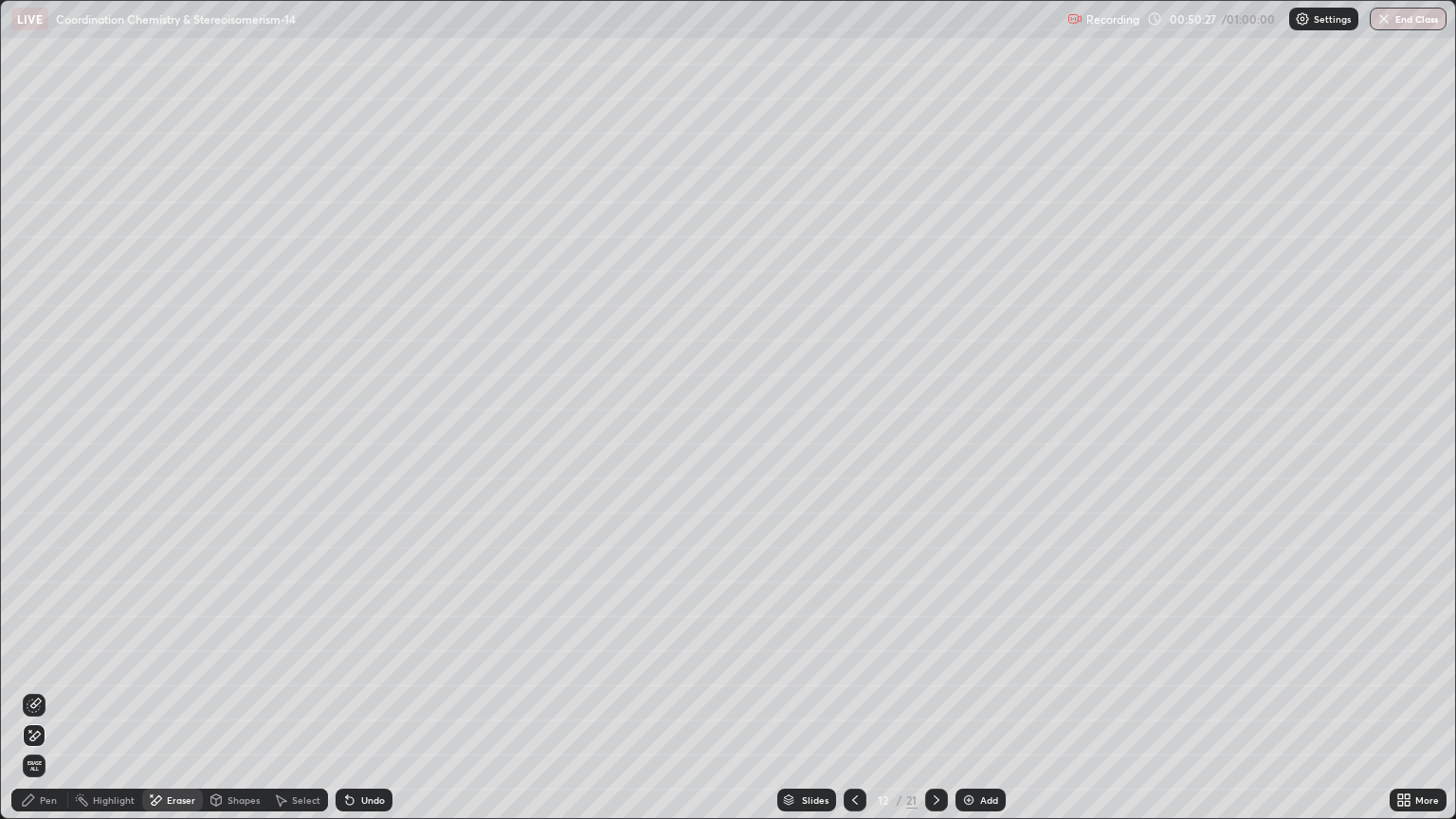 click on "Pen" at bounding box center [48, 800] 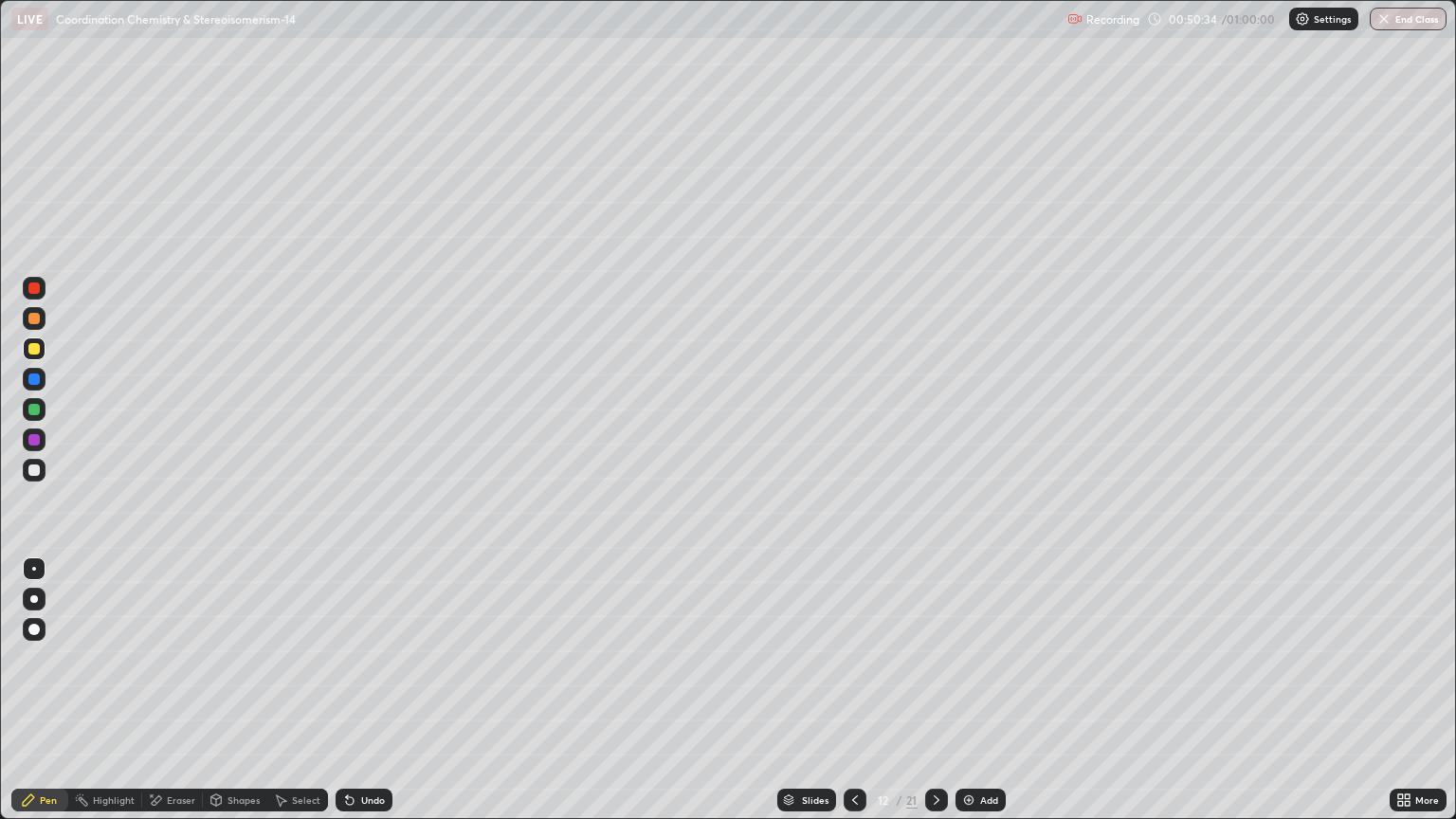 click on "Shapes" at bounding box center [244, 800] 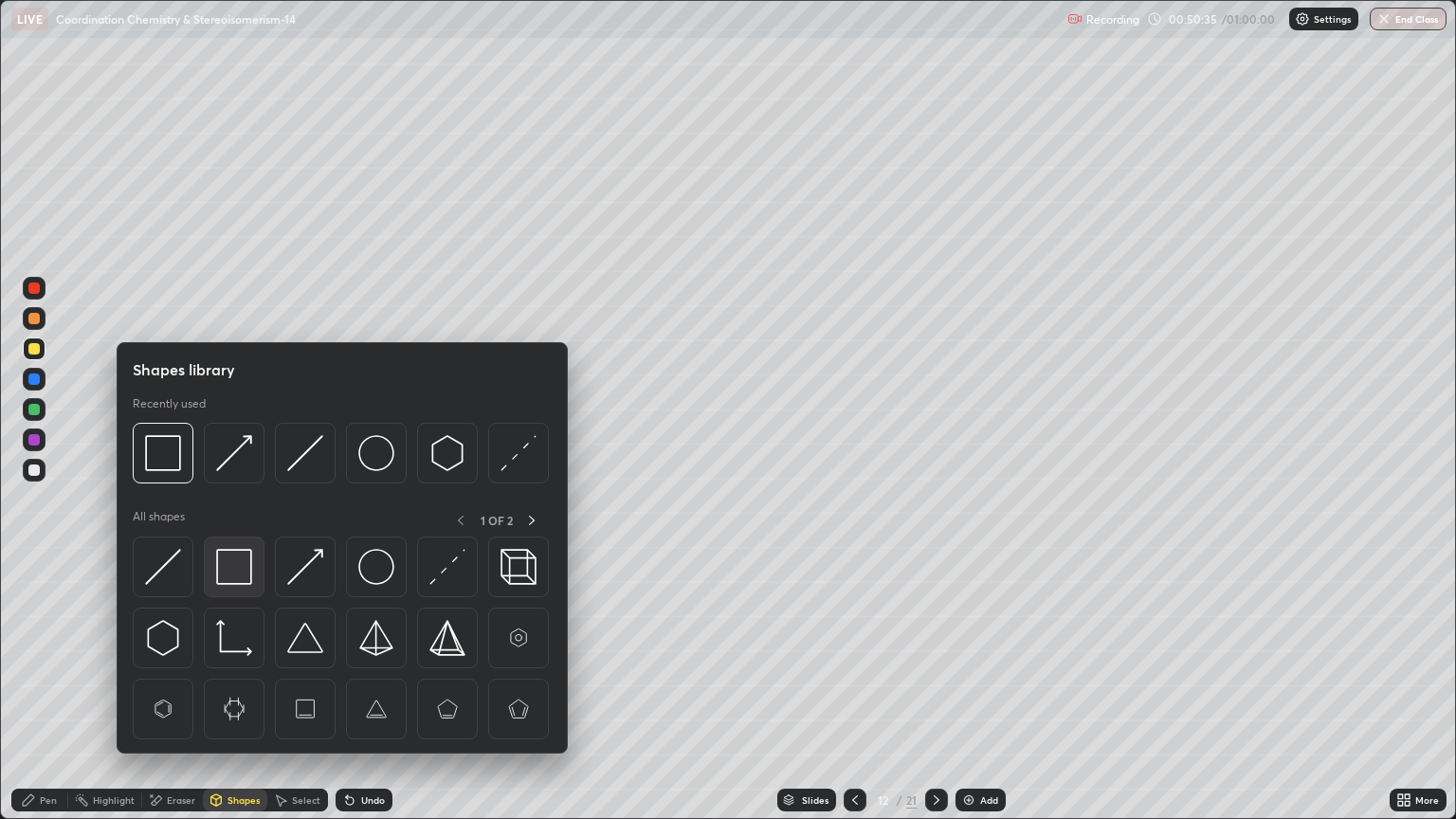 click at bounding box center (234, 567) 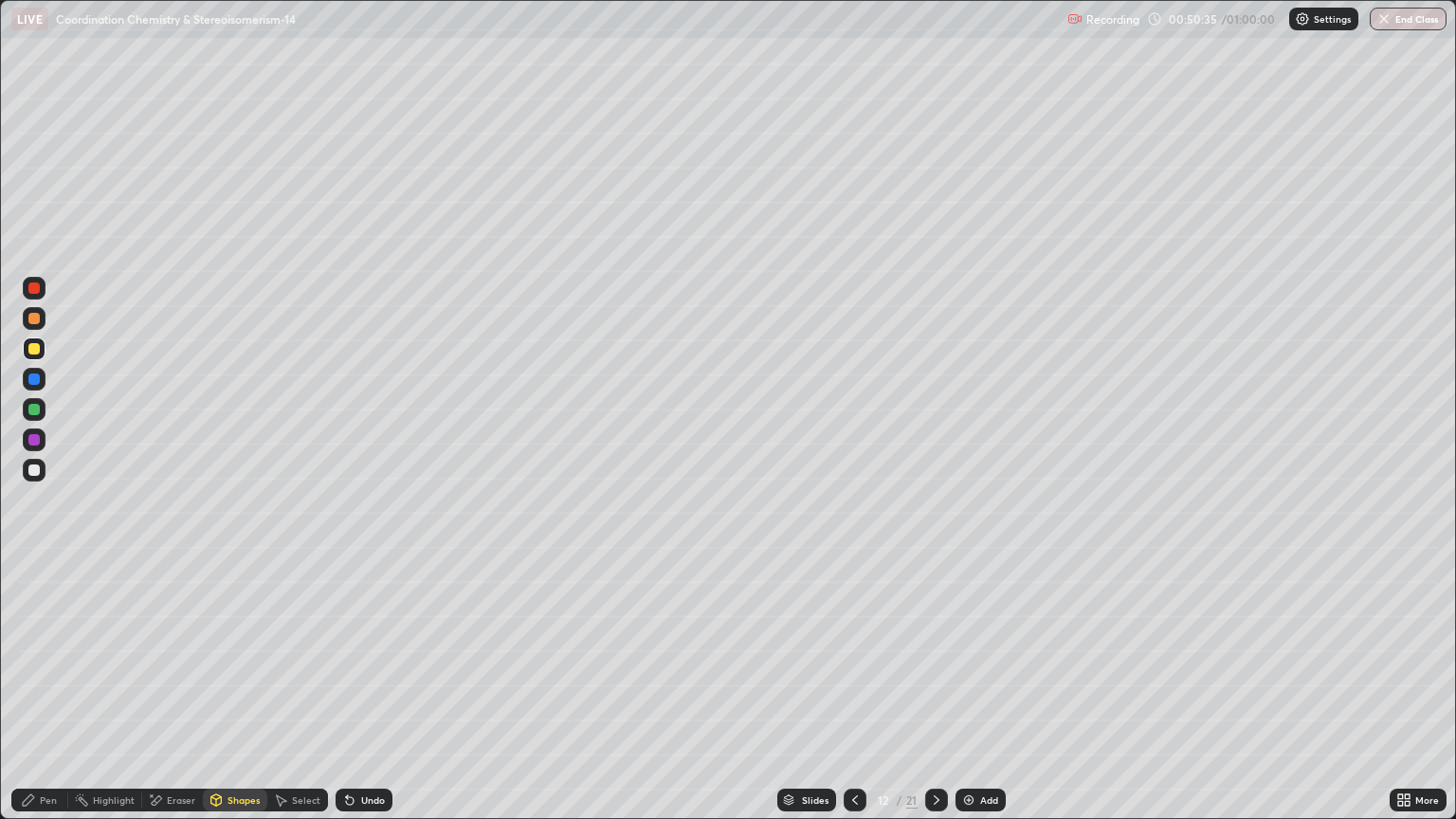click at bounding box center (34, 440) 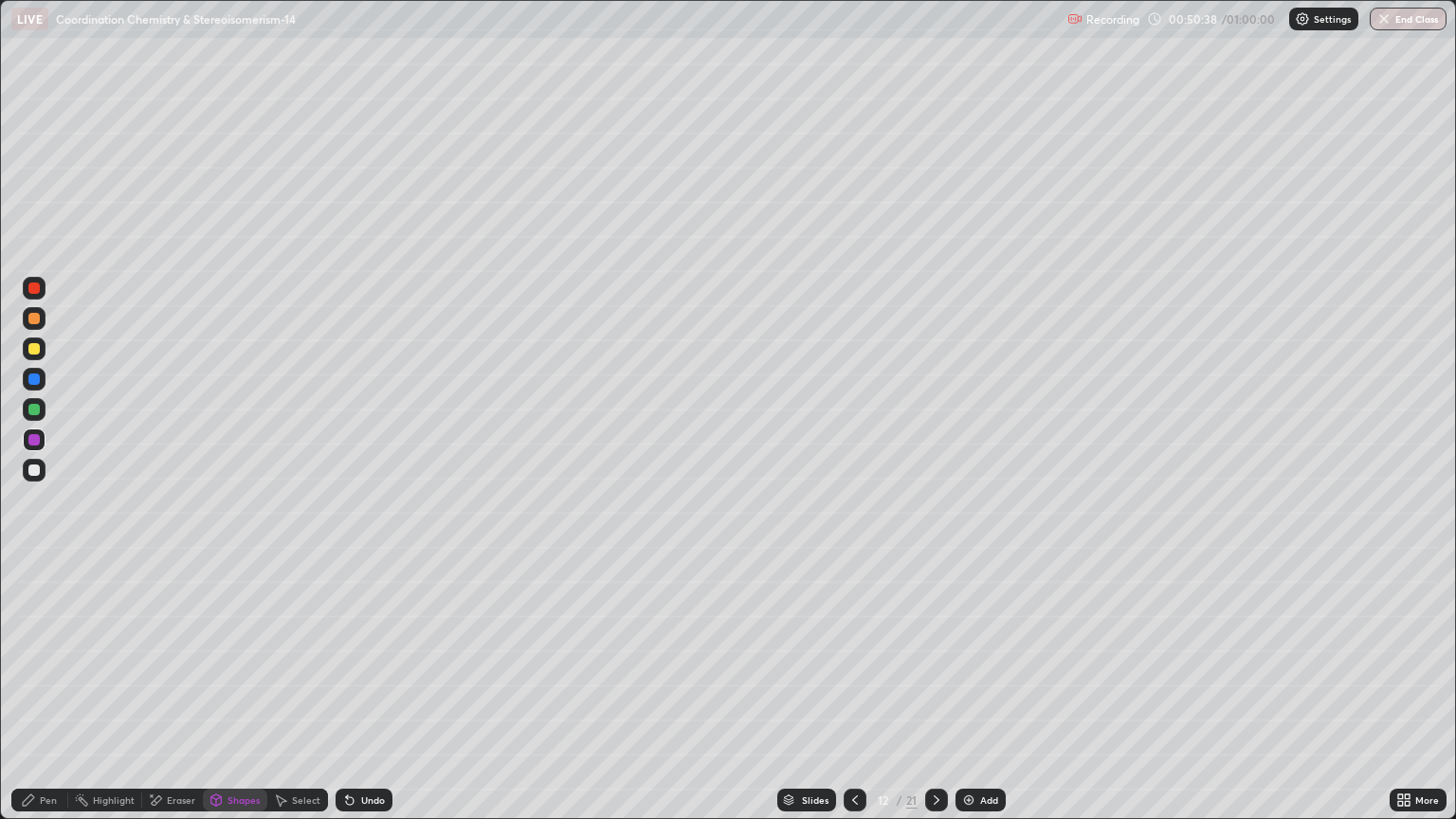 click at bounding box center (34, 288) 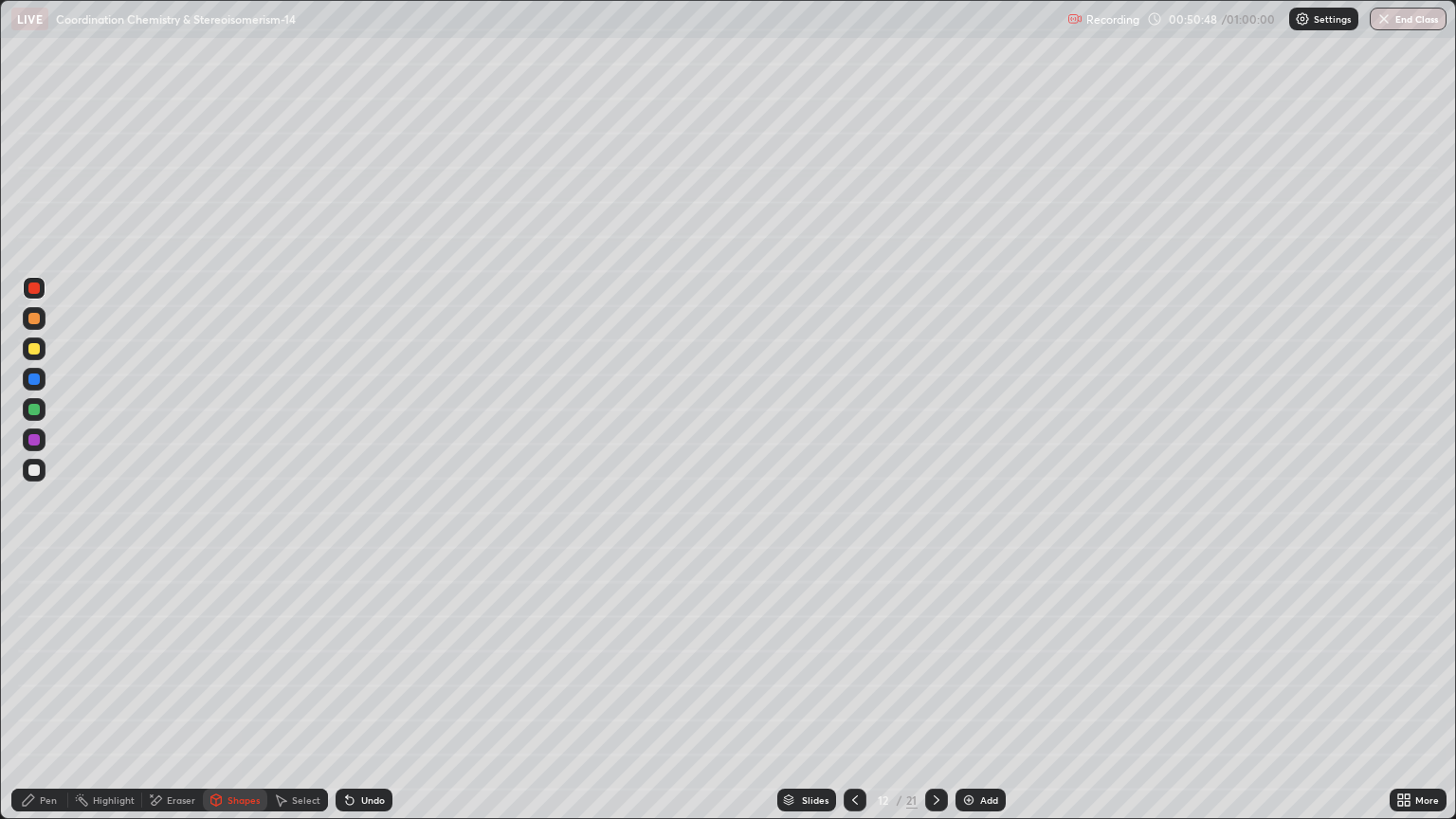click on "Add" at bounding box center (989, 800) 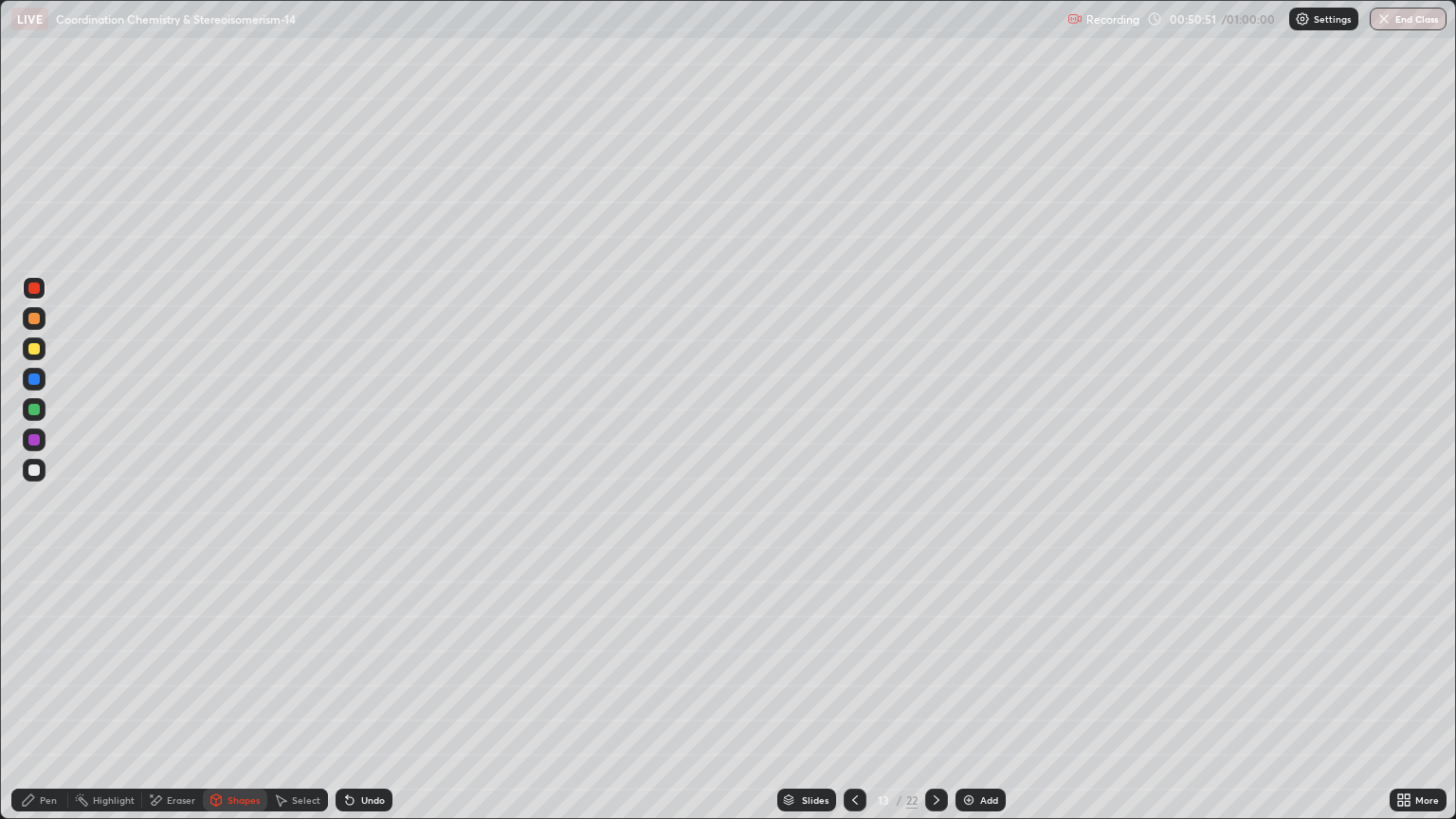 click on "Undo" at bounding box center (373, 800) 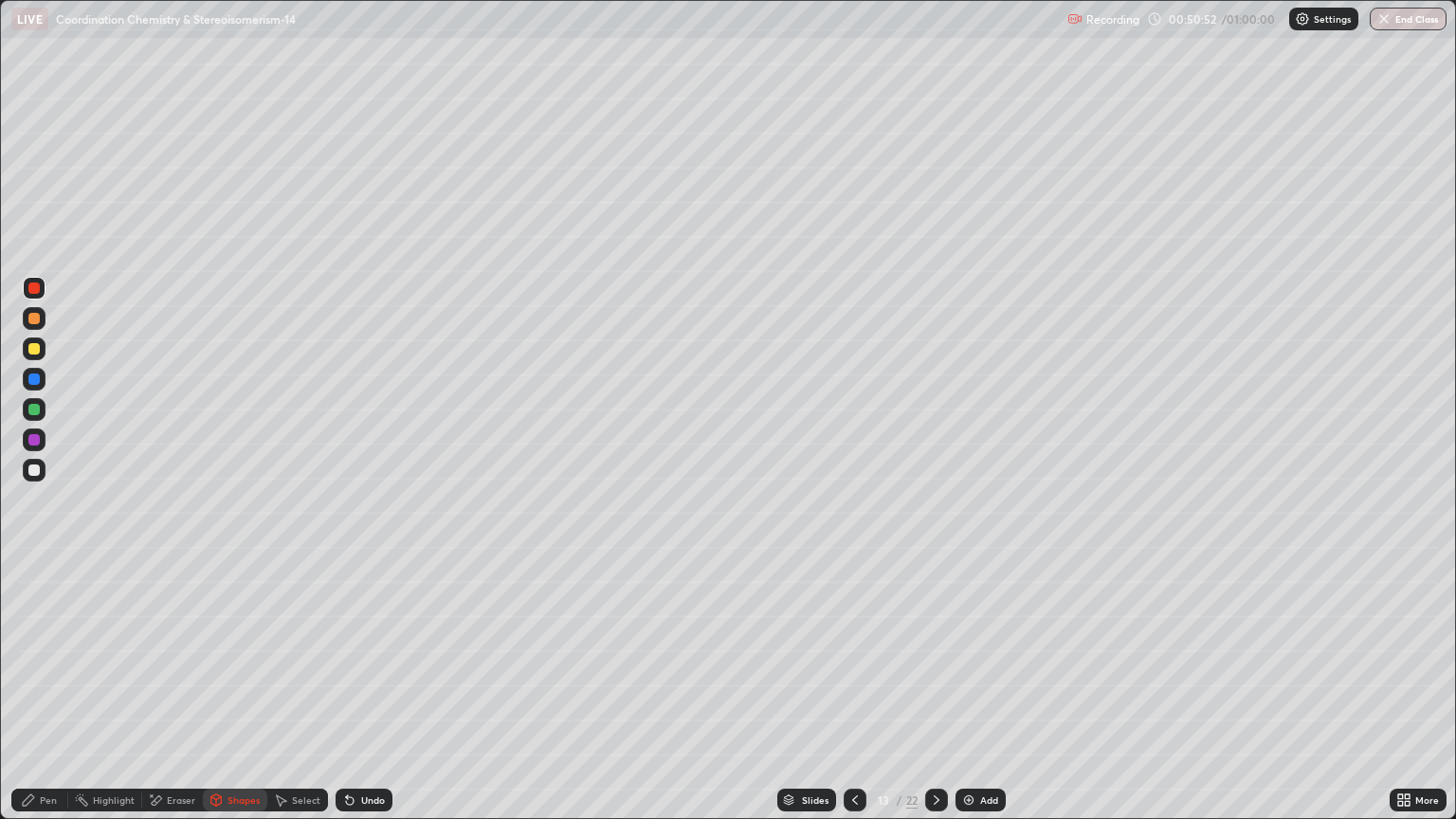 click on "Shapes" at bounding box center [244, 800] 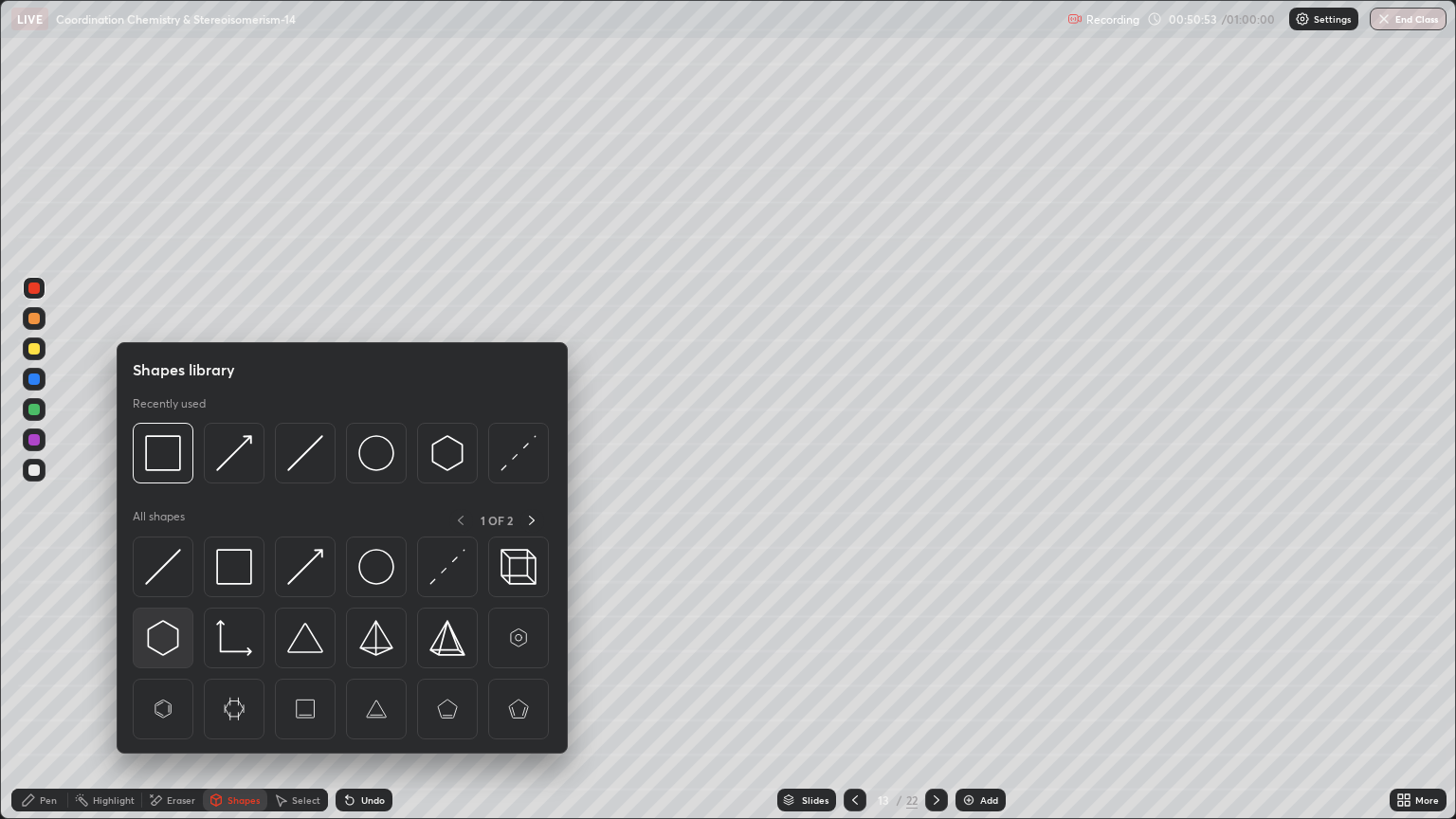 click at bounding box center [163, 638] 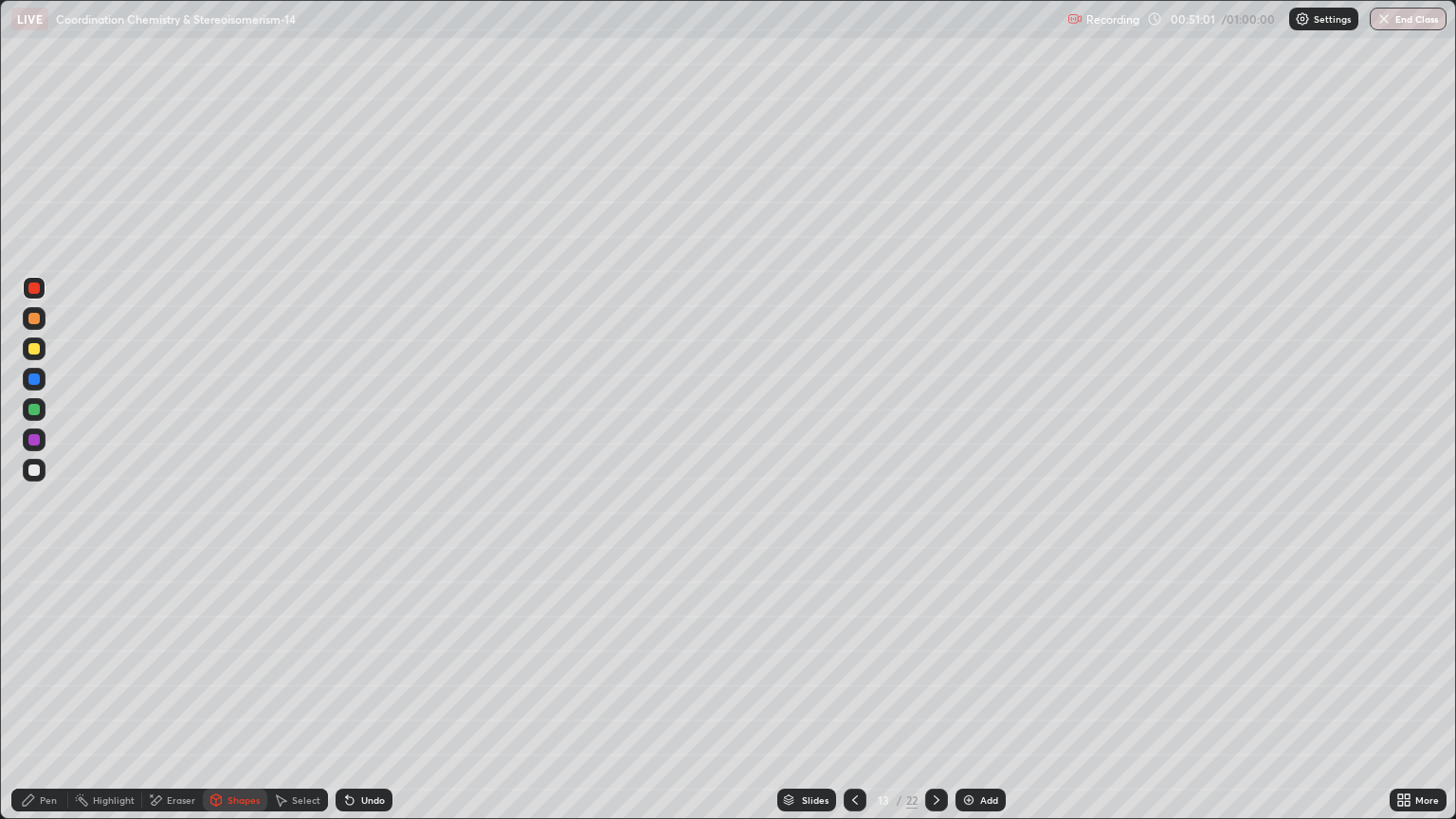 click 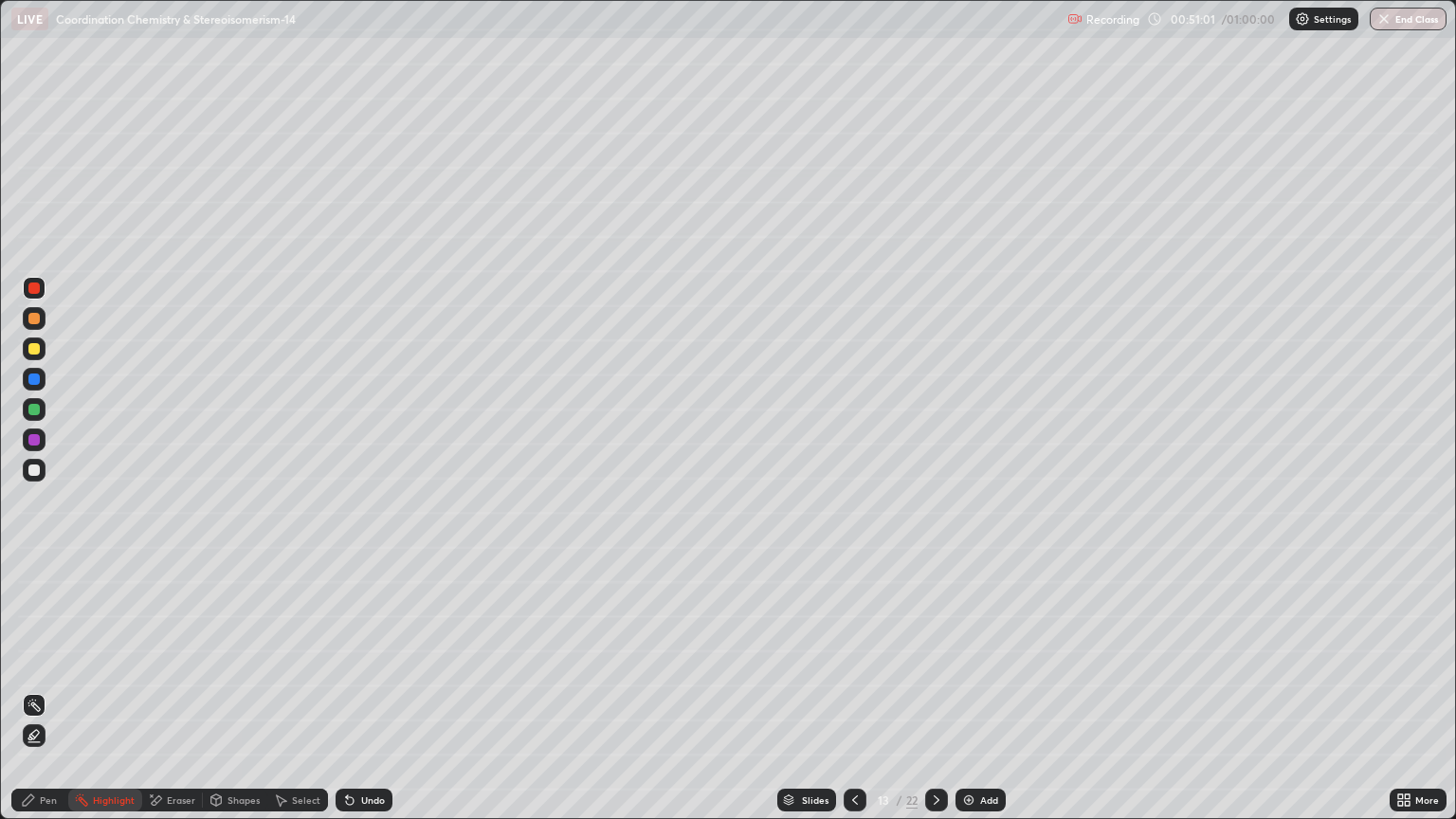 click at bounding box center (34, 349) 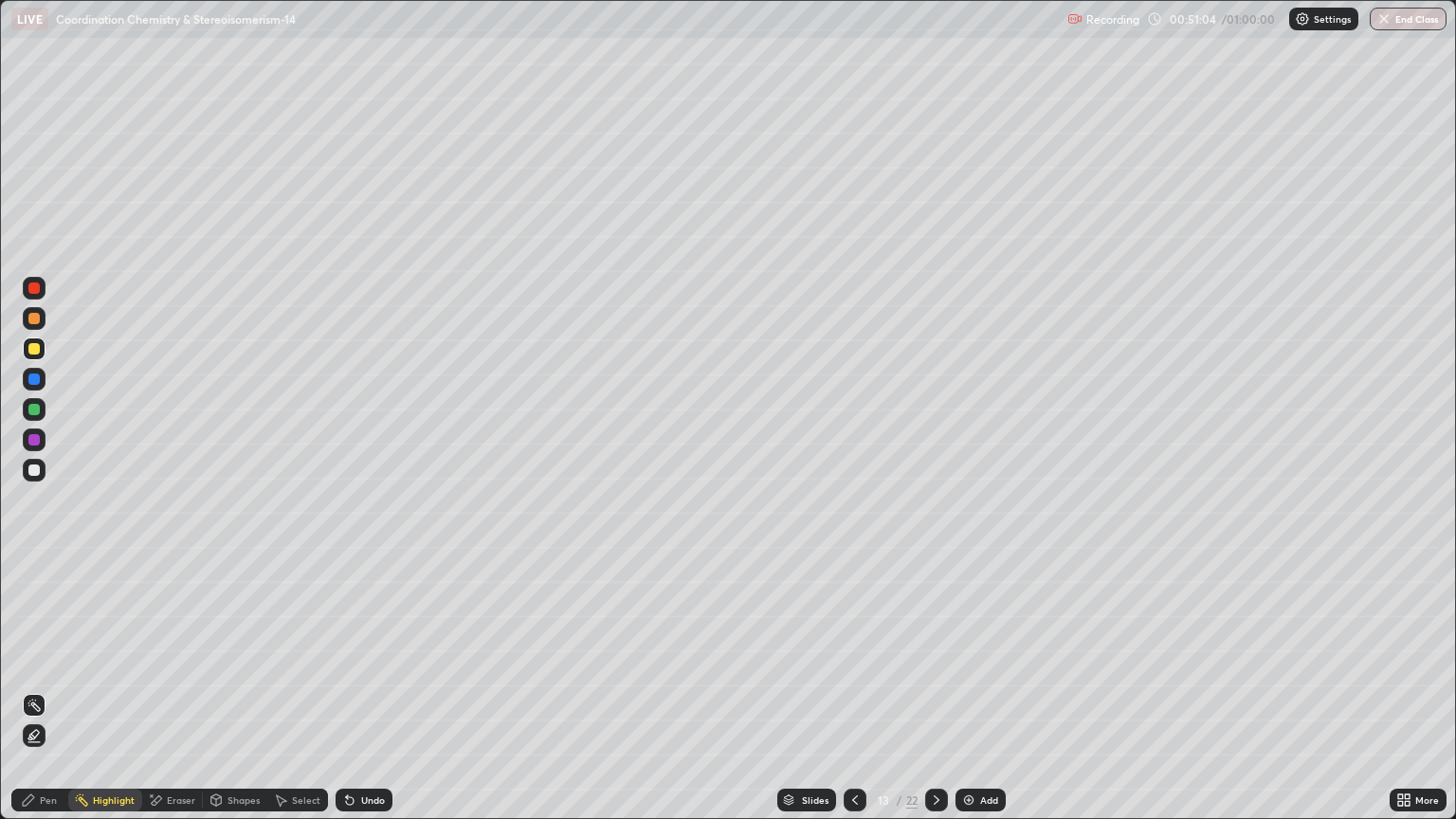 click on "Undo" at bounding box center (373, 800) 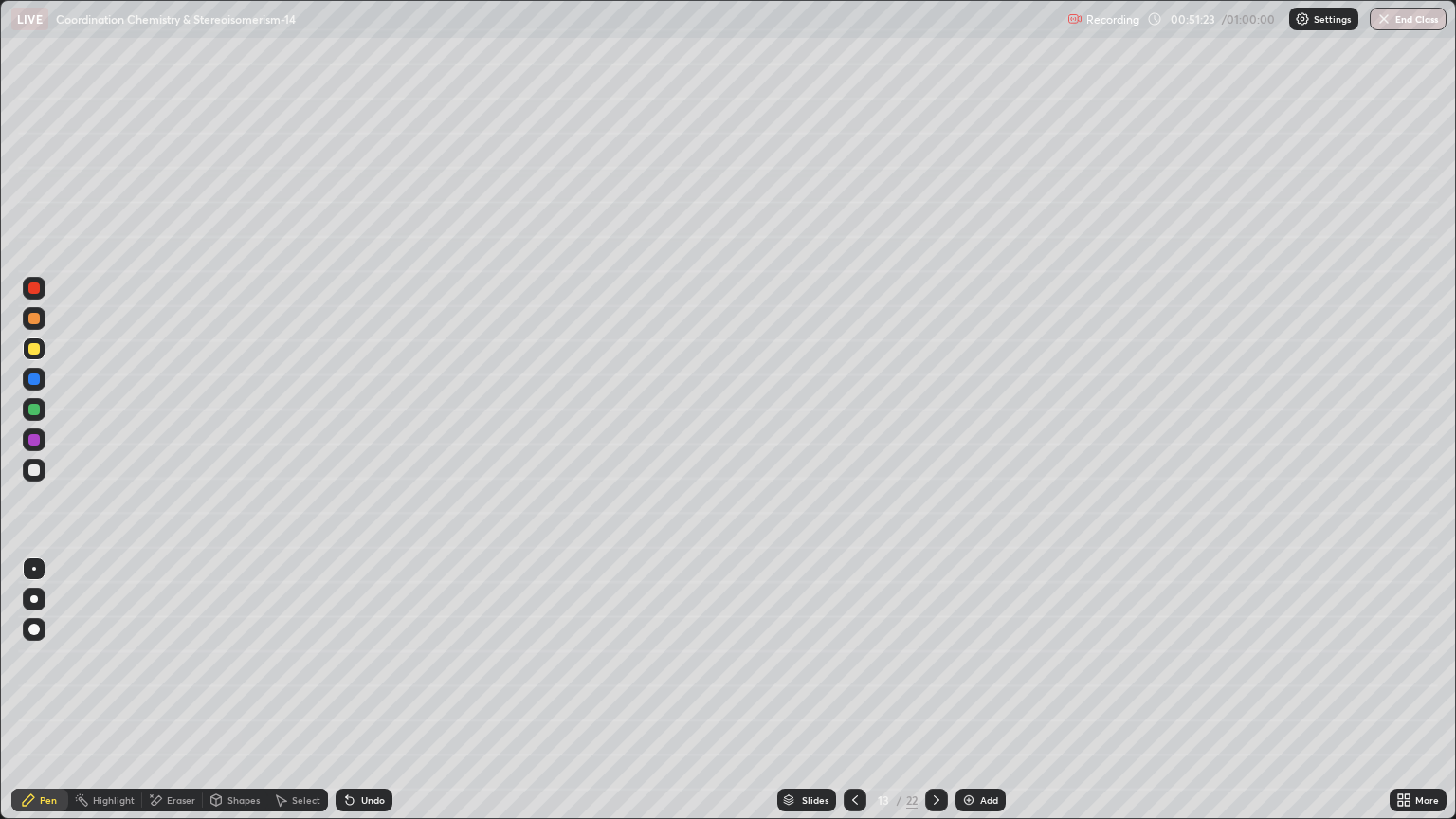 click on "Undo" at bounding box center [373, 800] 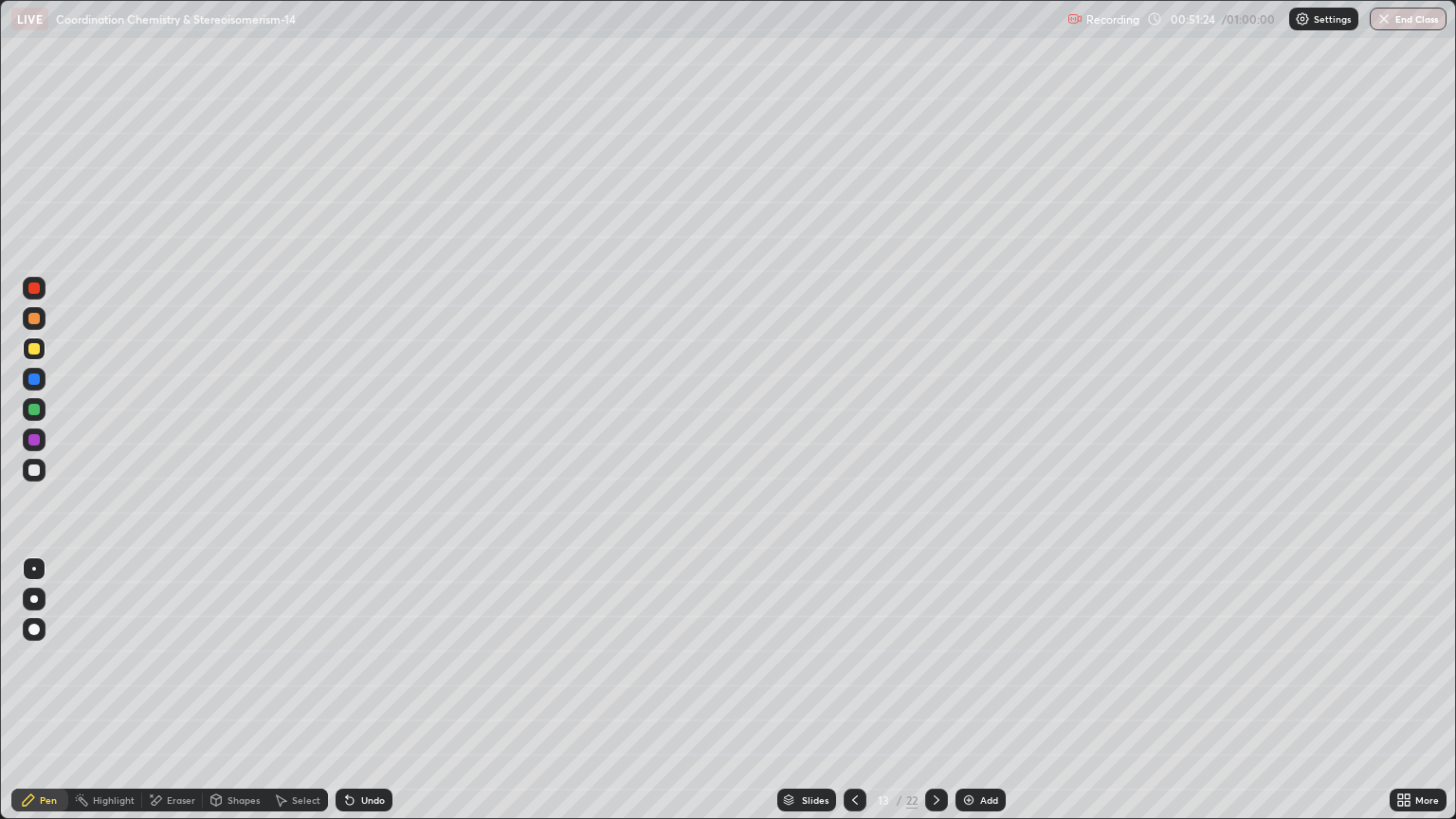 click on "Undo" at bounding box center (373, 800) 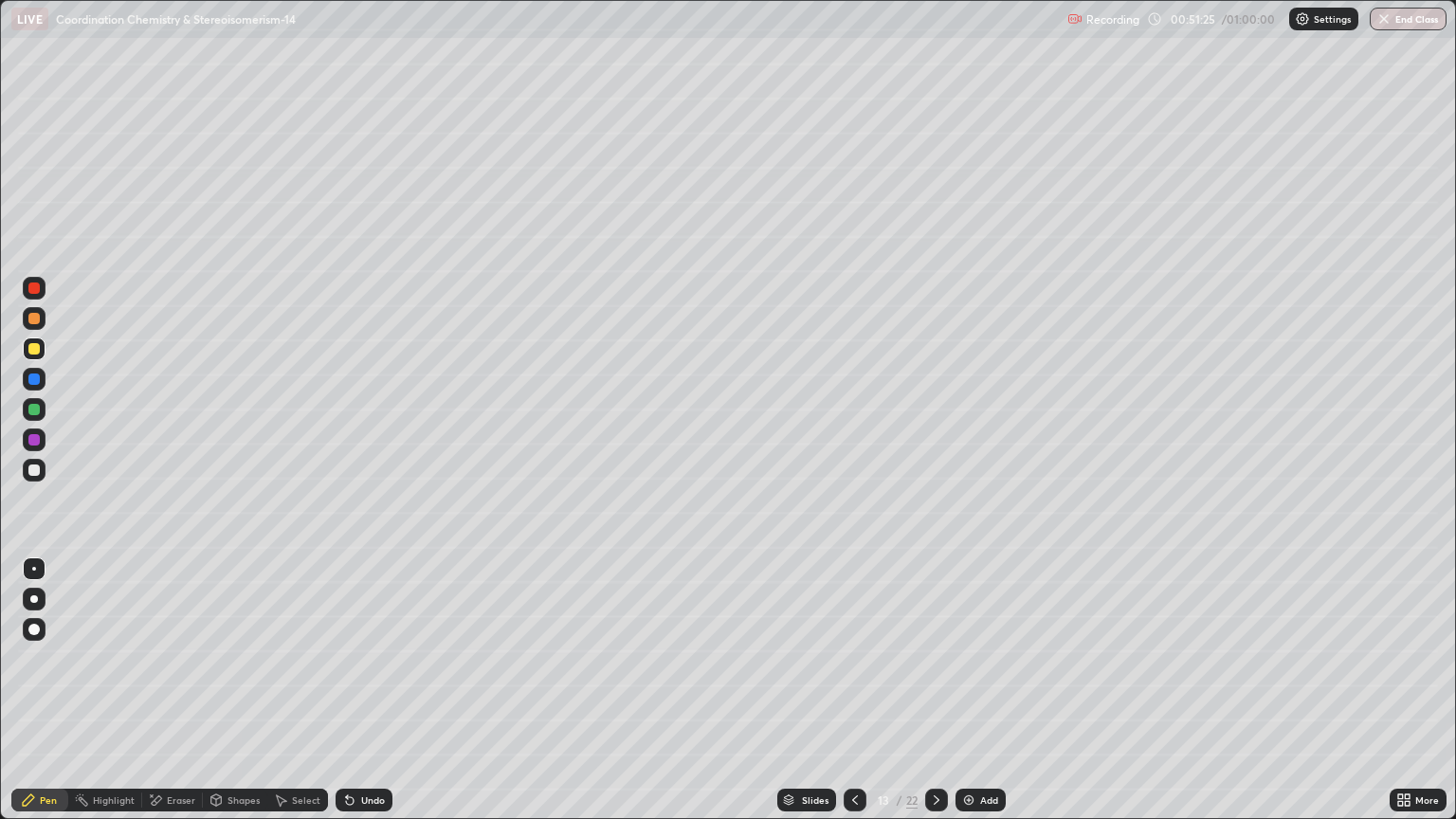 click on "Undo" at bounding box center [373, 800] 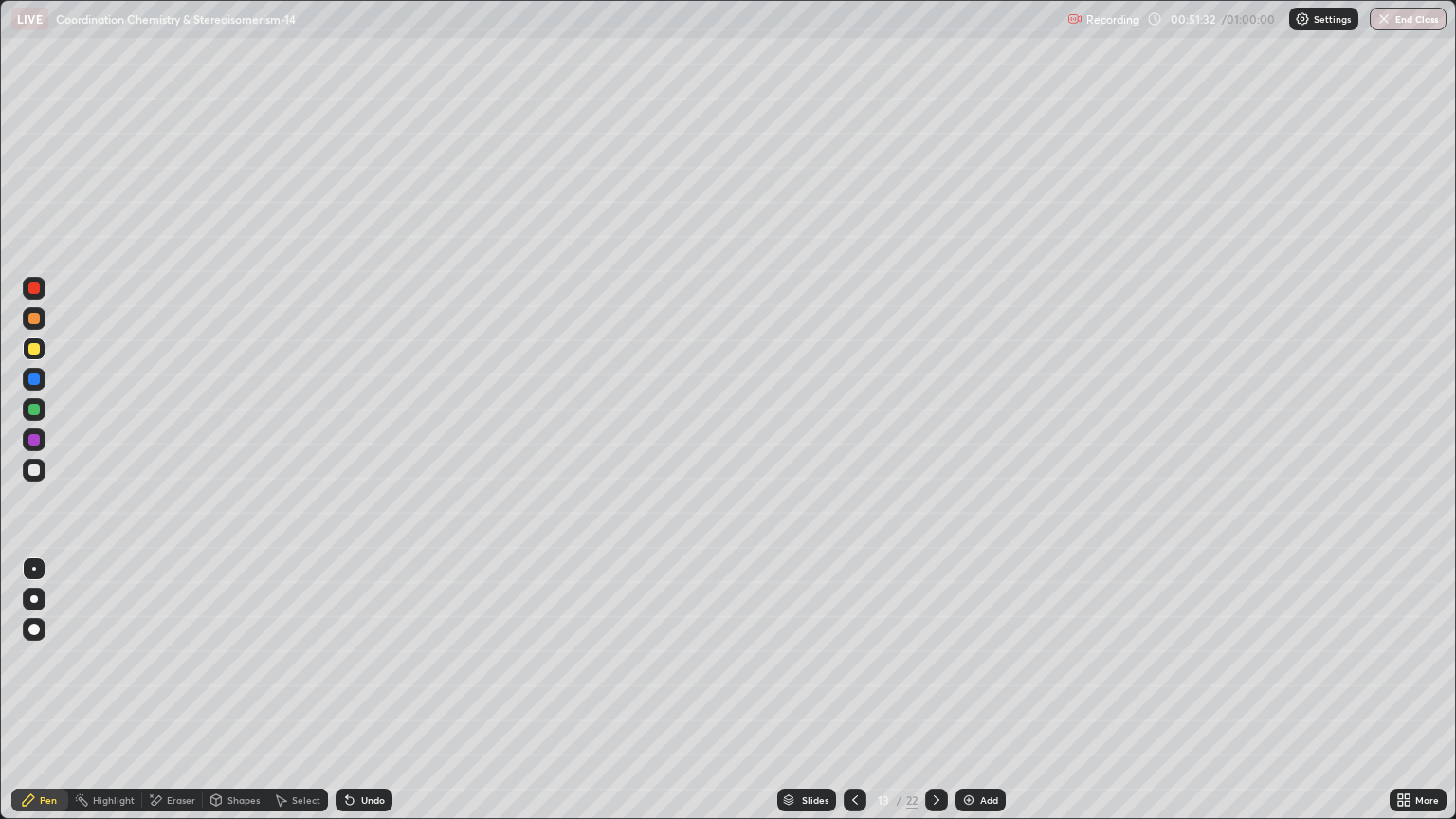 click at bounding box center [34, 470] 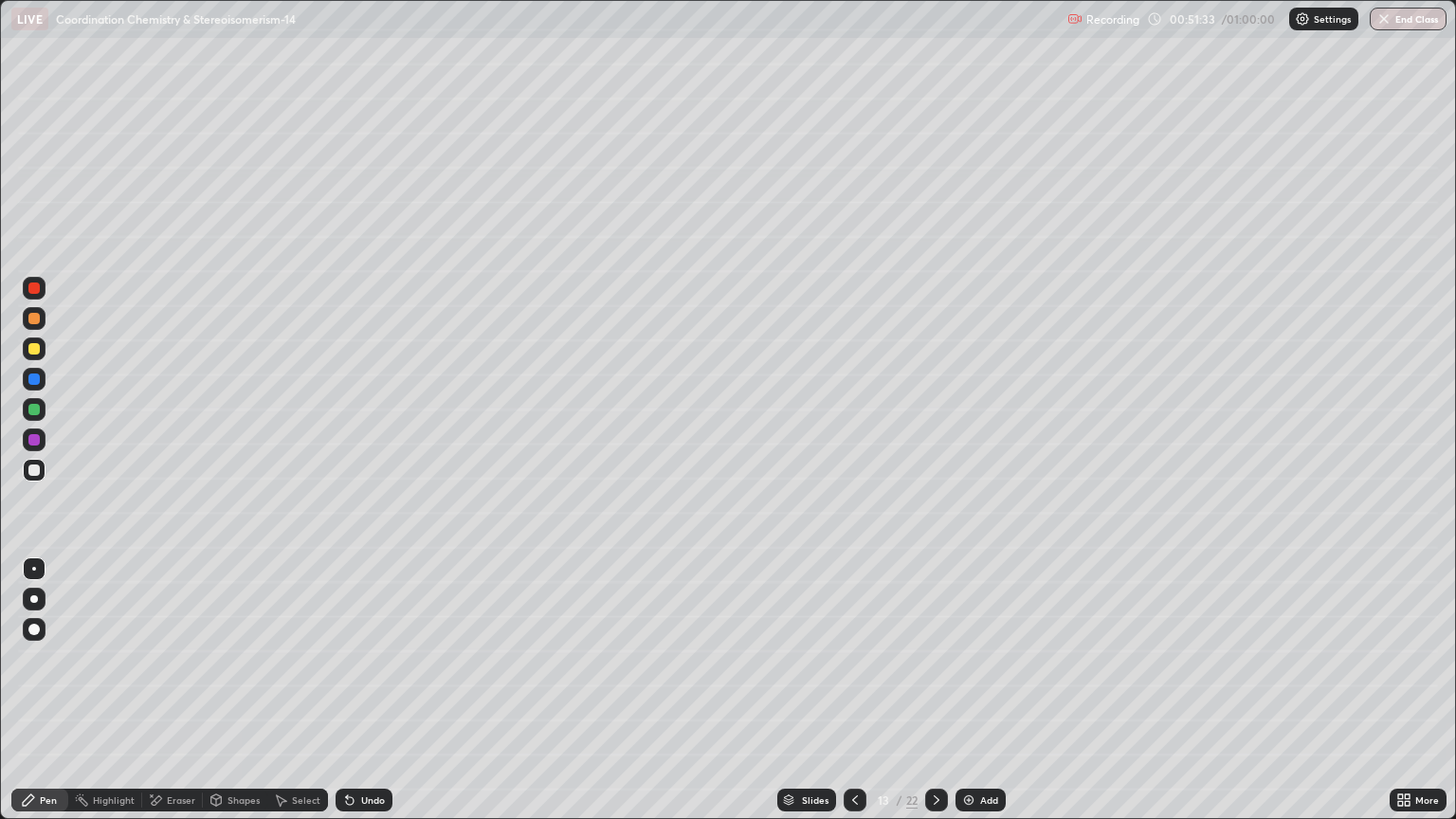 click on "Pen" at bounding box center [48, 800] 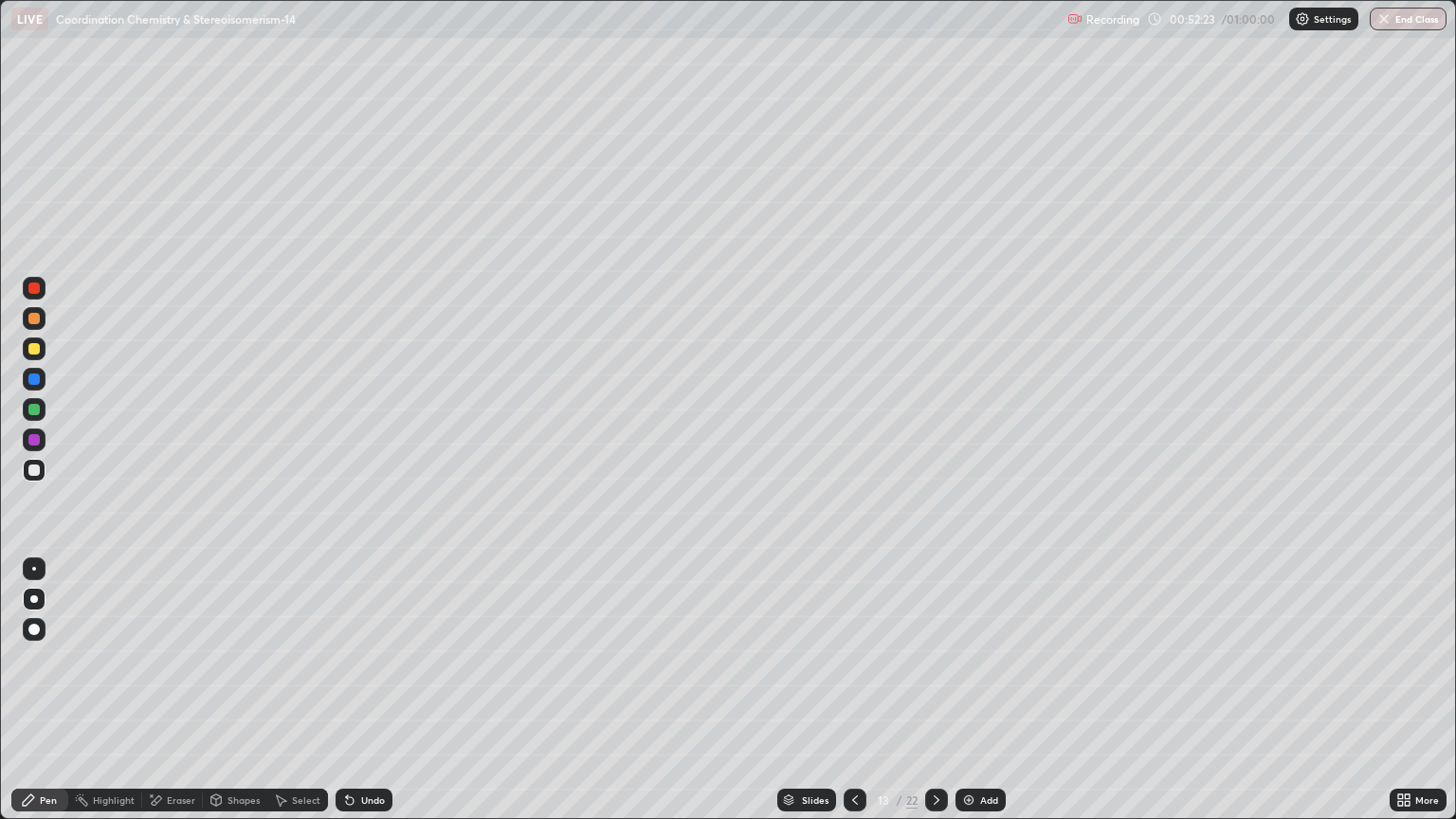 click at bounding box center (34, 349) 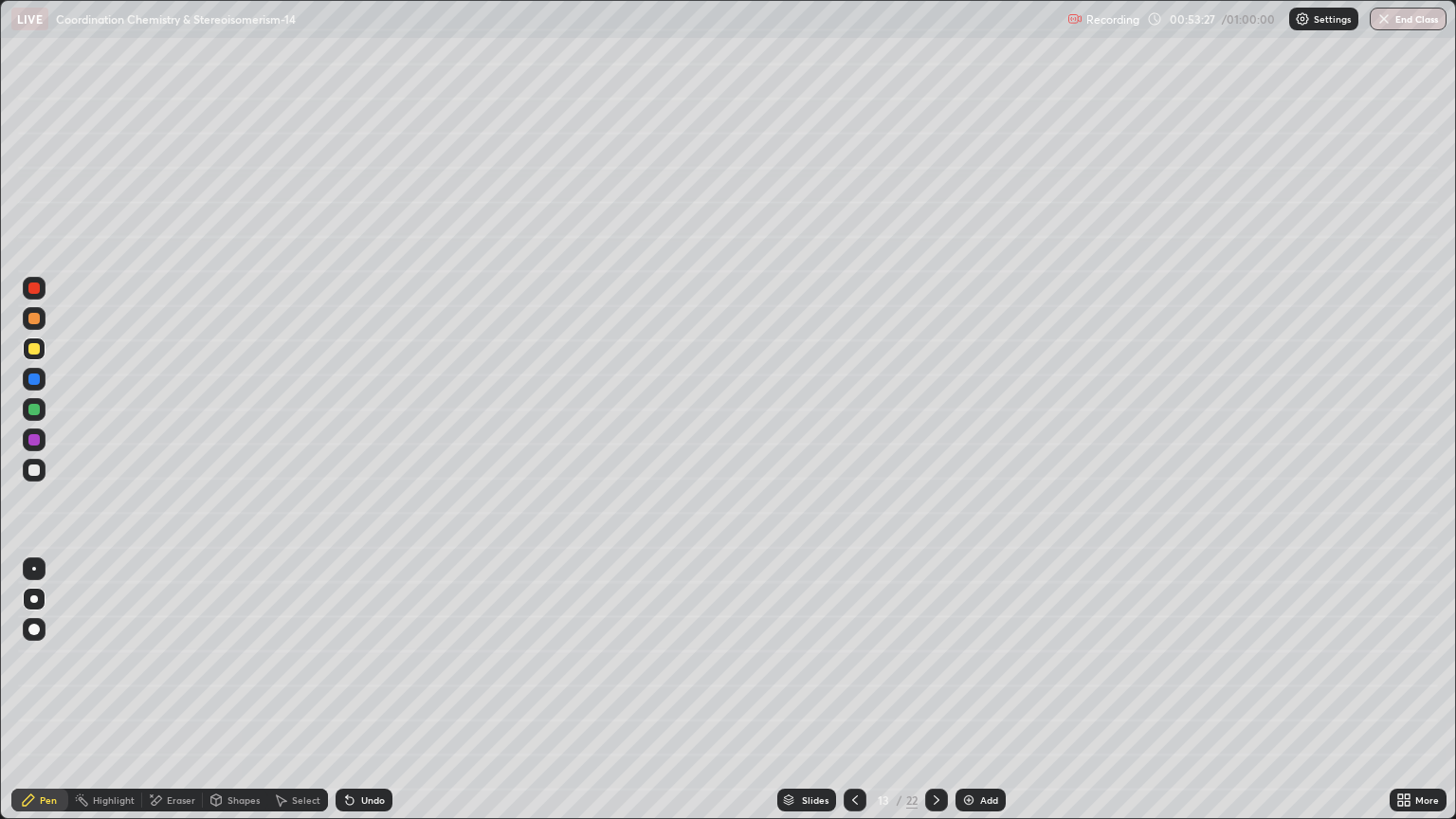 click at bounding box center (34, 470) 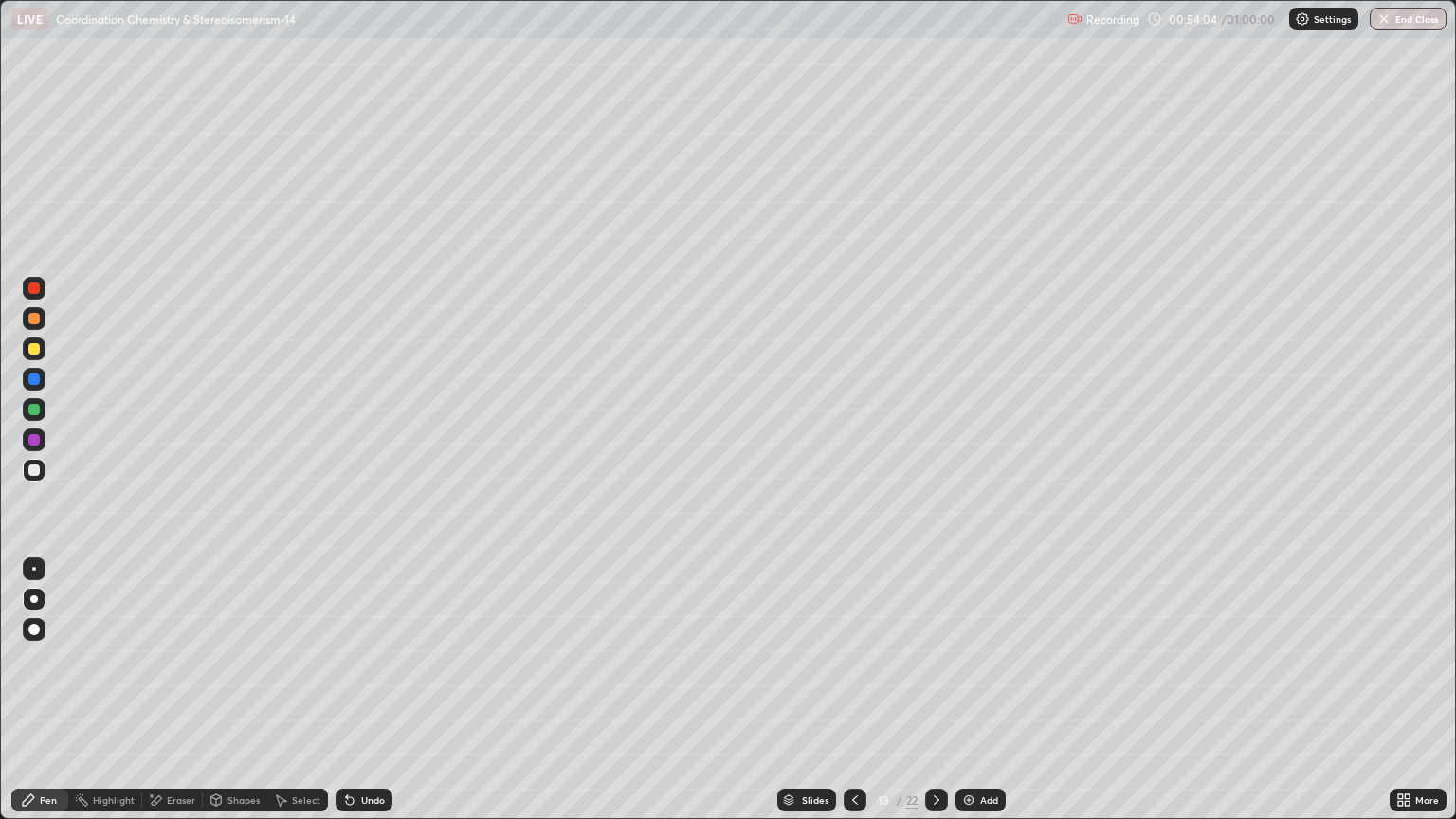 click on "Shapes" at bounding box center [235, 800] 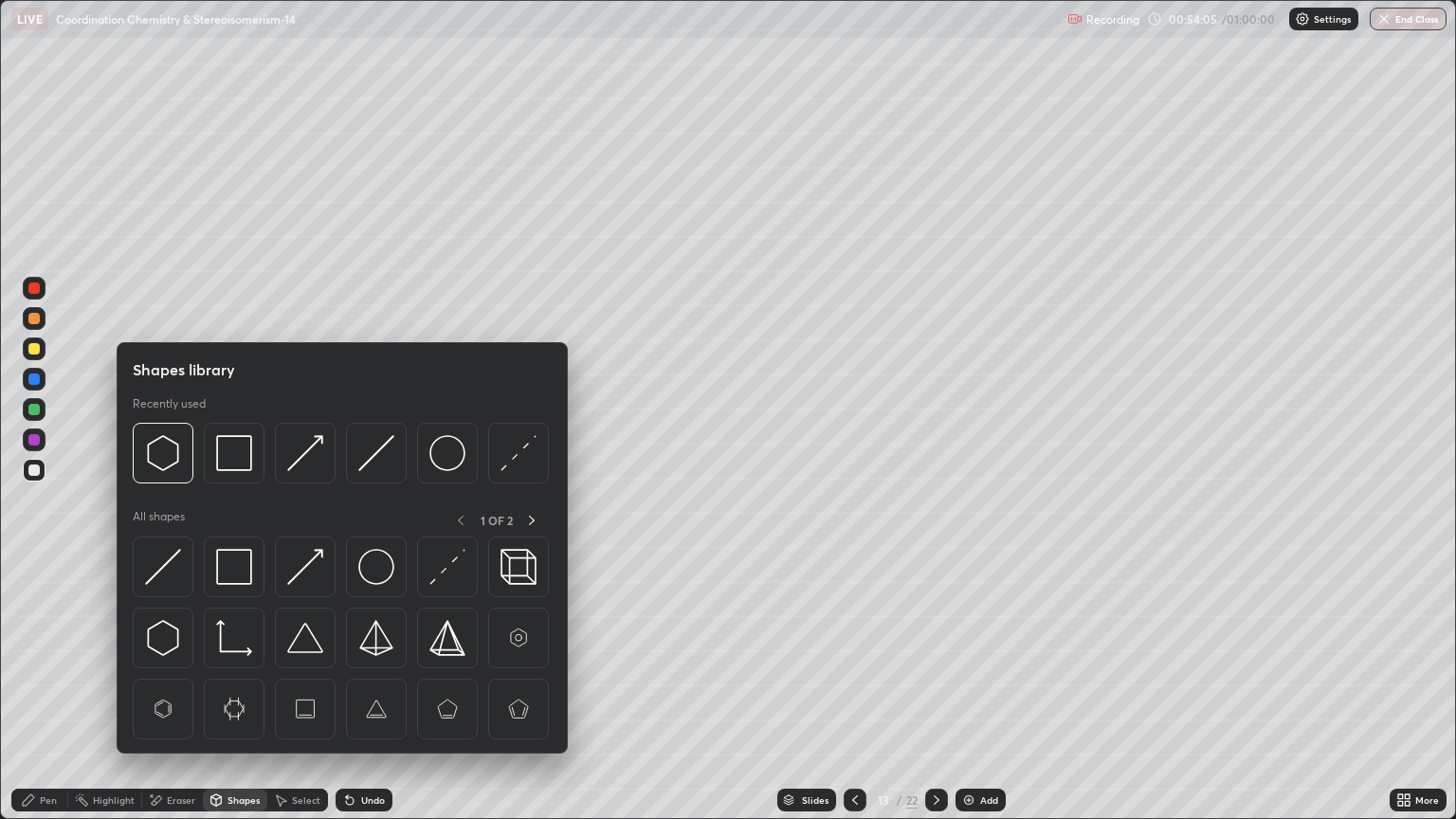 click at bounding box center (34, 440) 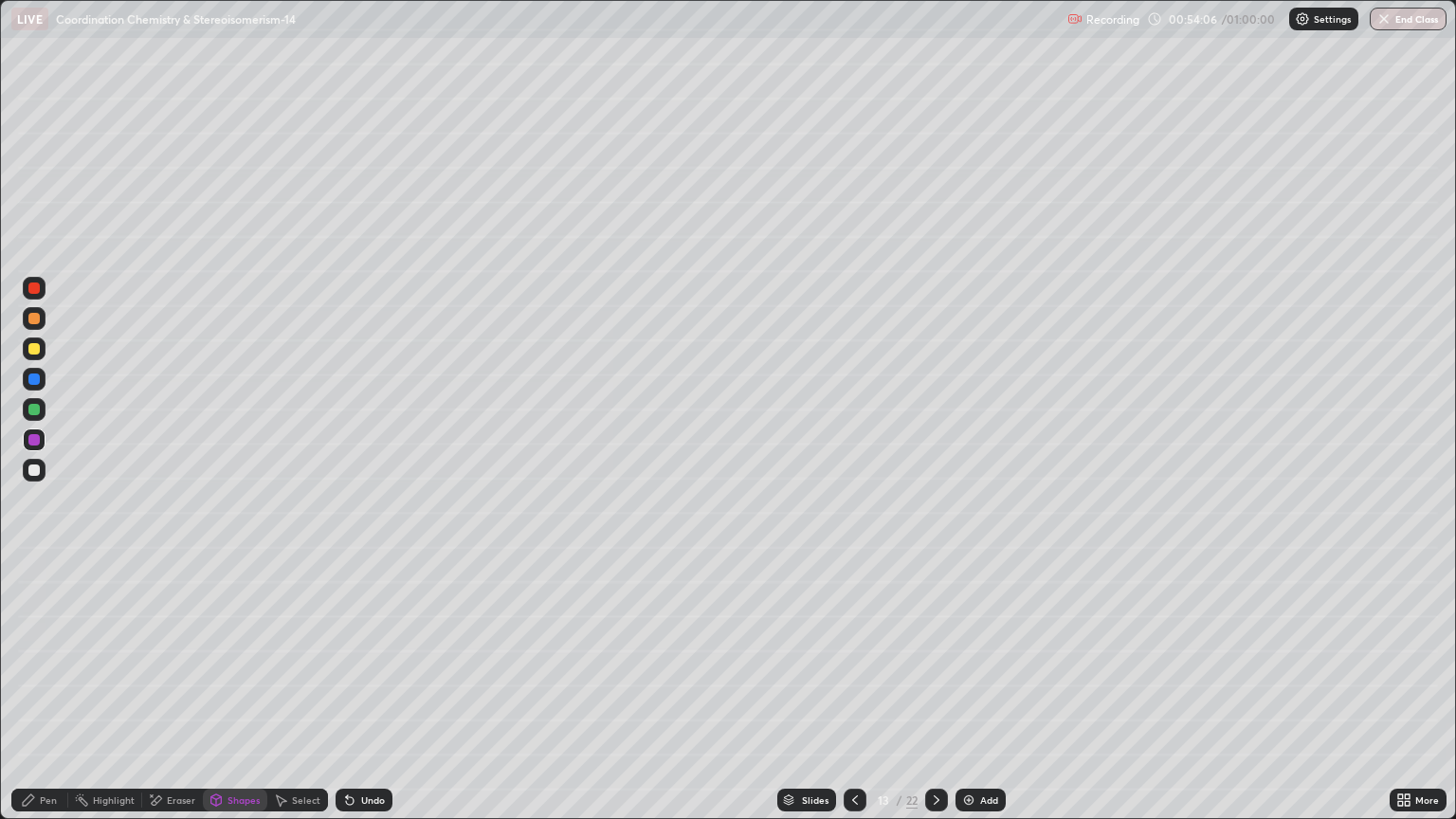 click on "Pen" at bounding box center (48, 800) 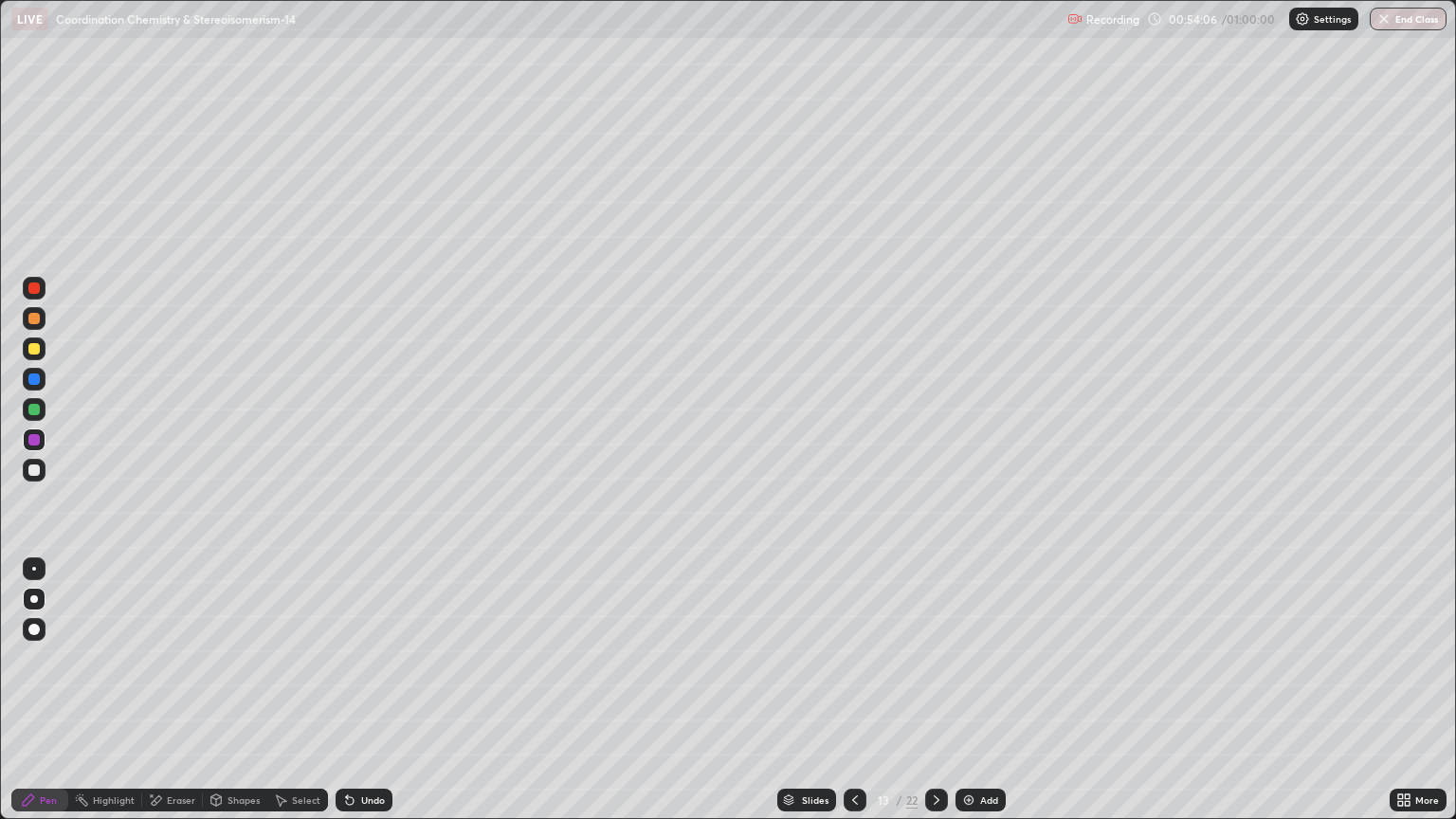 click at bounding box center [34, 599] 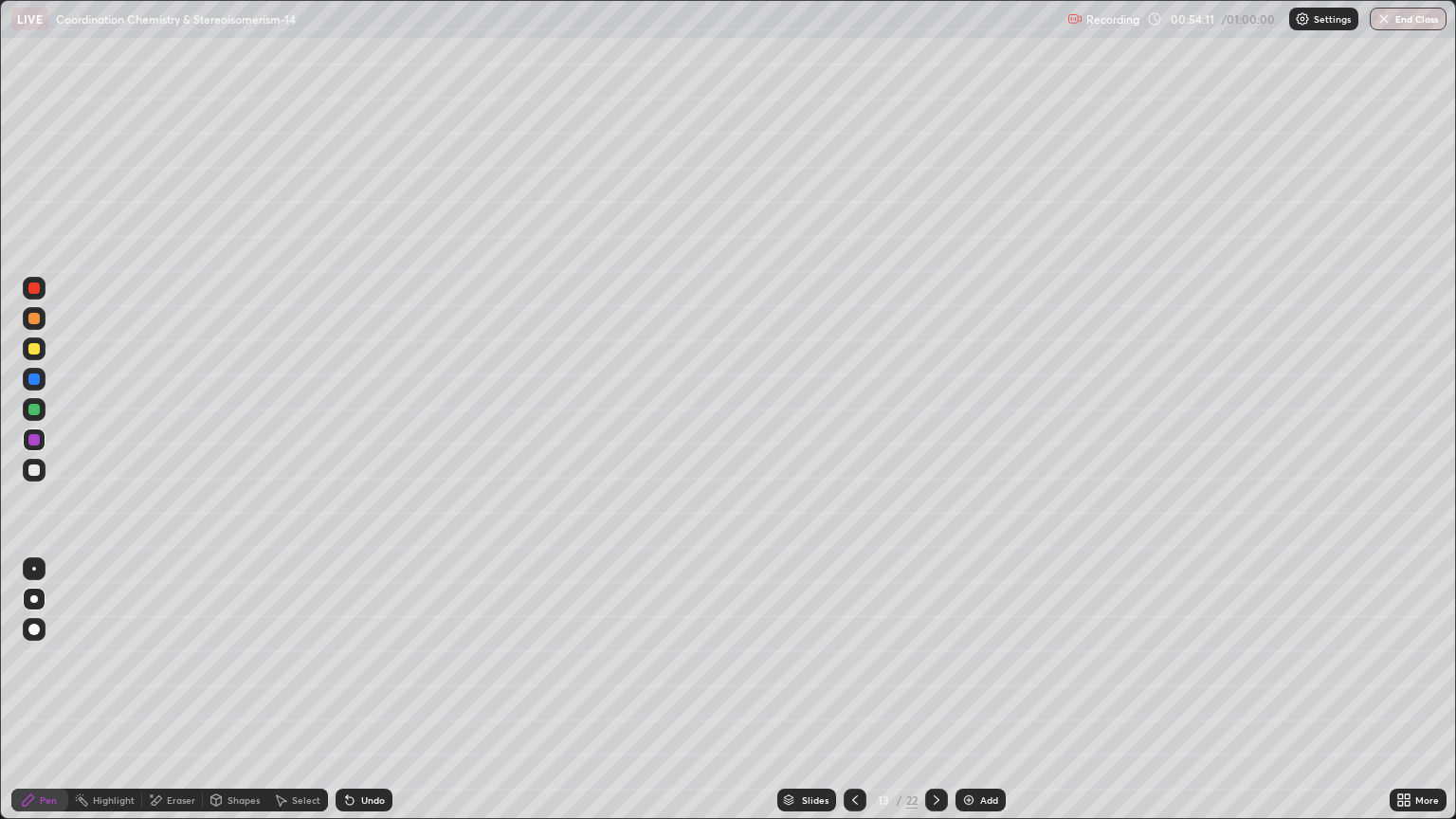 click on "Undo" at bounding box center [373, 800] 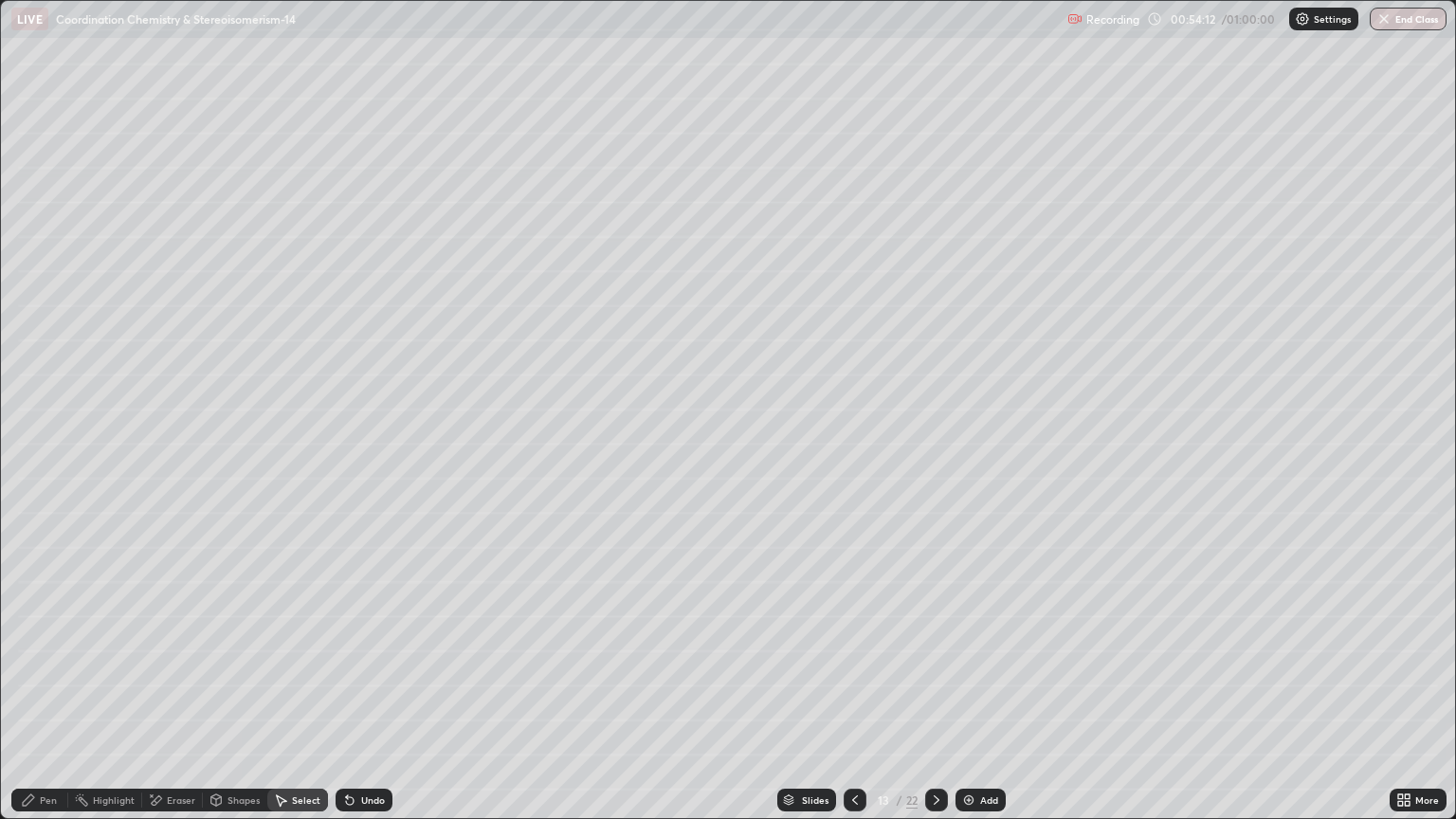 click on "Shapes" at bounding box center [235, 800] 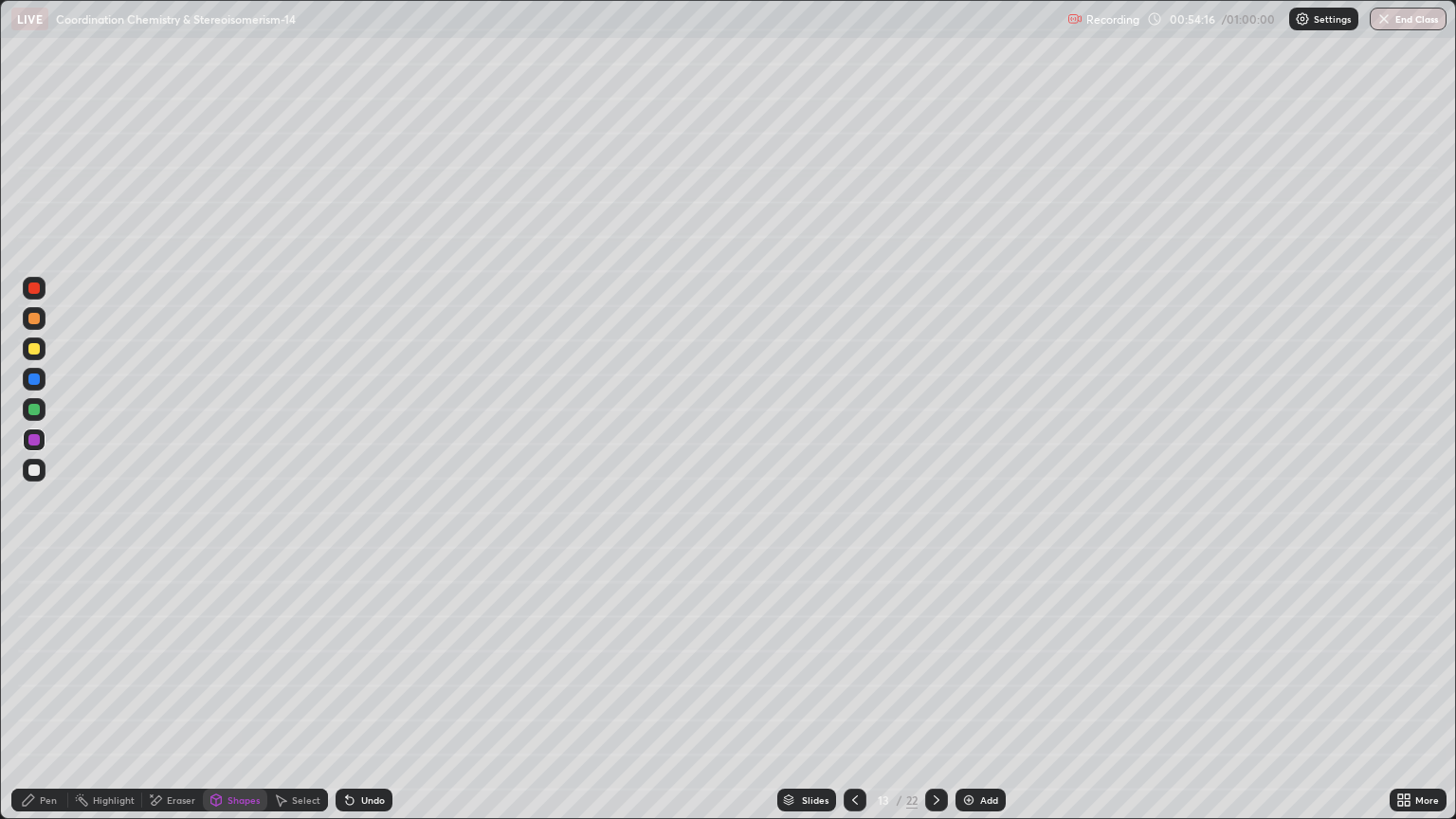 click on "Undo" at bounding box center (373, 800) 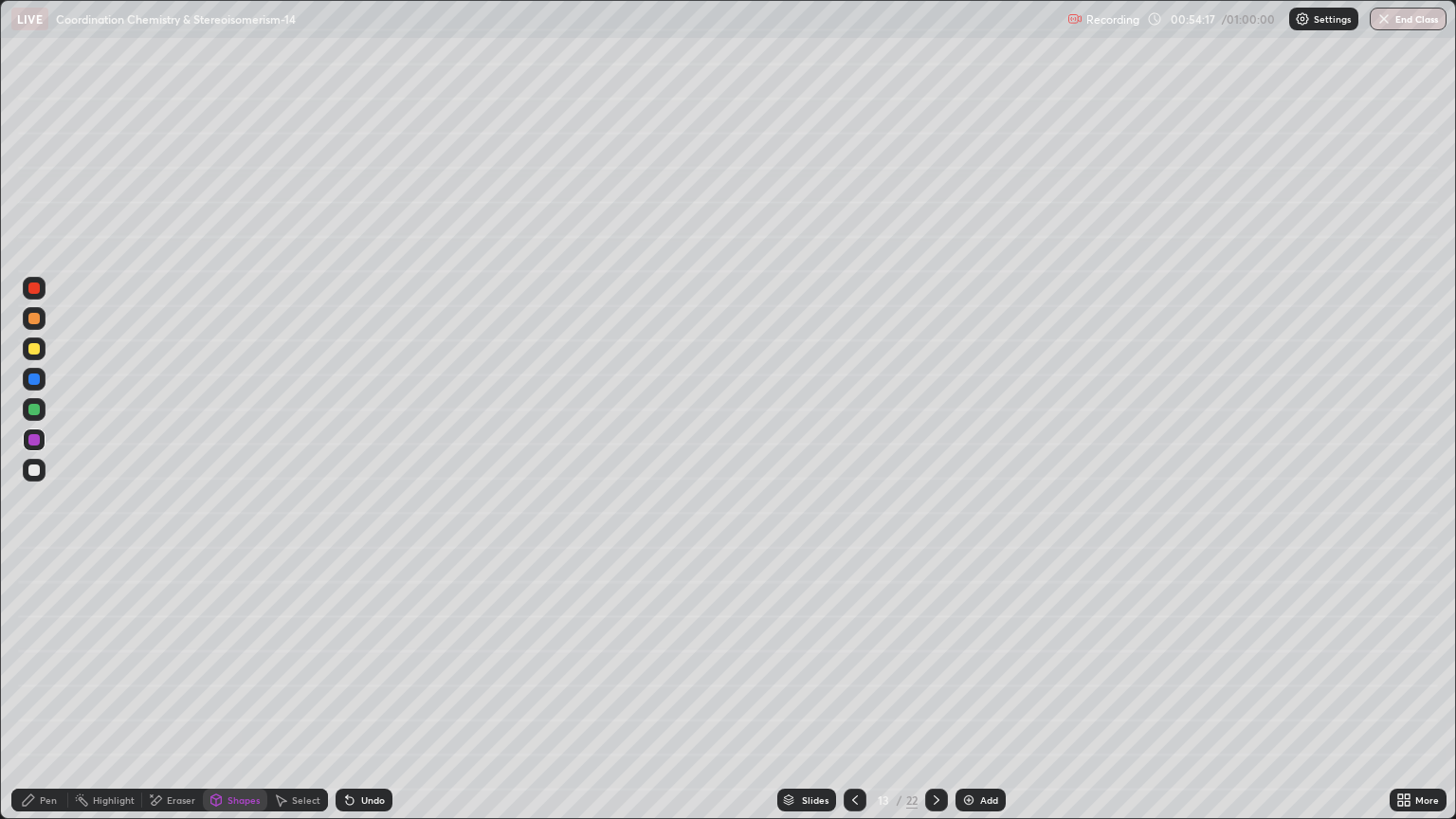click on "Shapes" at bounding box center [244, 800] 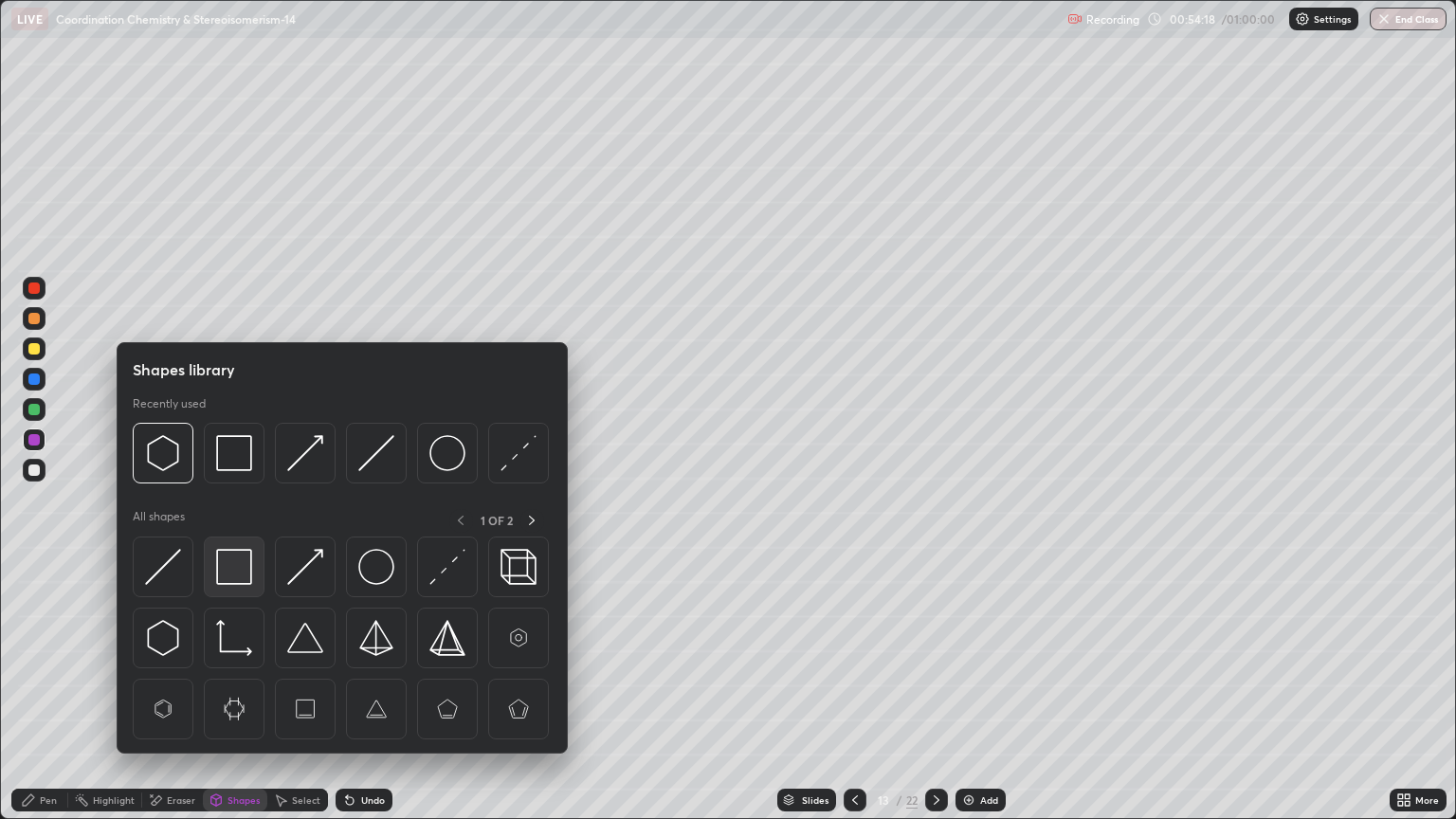click at bounding box center (234, 567) 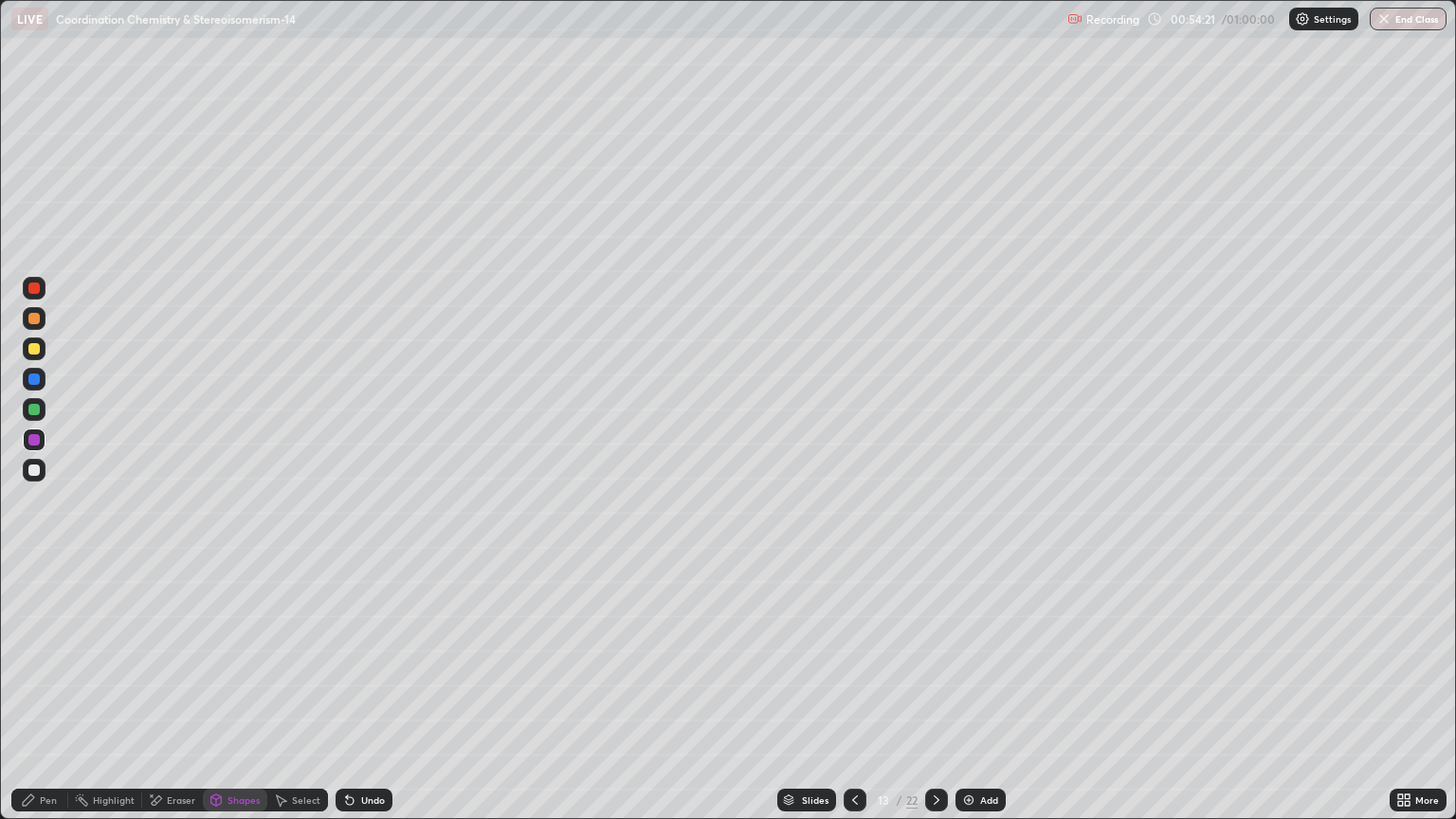 click on "Pen" at bounding box center (40, 800) 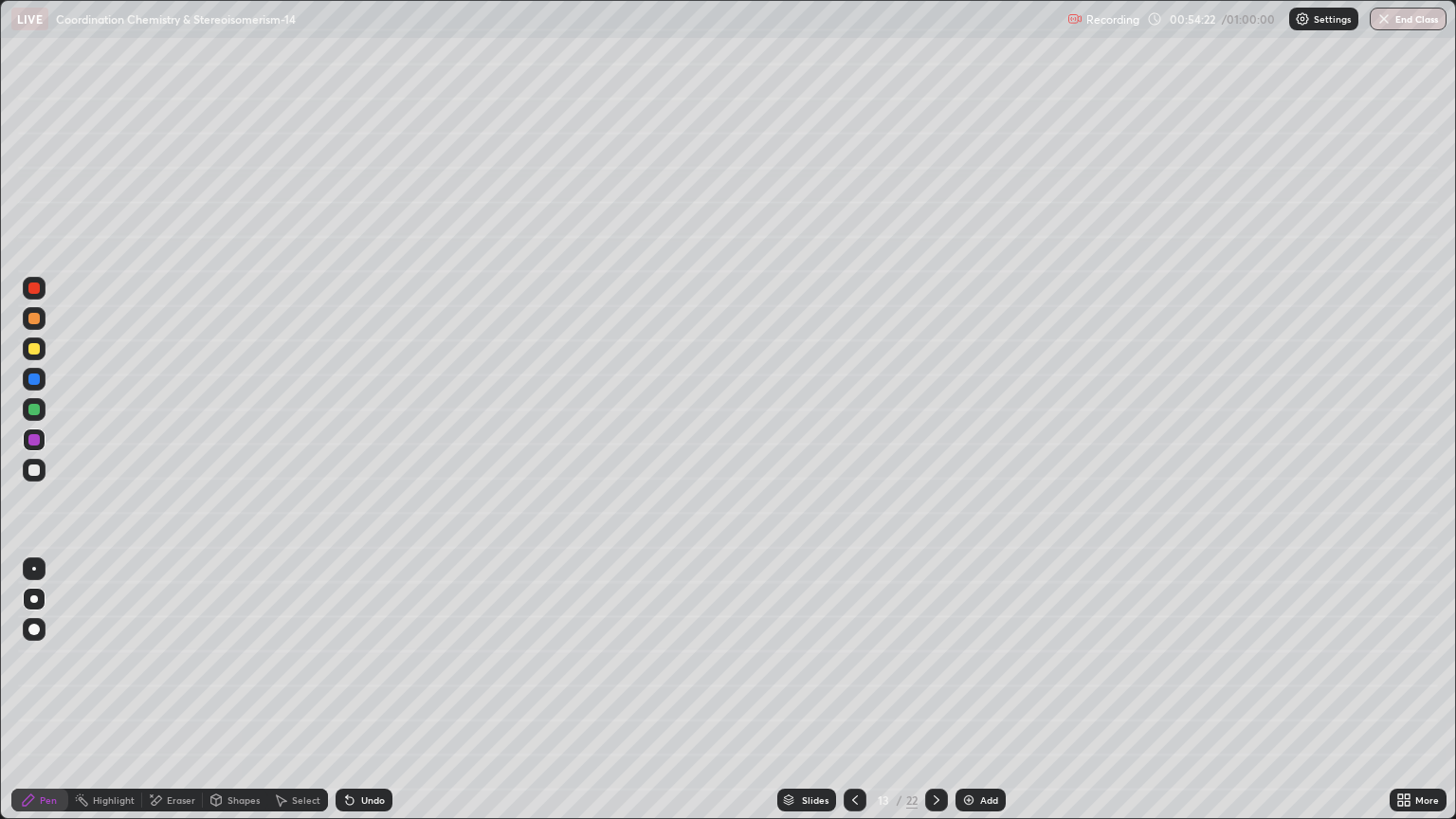 click at bounding box center [34, 410] 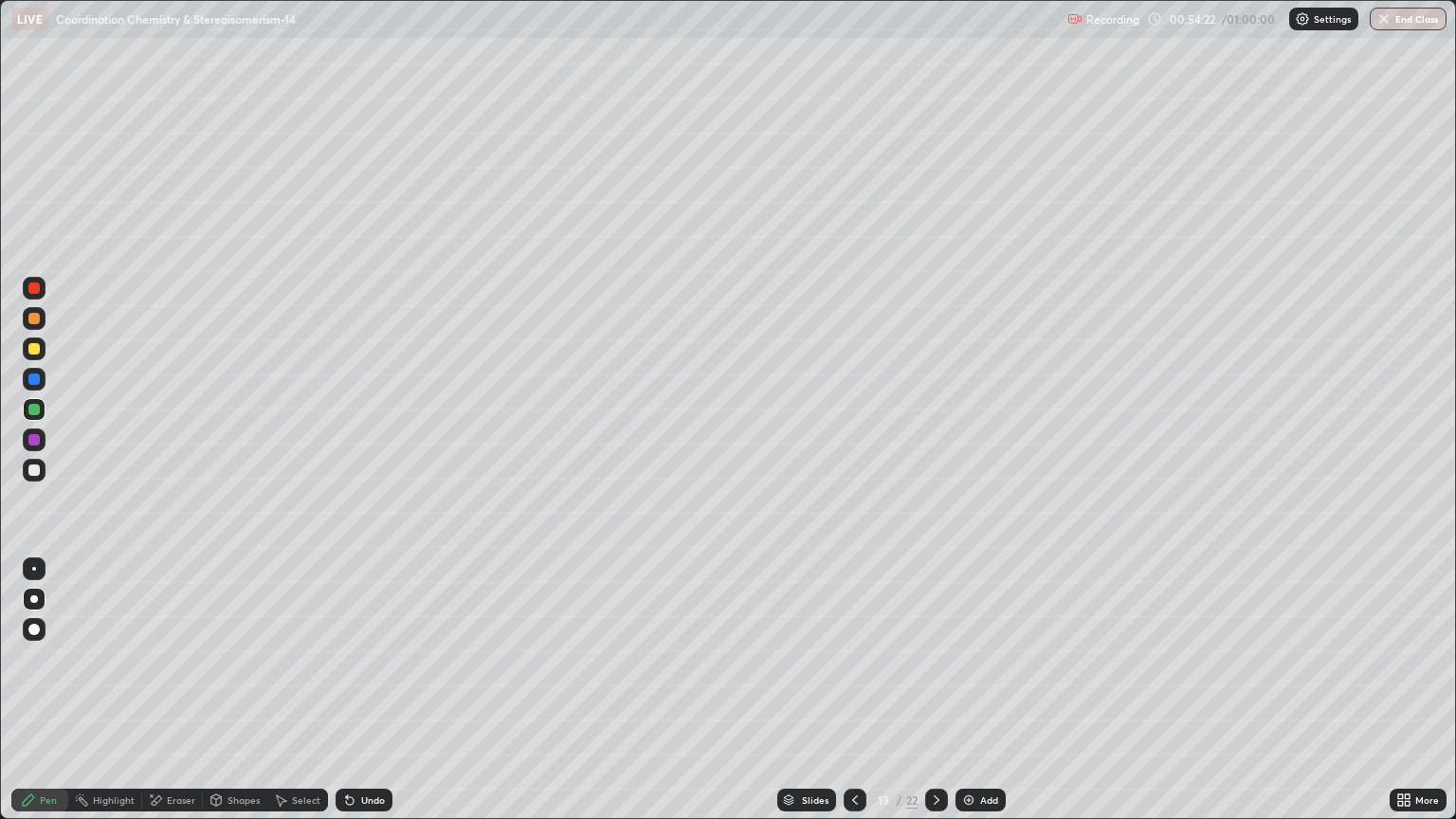 click at bounding box center (34, 569) 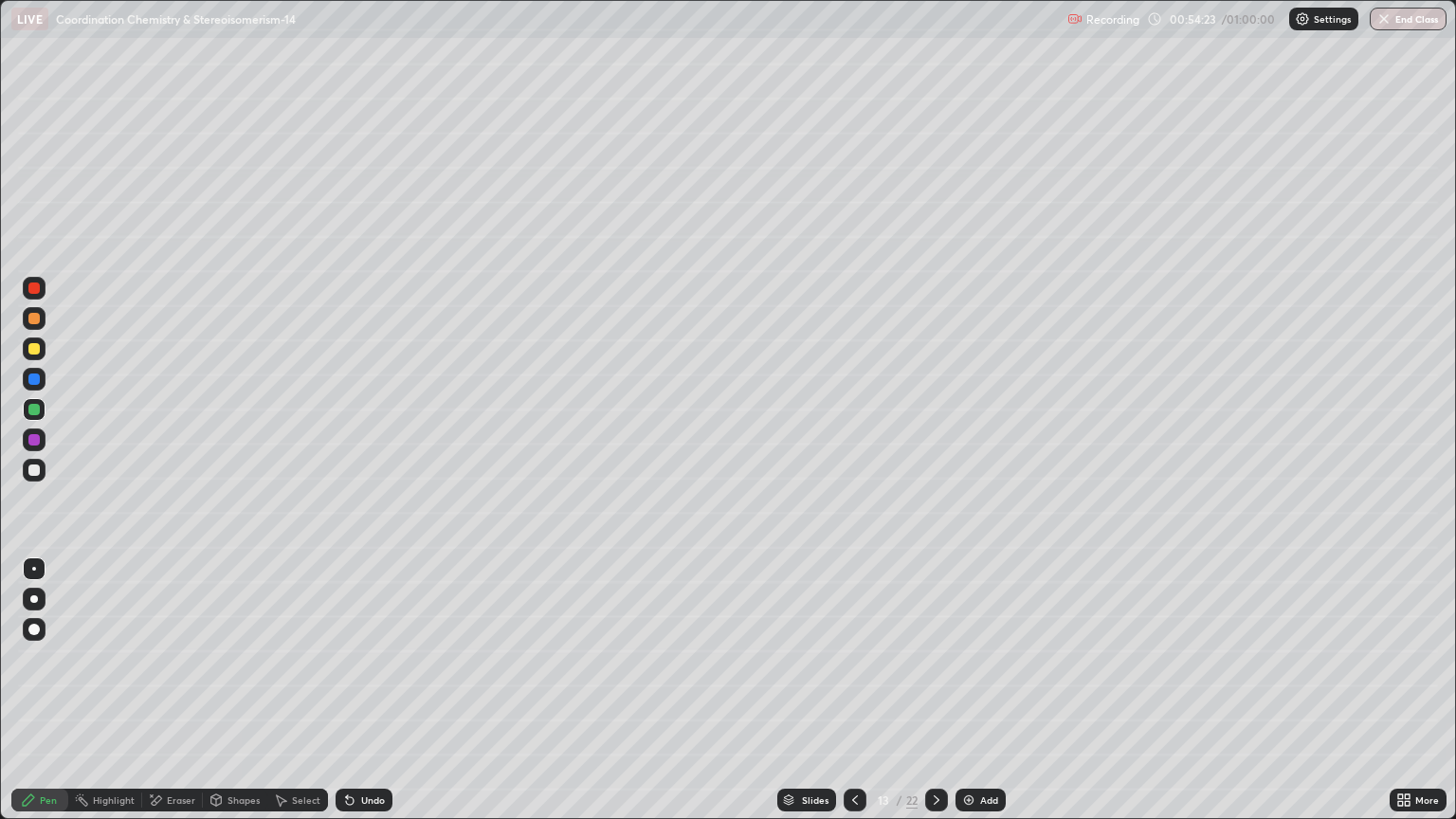 click on "Shapes" at bounding box center (244, 800) 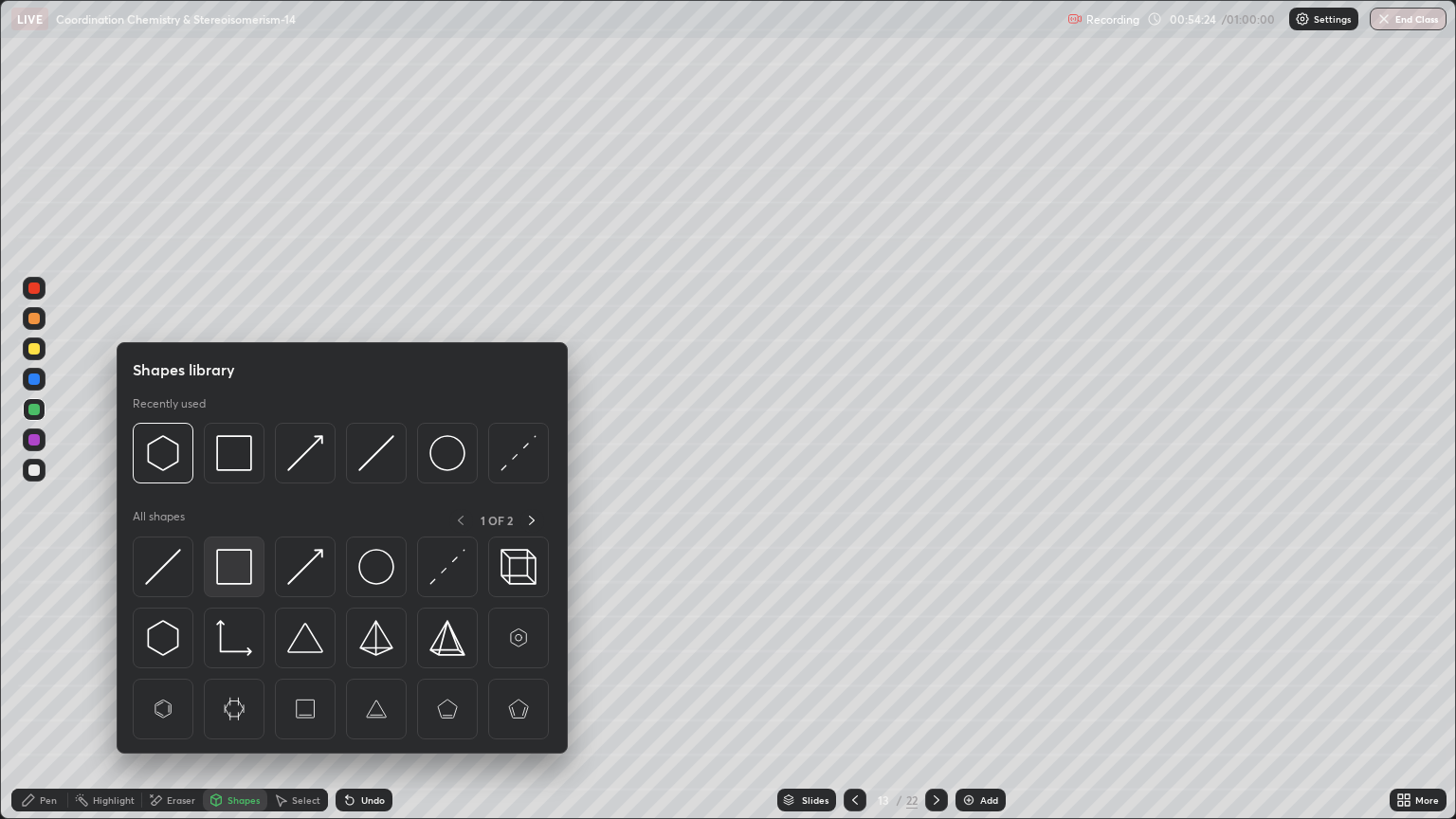click at bounding box center (234, 567) 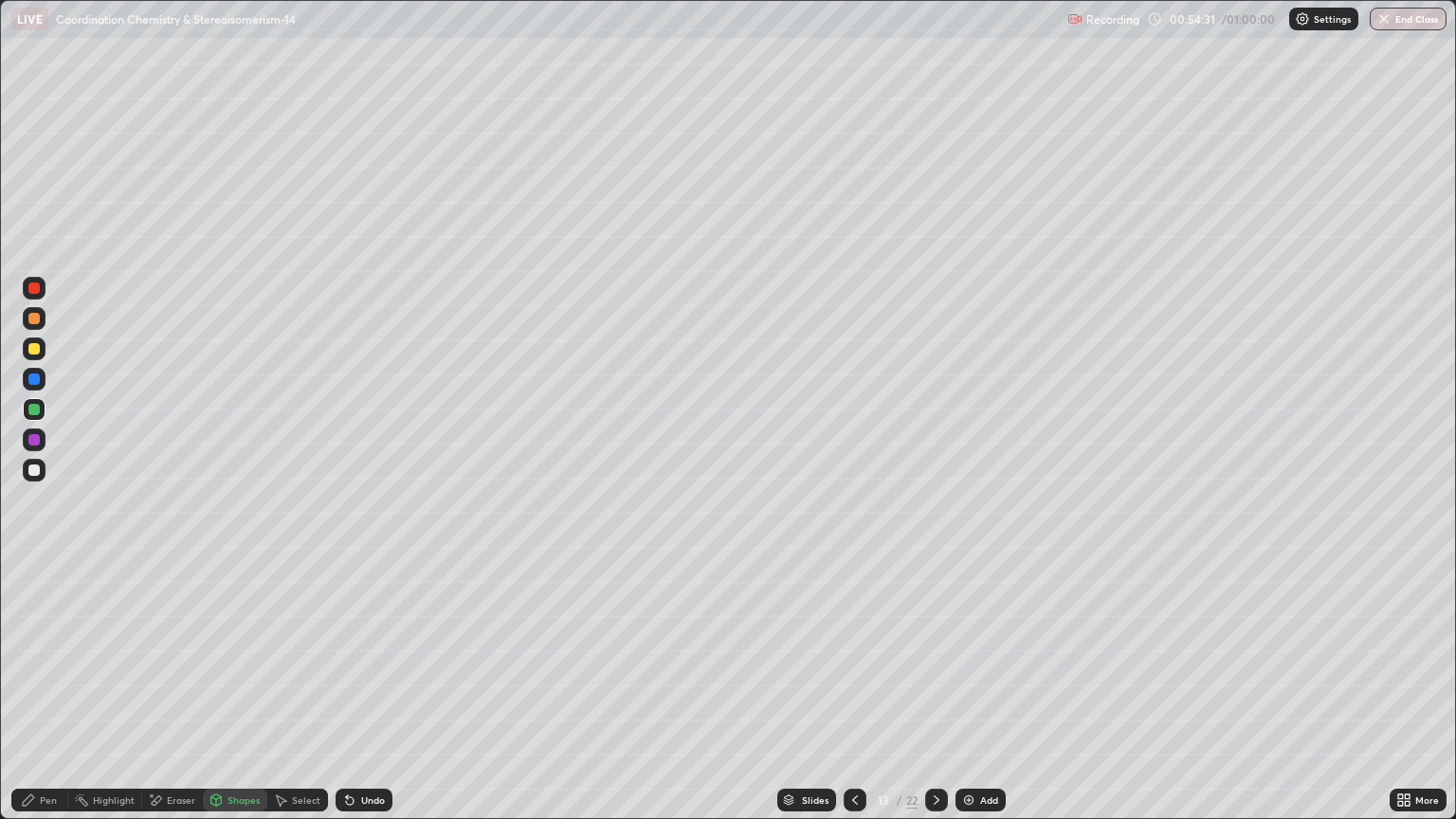 click on "Pen" at bounding box center (40, 800) 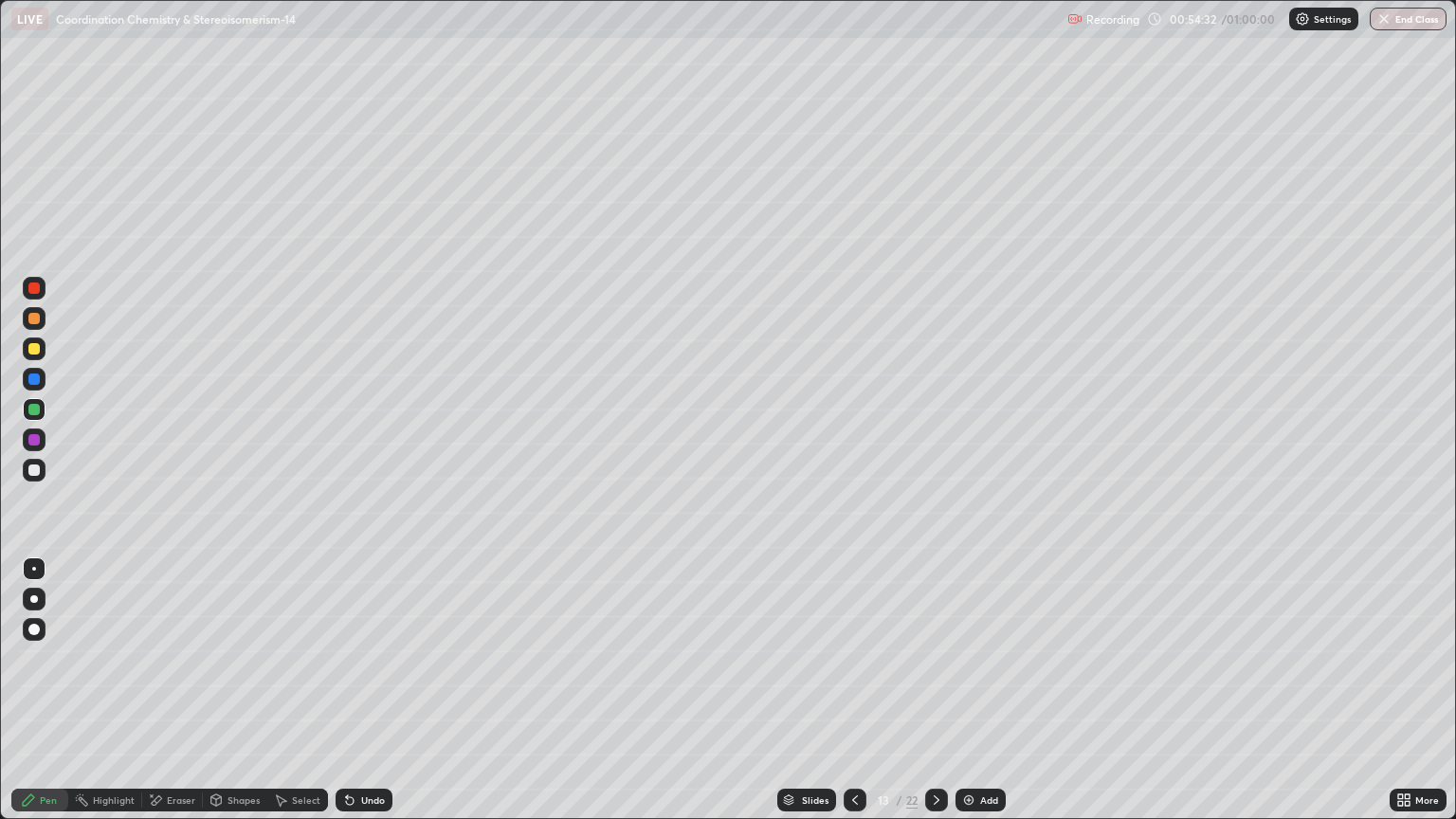 click at bounding box center [34, 288] 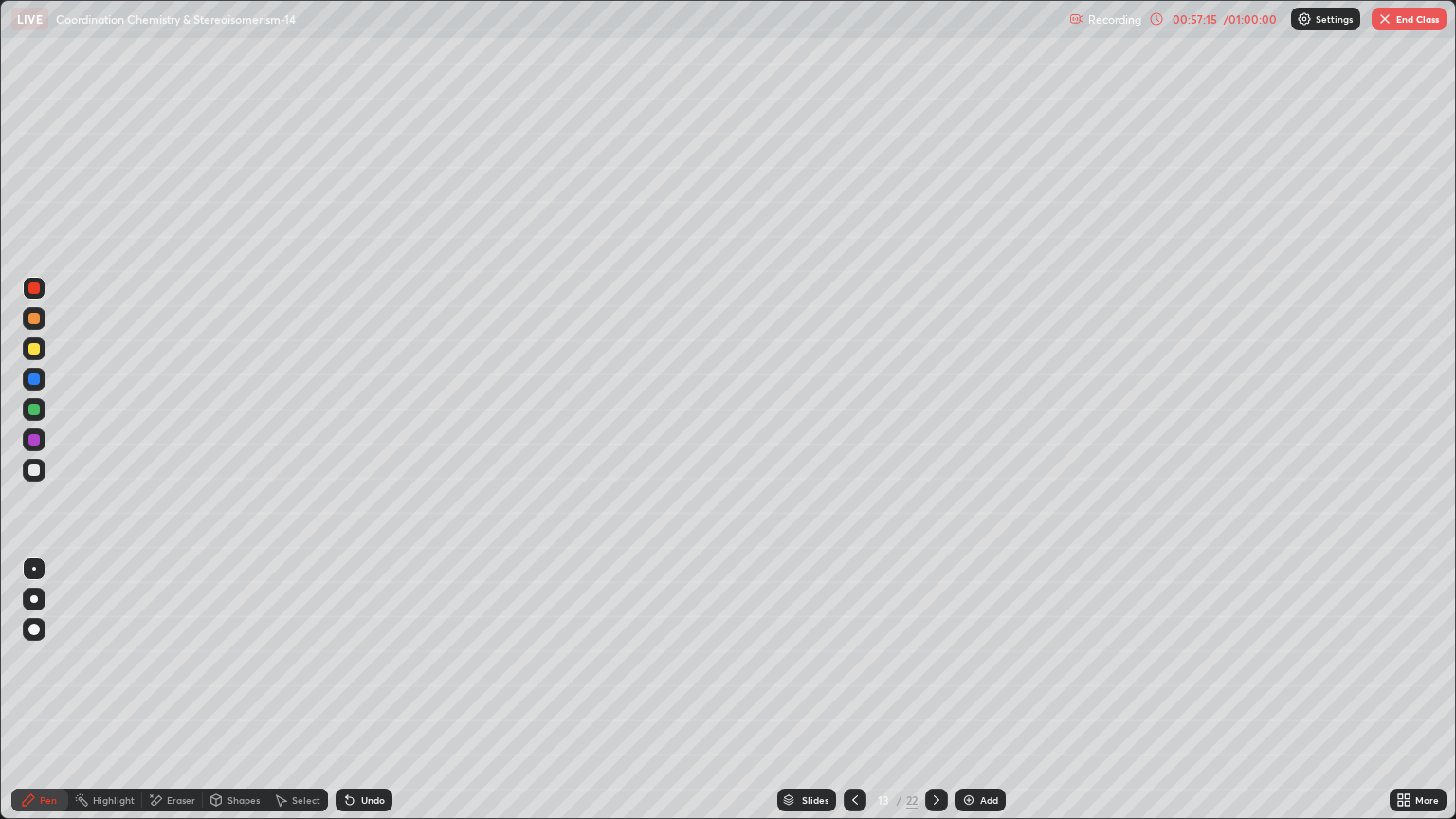 click at bounding box center [34, 349] 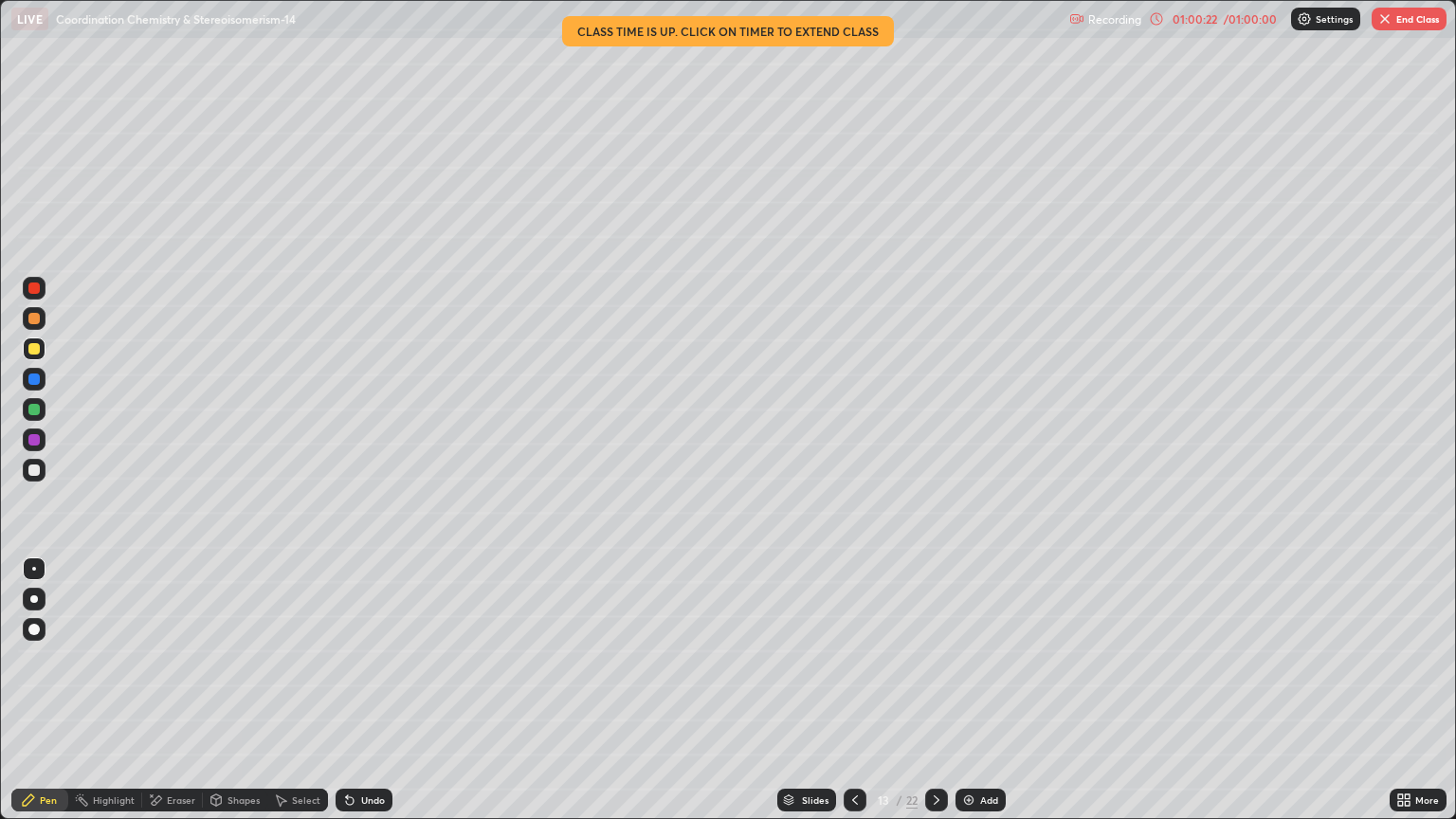 click on "Add" at bounding box center (989, 800) 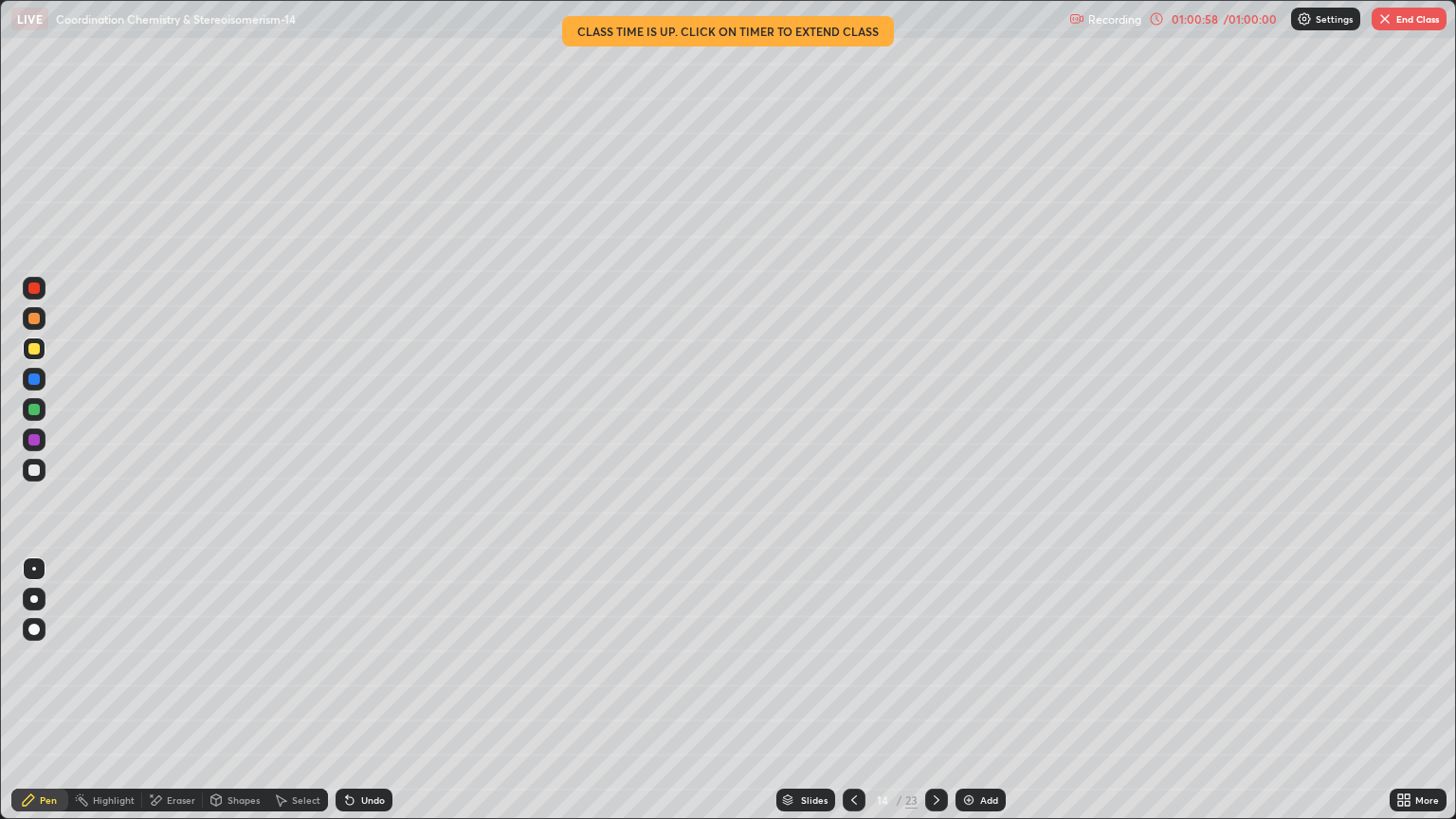 click at bounding box center (34, 318) 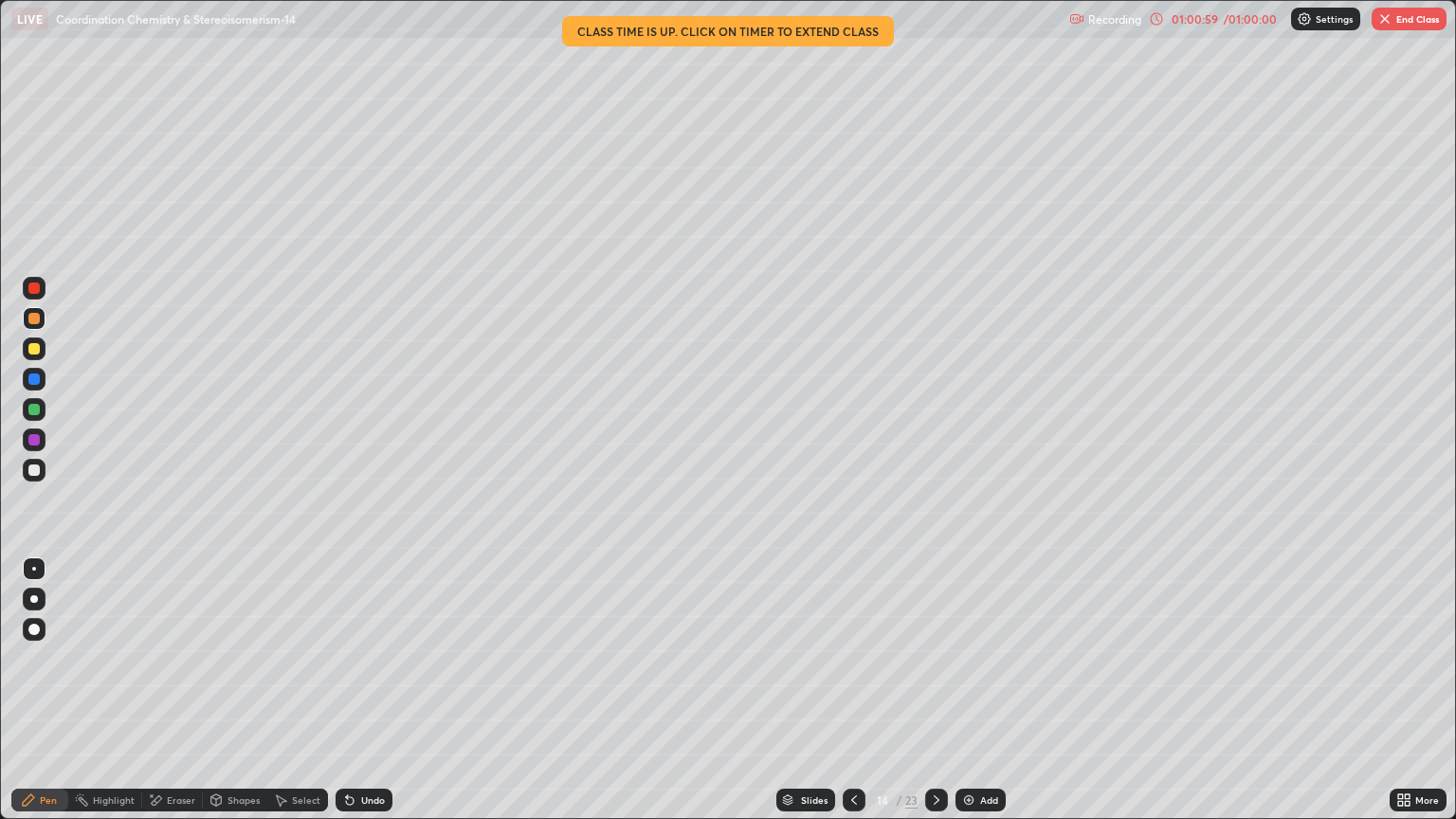click at bounding box center [34, 288] 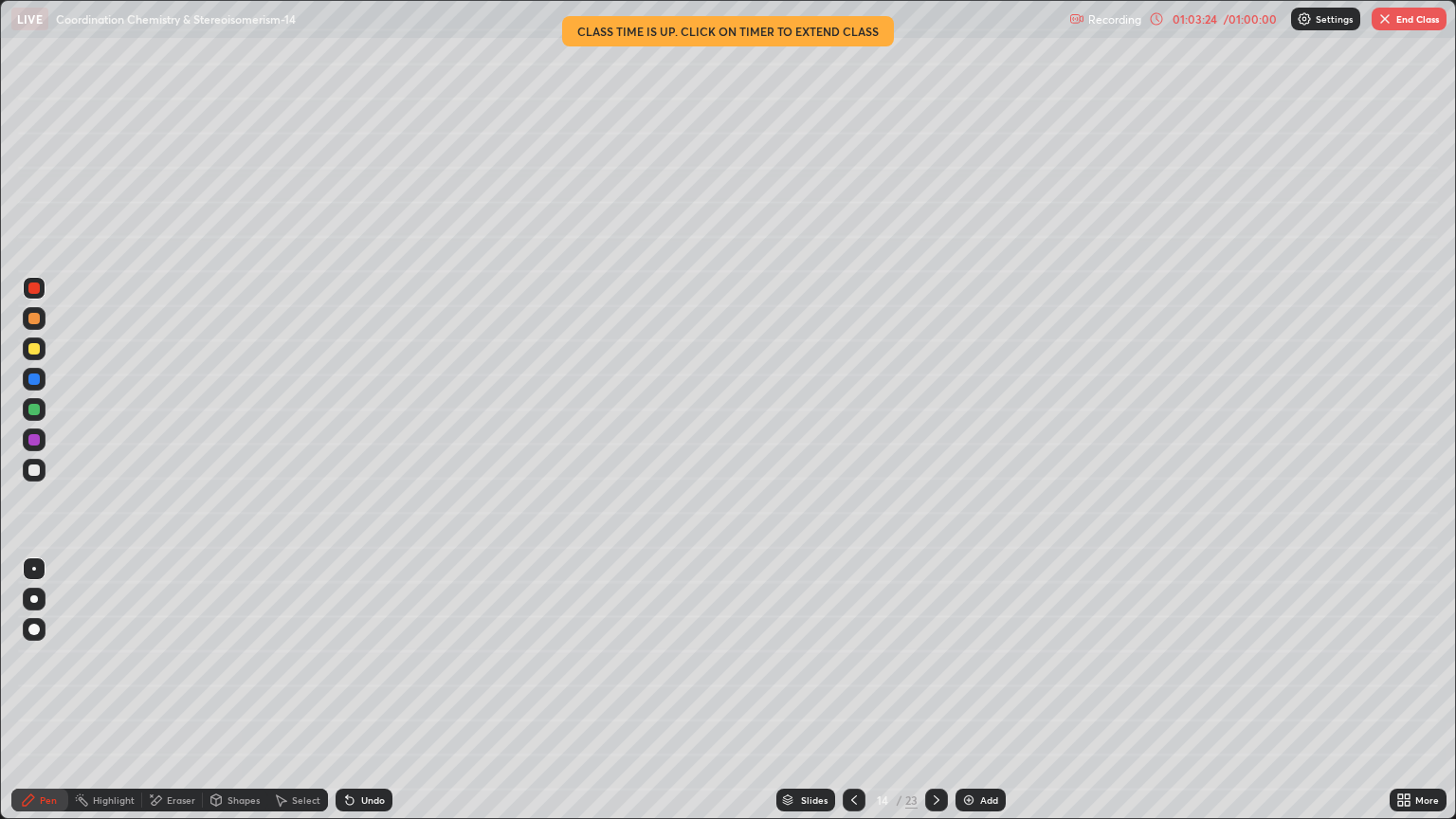 click on "Add" at bounding box center [989, 800] 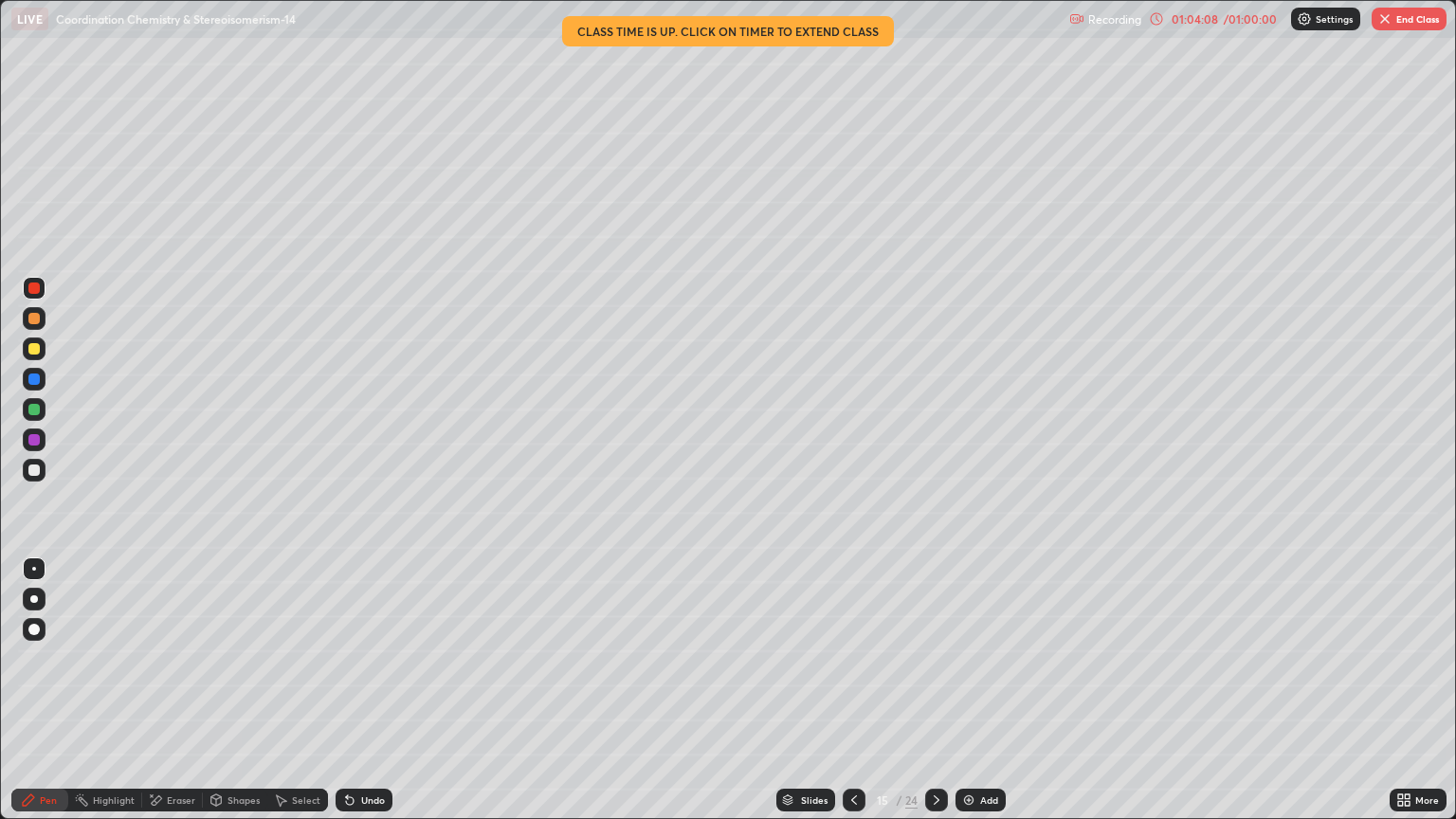 click at bounding box center [34, 440] 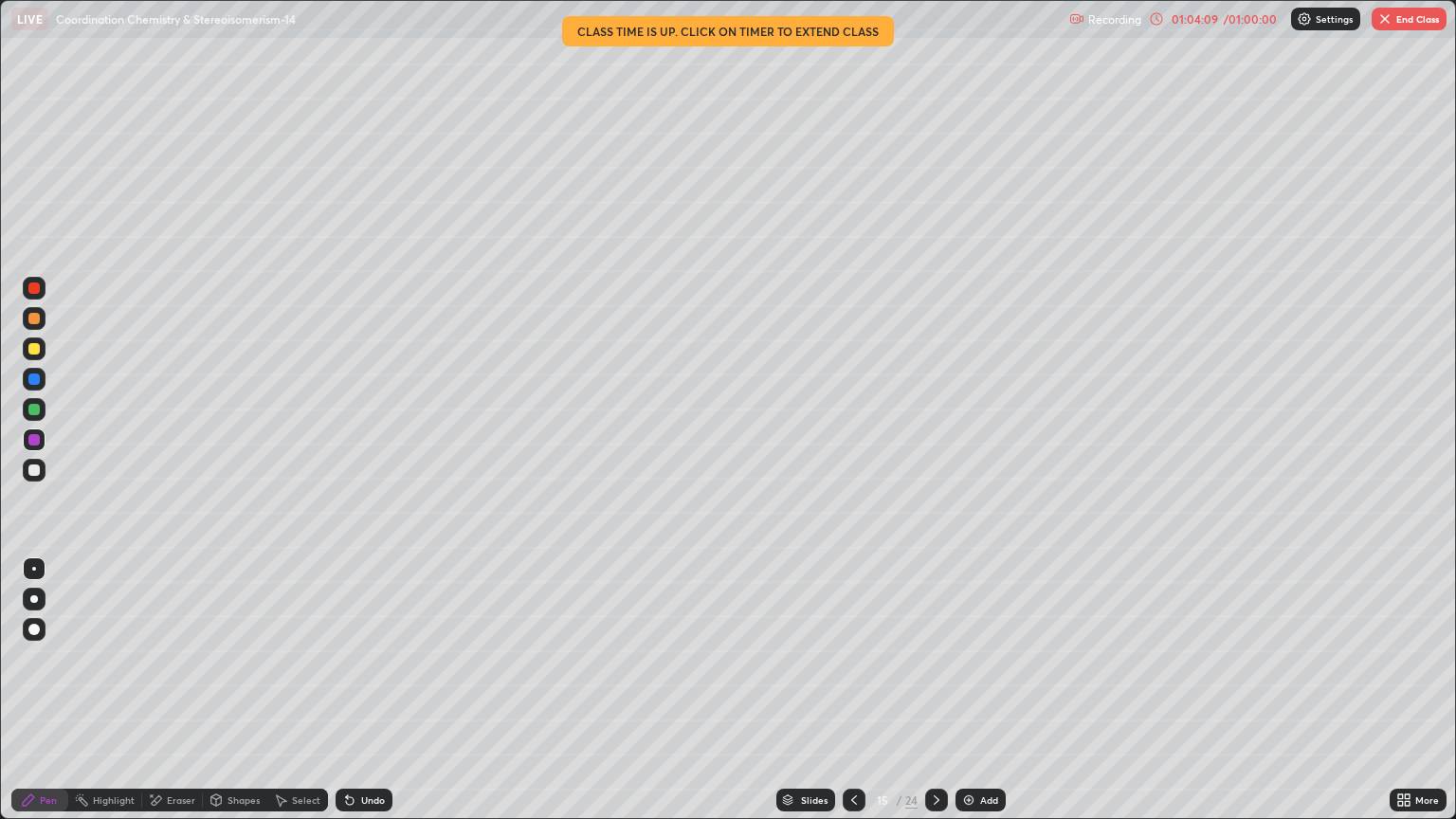 click at bounding box center (34, 599) 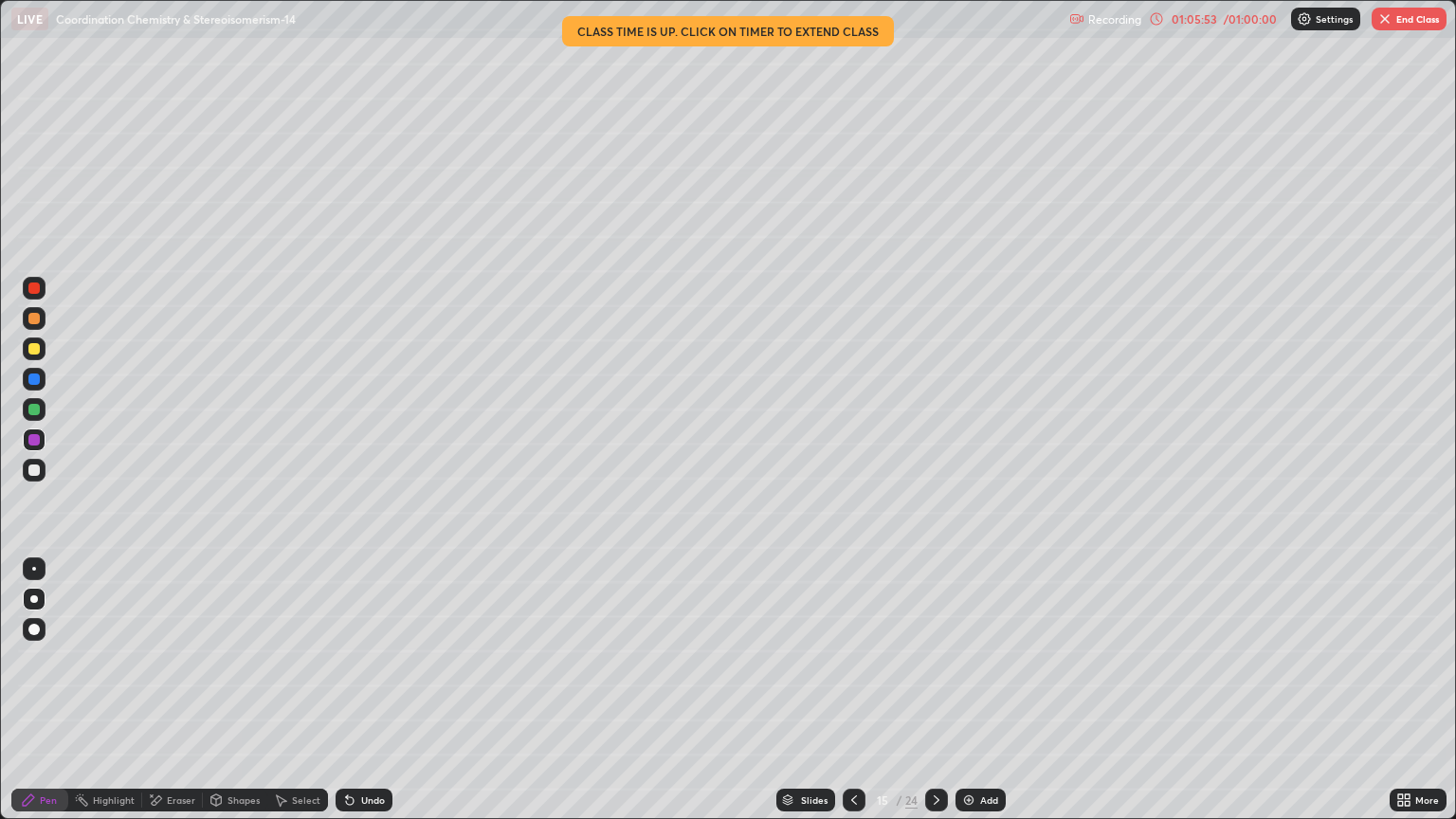 click on "End Class" at bounding box center (1409, 19) 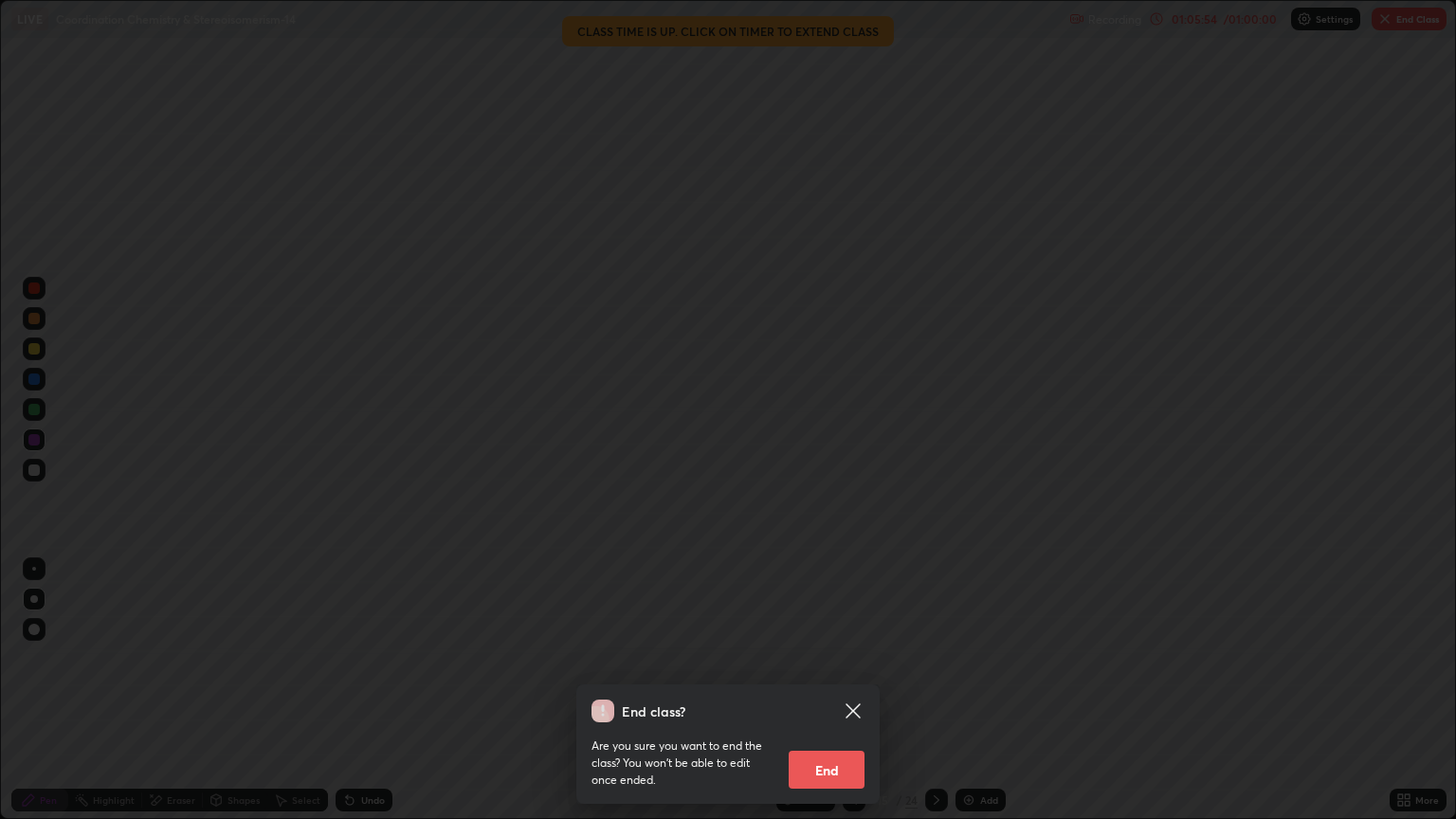 click on "End" at bounding box center [827, 770] 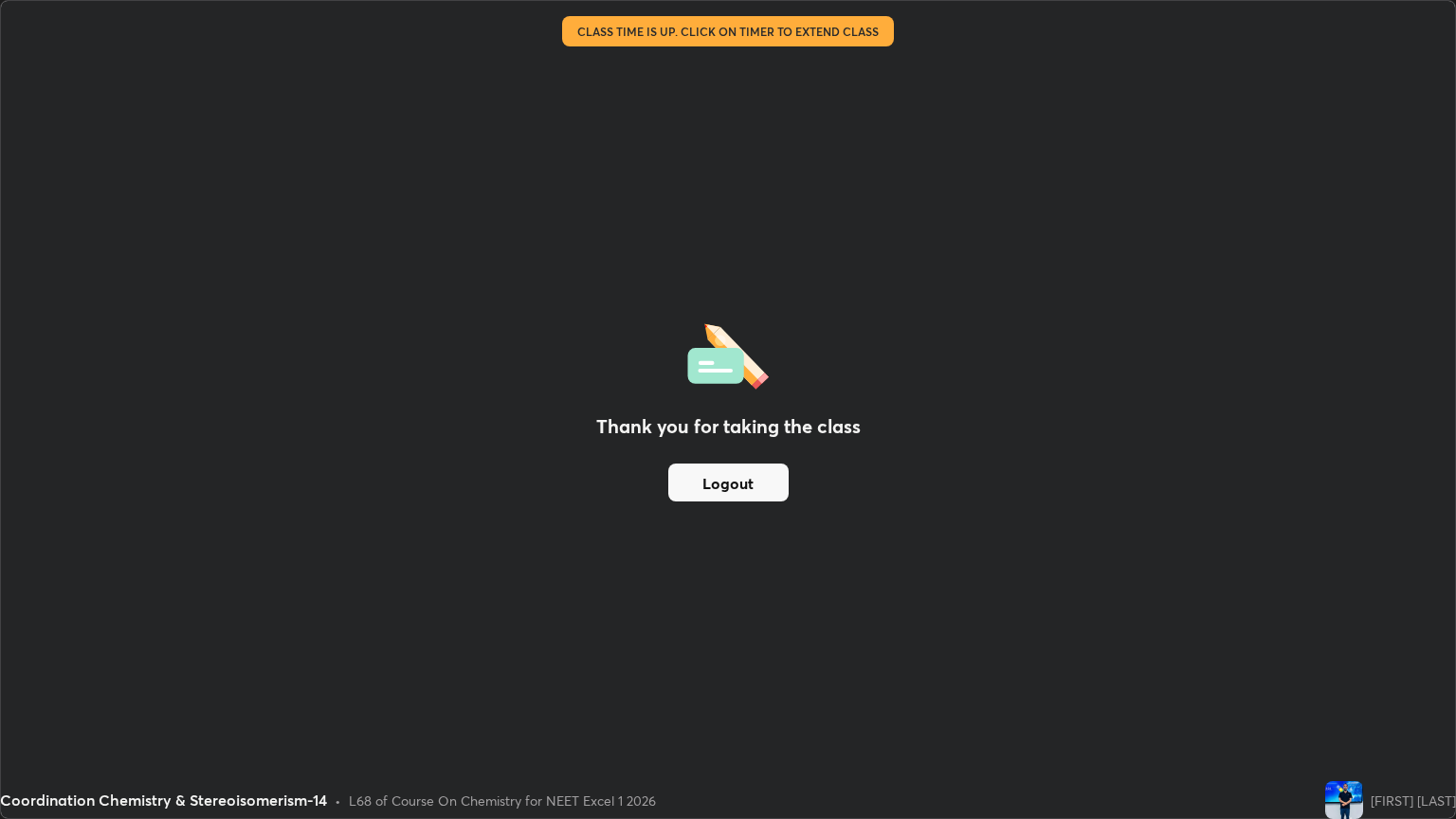 click on "Logout" at bounding box center (728, 482) 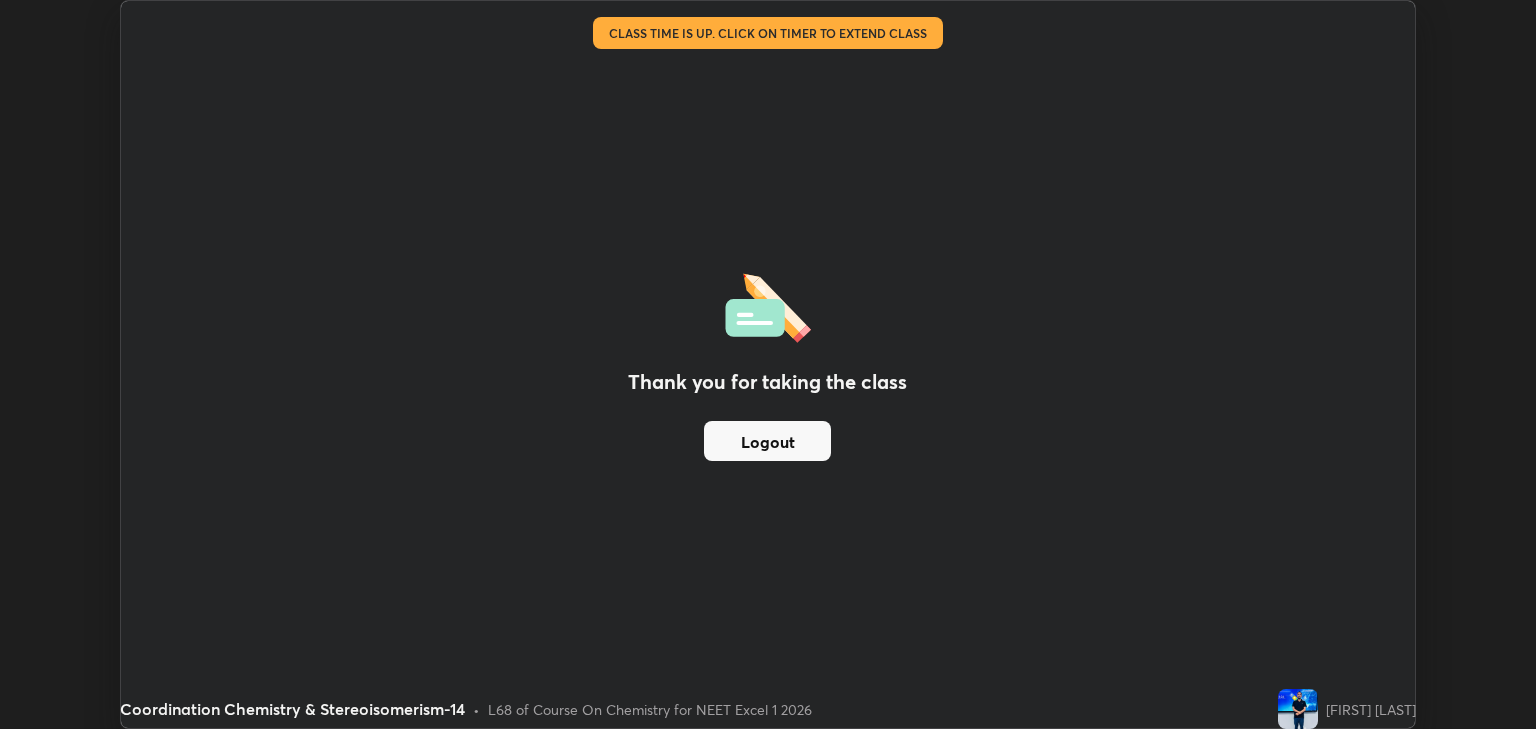 scroll, scrollTop: 729, scrollLeft: 1536, axis: both 